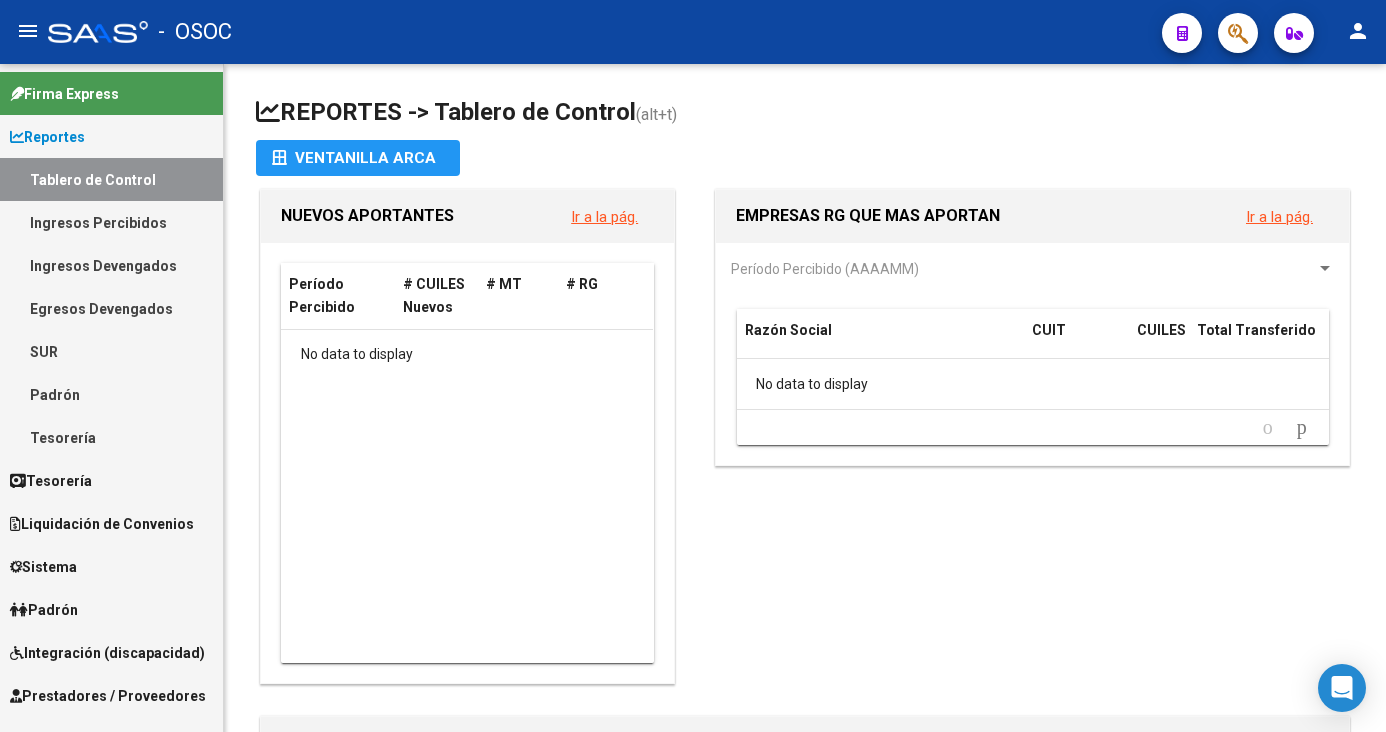 scroll, scrollTop: 0, scrollLeft: 0, axis: both 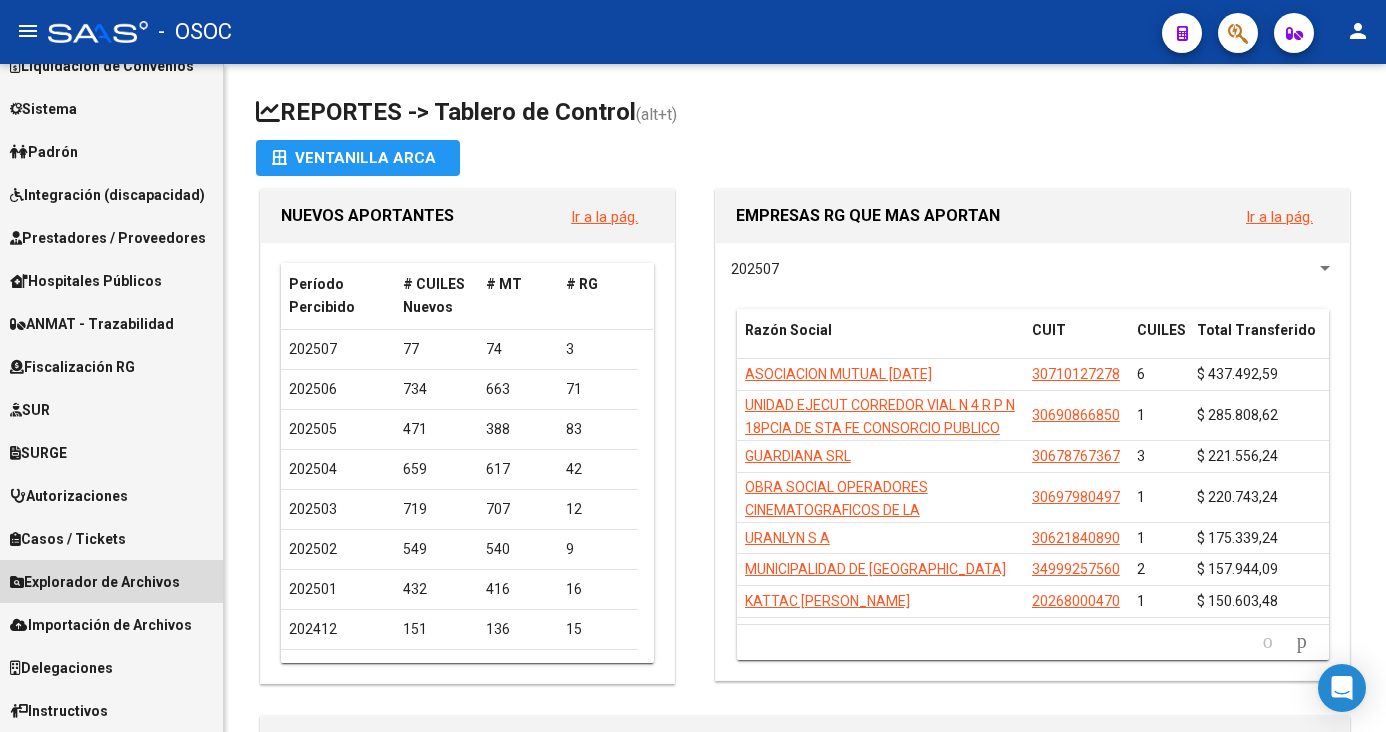 click on "Explorador de Archivos" at bounding box center [95, 582] 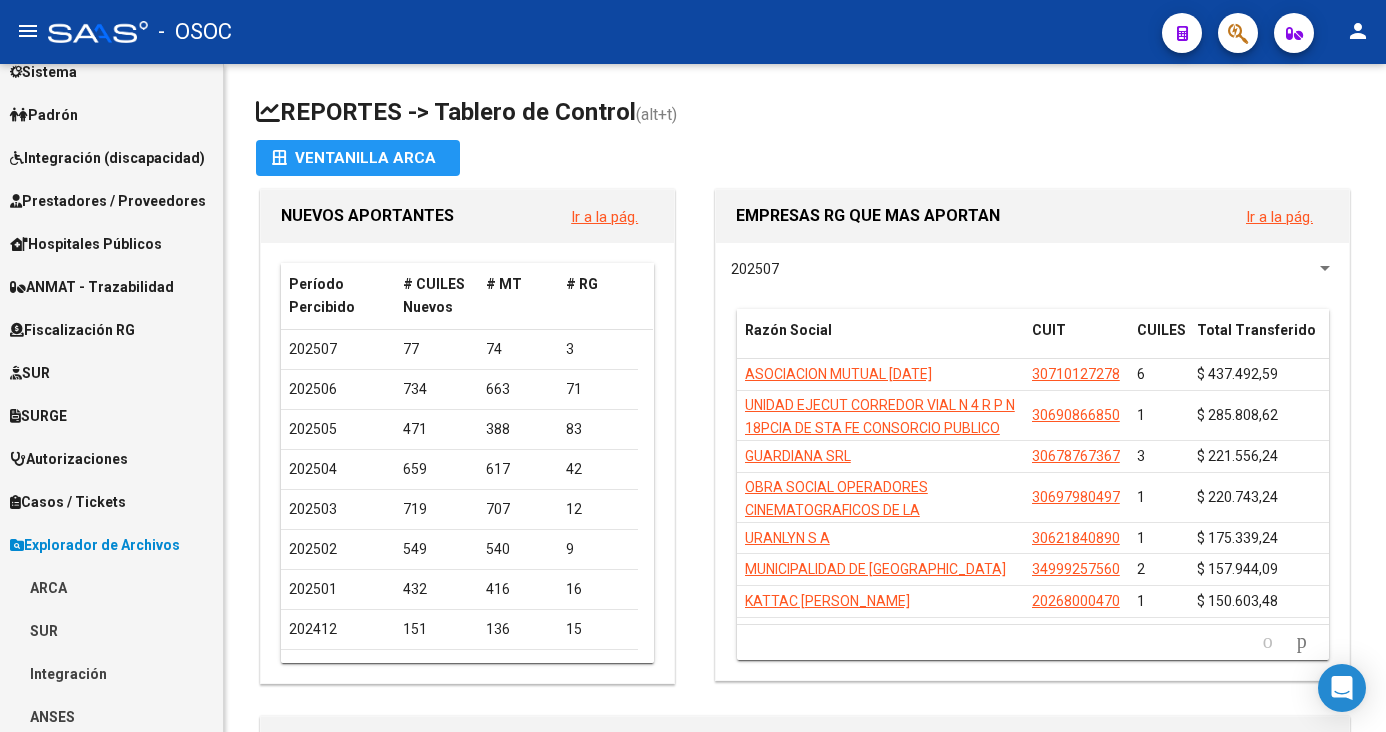 click on "ARCA" at bounding box center [111, 587] 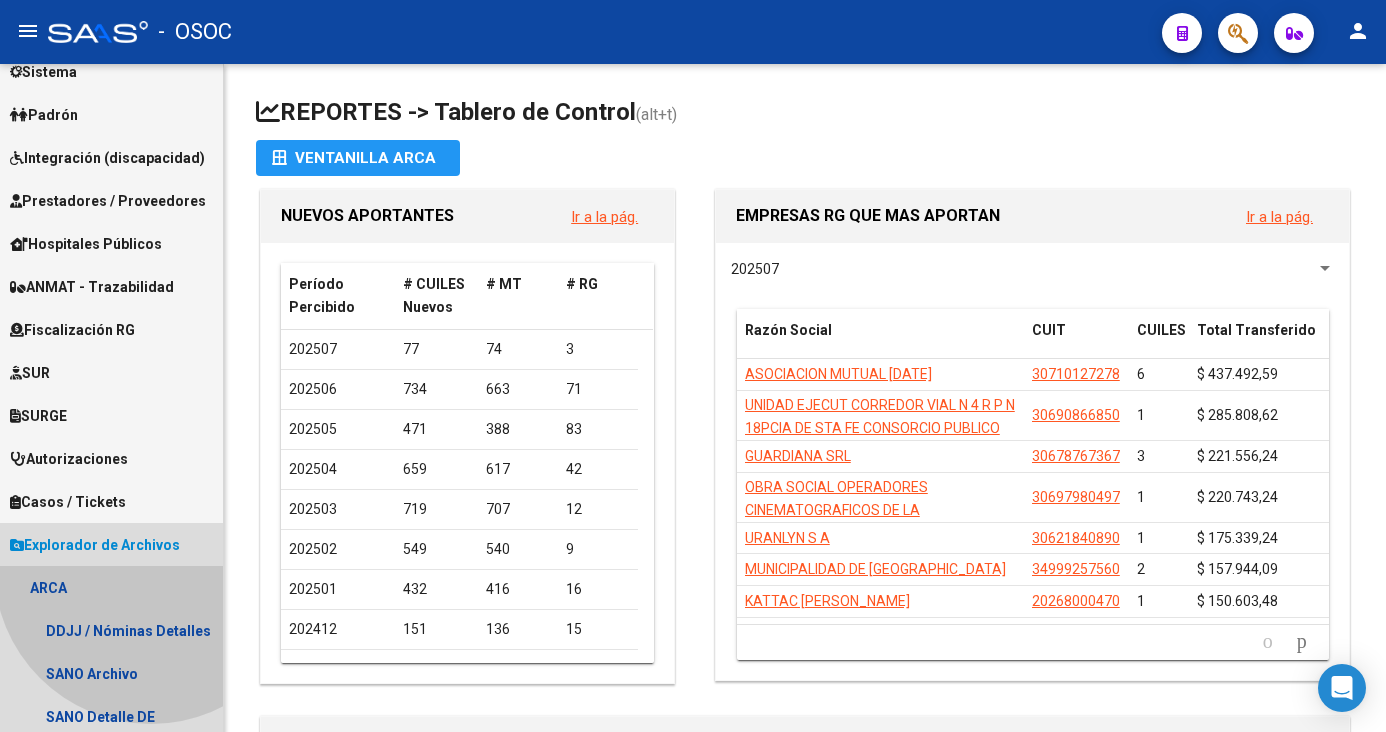 scroll, scrollTop: 157, scrollLeft: 0, axis: vertical 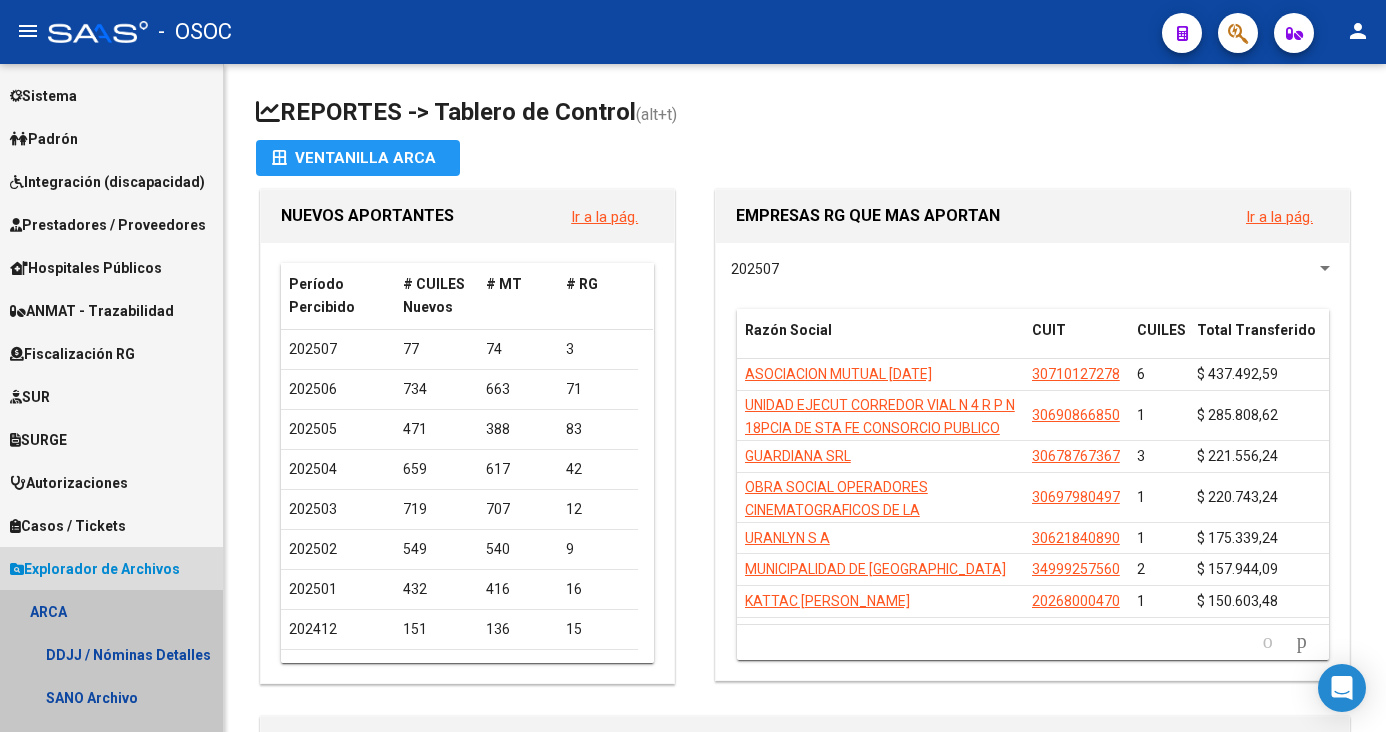 click on "ARCA" at bounding box center [111, 611] 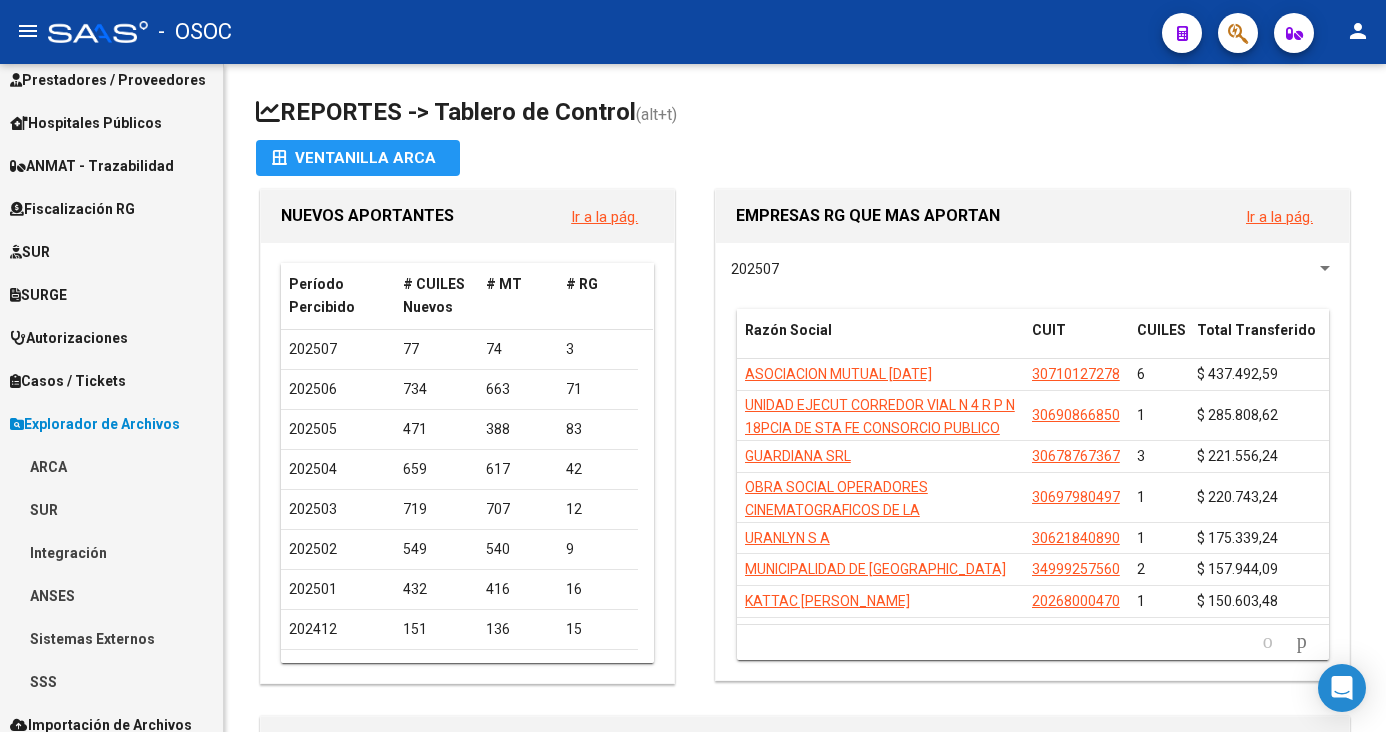 drag, startPoint x: 112, startPoint y: 673, endPoint x: 115, endPoint y: 656, distance: 17.262676 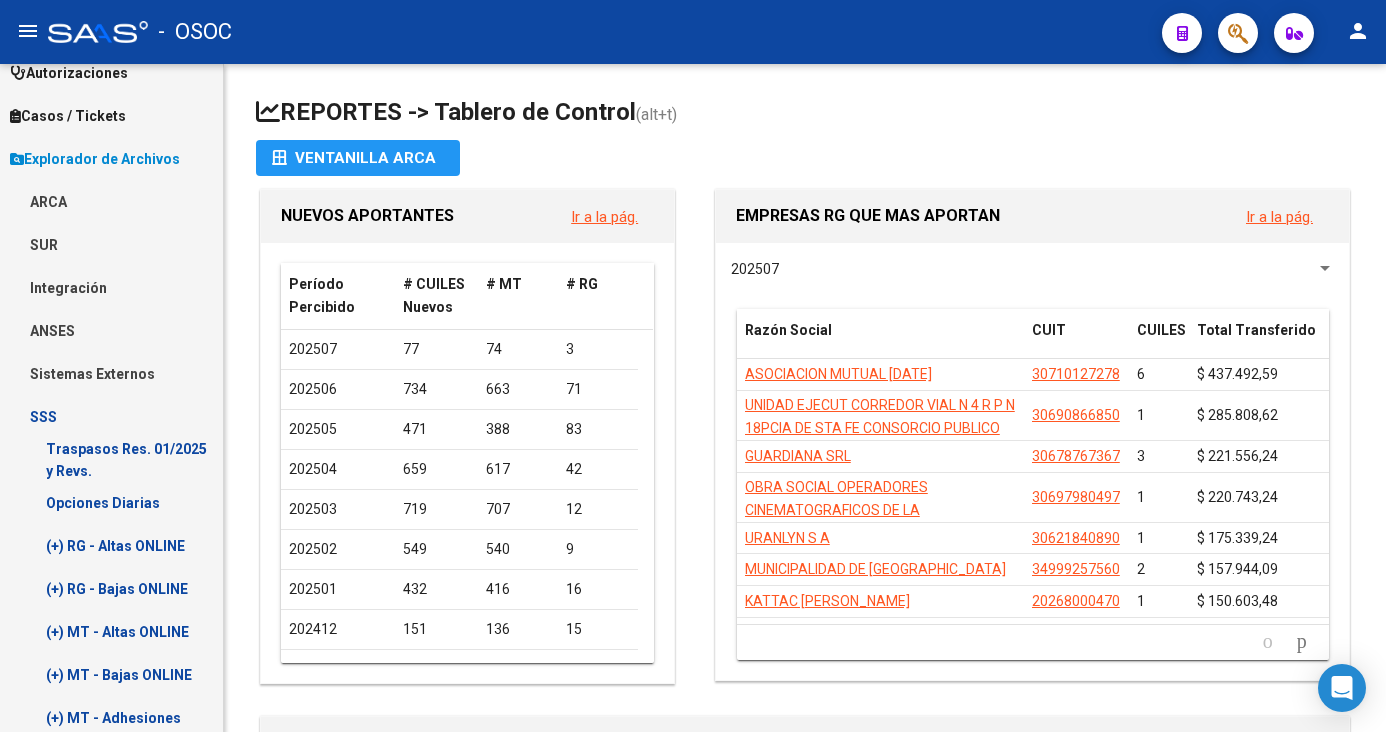 scroll, scrollTop: 615, scrollLeft: 0, axis: vertical 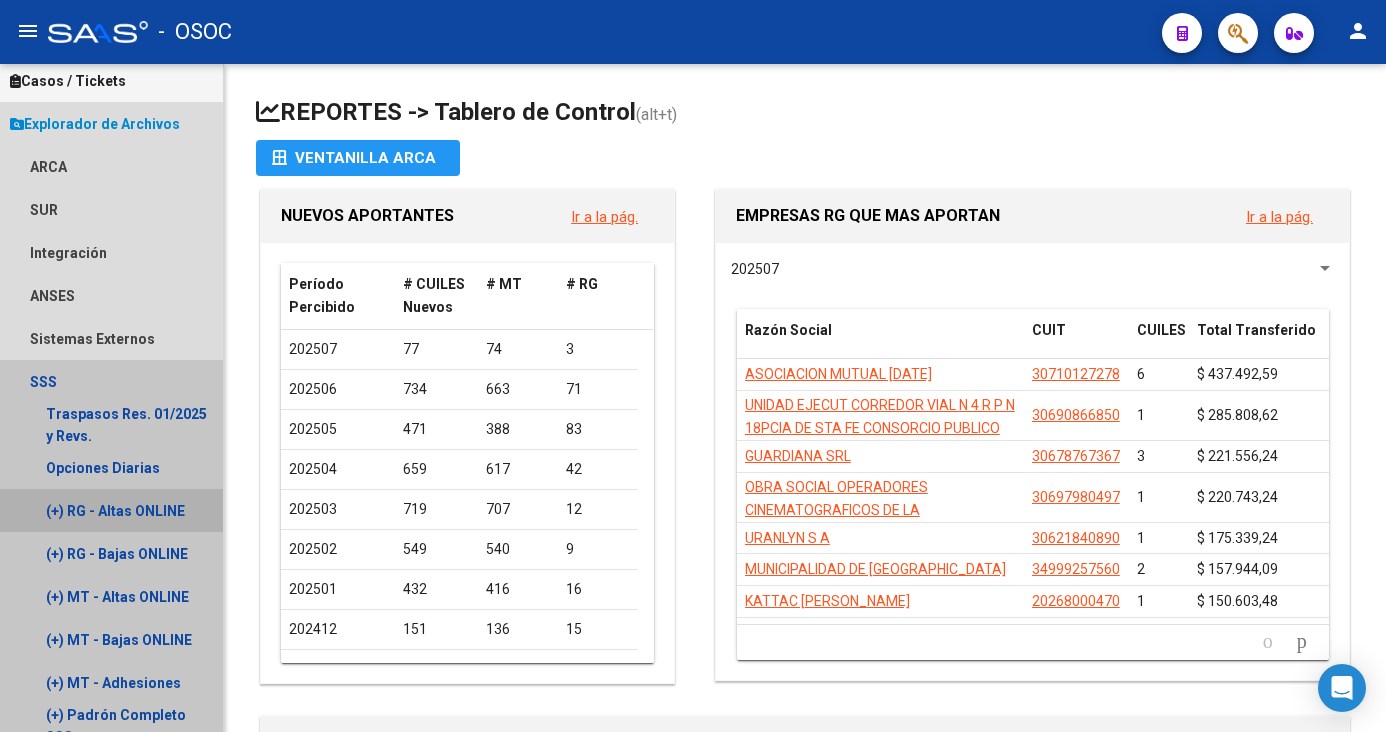 click on "(+) RG - Altas ONLINE" at bounding box center (111, 510) 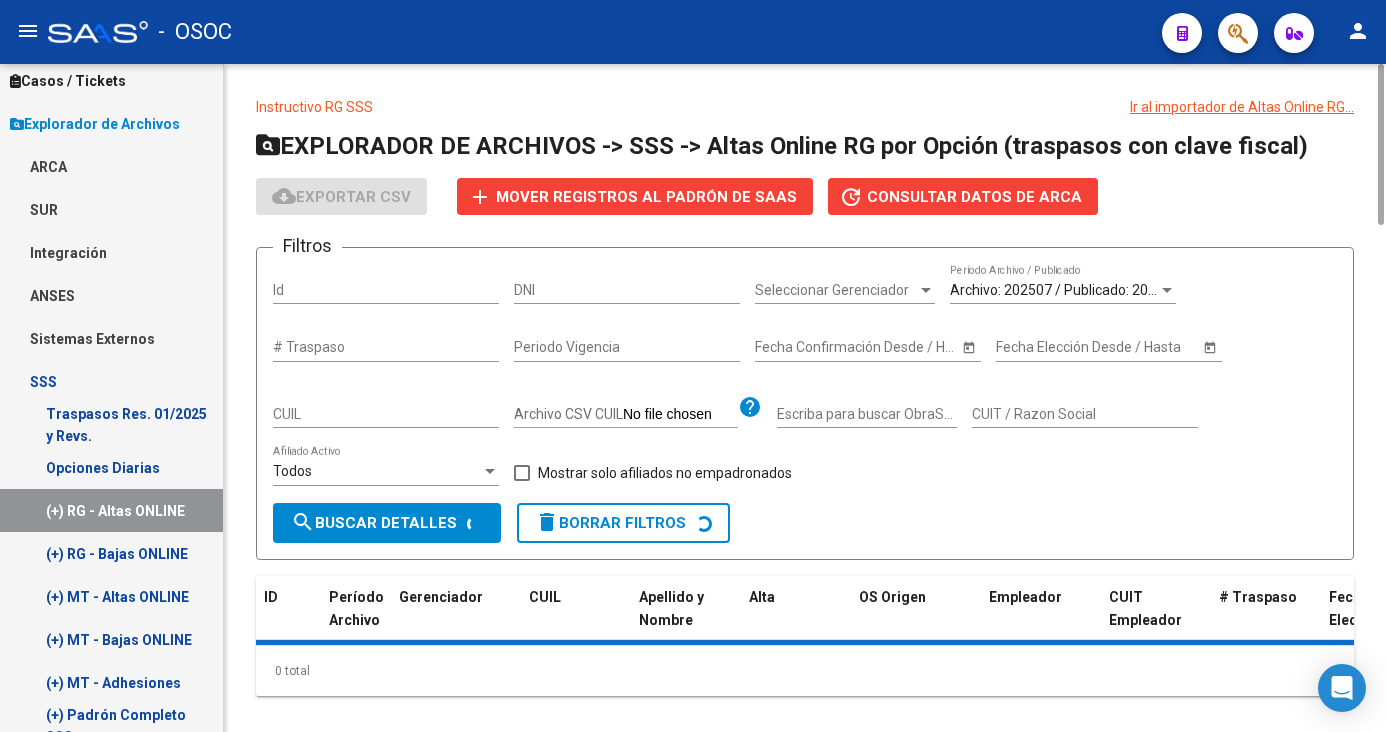 drag, startPoint x: 242, startPoint y: 461, endPoint x: 225, endPoint y: 444, distance: 24.04163 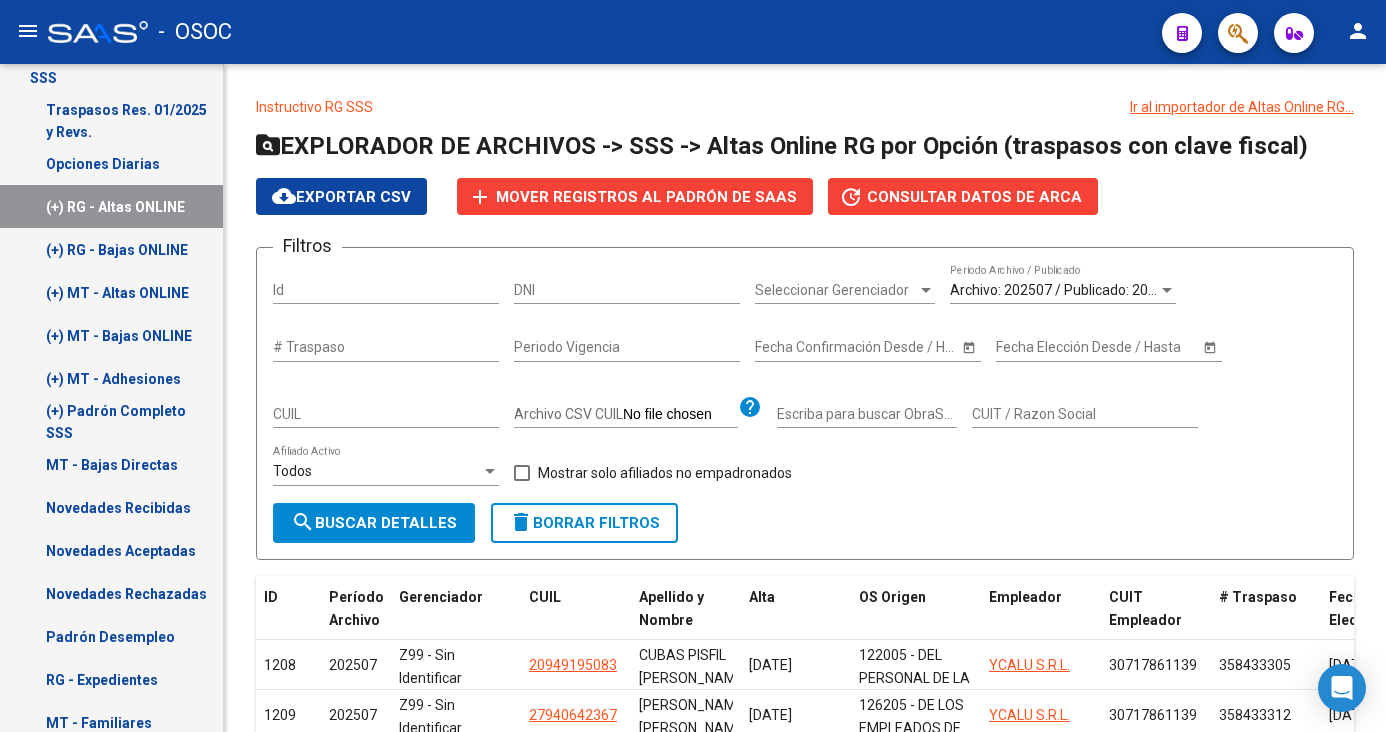 scroll, scrollTop: 923, scrollLeft: 0, axis: vertical 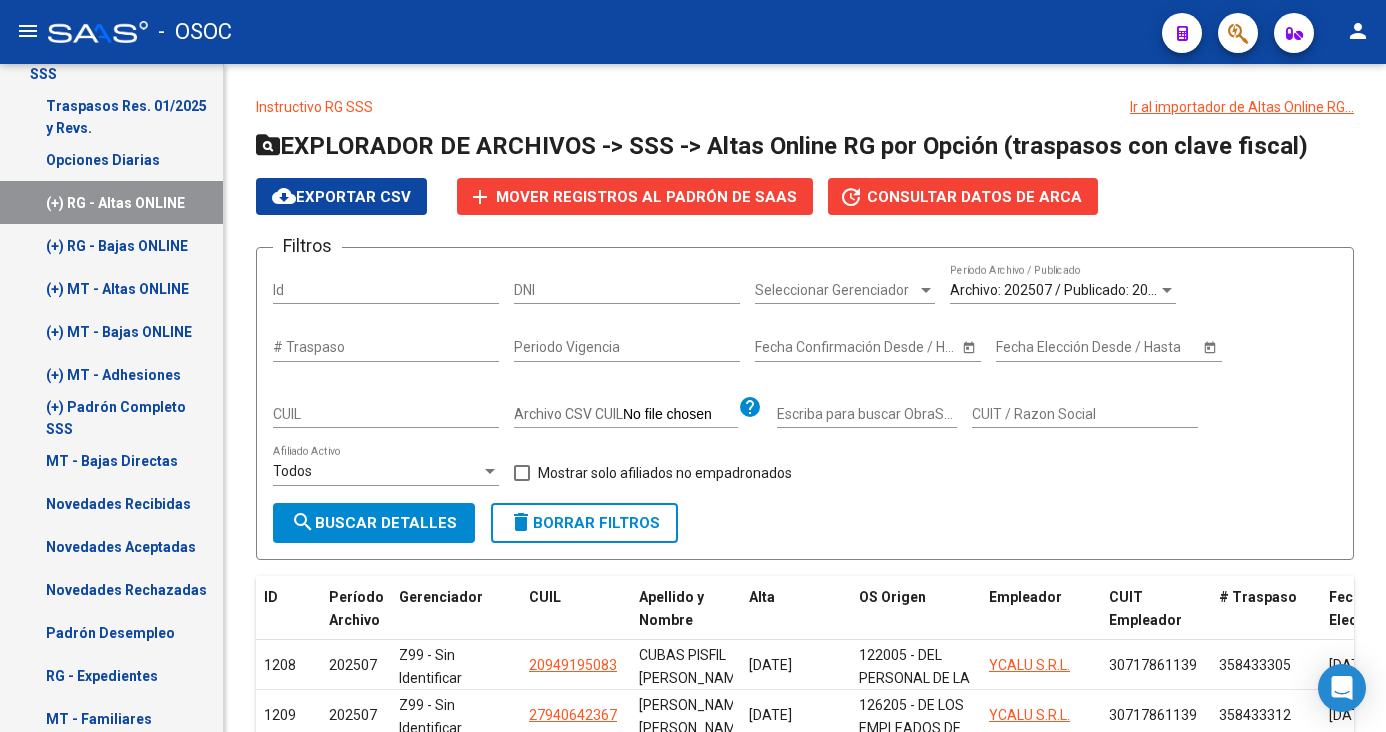 click on "(+) MT - Bajas ONLINE" at bounding box center (111, 331) 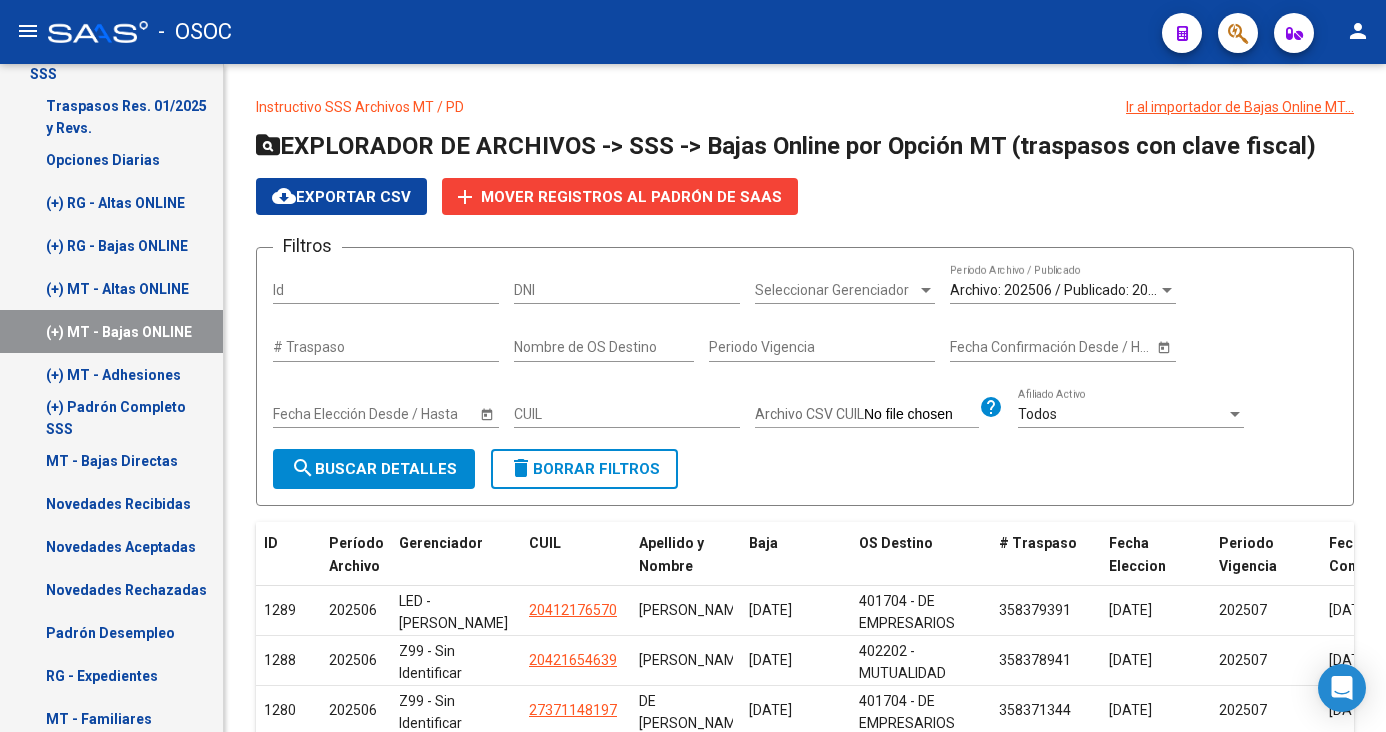 click on "(+) MT - Altas ONLINE" at bounding box center [111, 288] 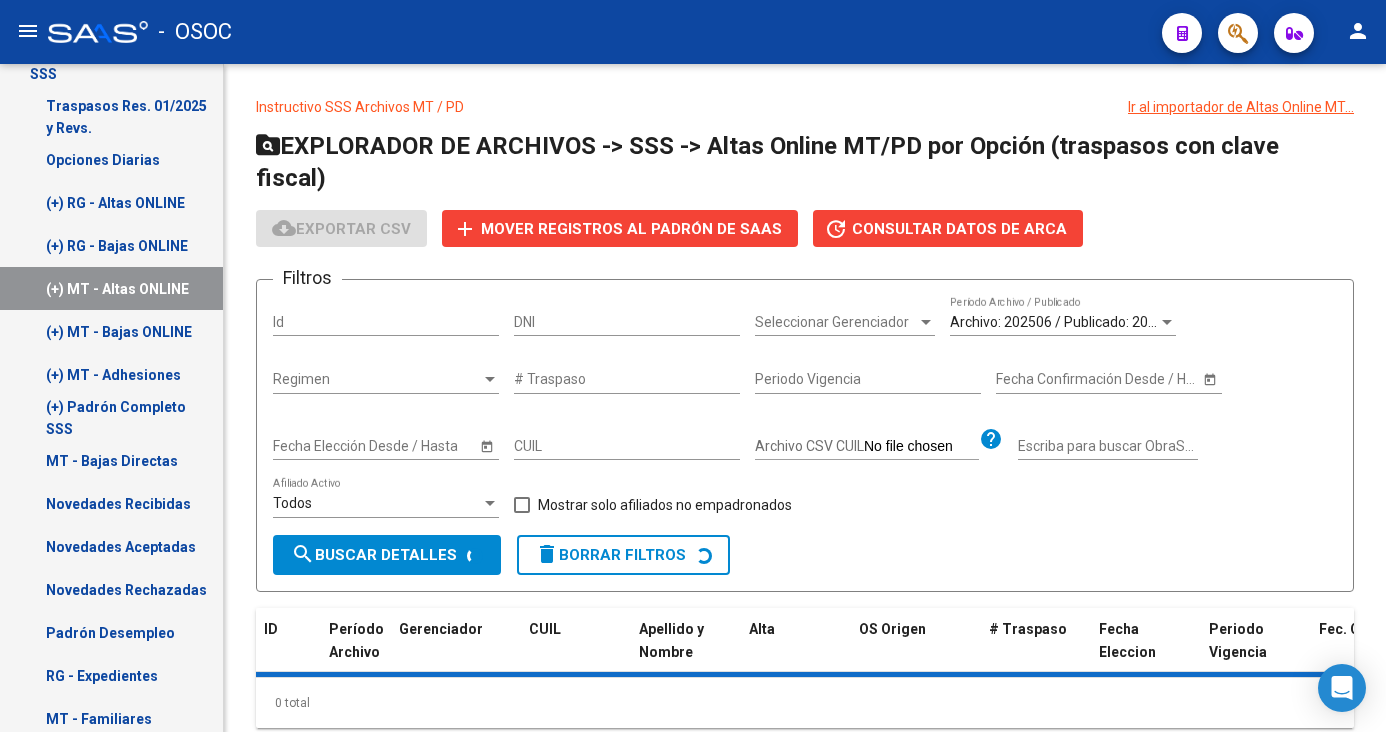 click on "(+) MT - Adhesiones" at bounding box center (111, 374) 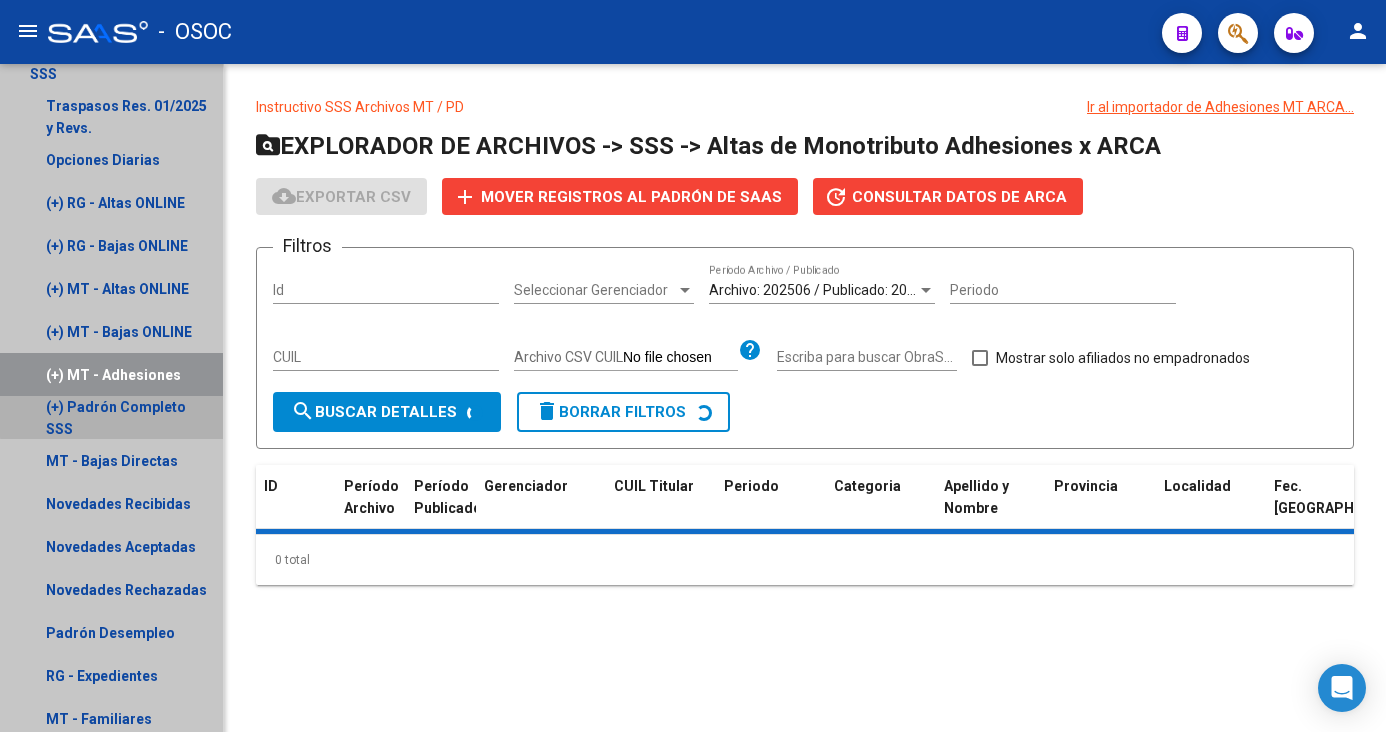 click on "(+) Padrón Completo SSS" at bounding box center [111, 417] 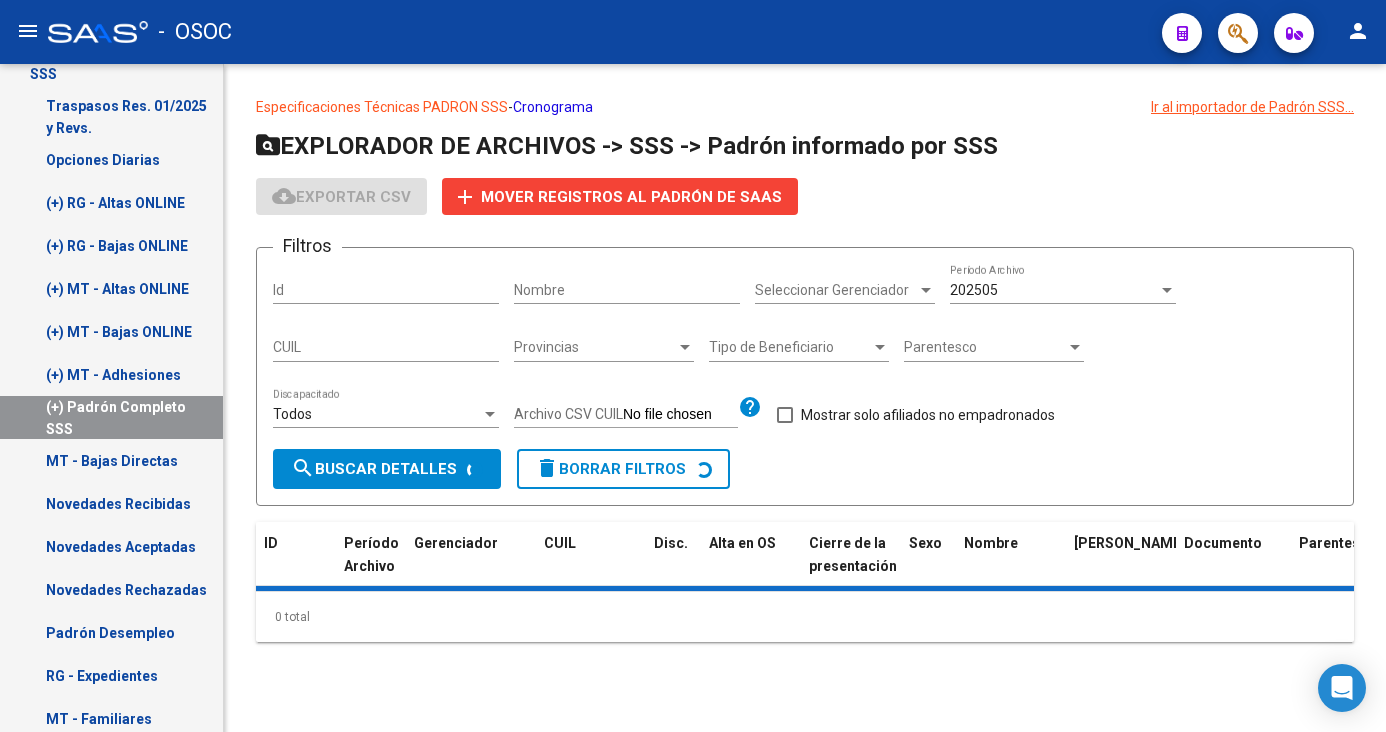 click on "Novedades Recibidas" at bounding box center (111, 503) 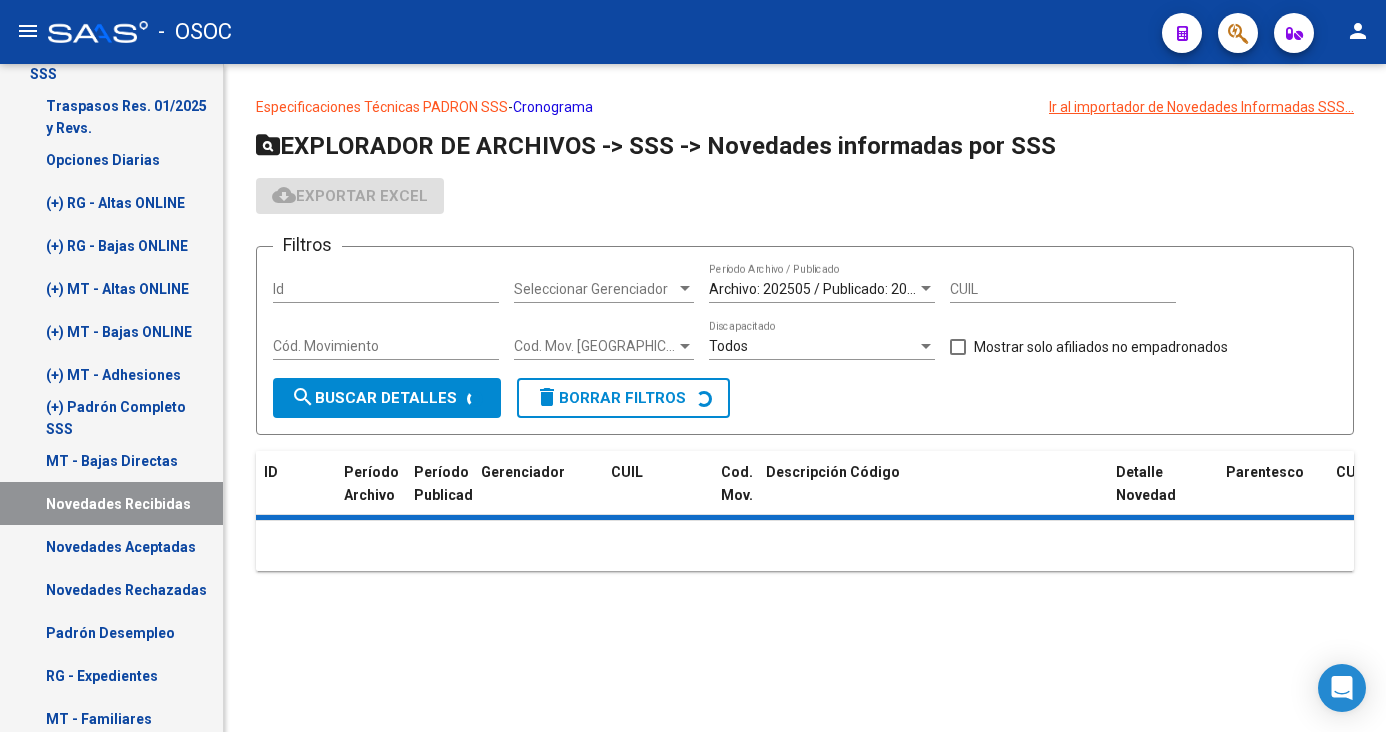 click on "Novedades Aceptadas" at bounding box center [111, 546] 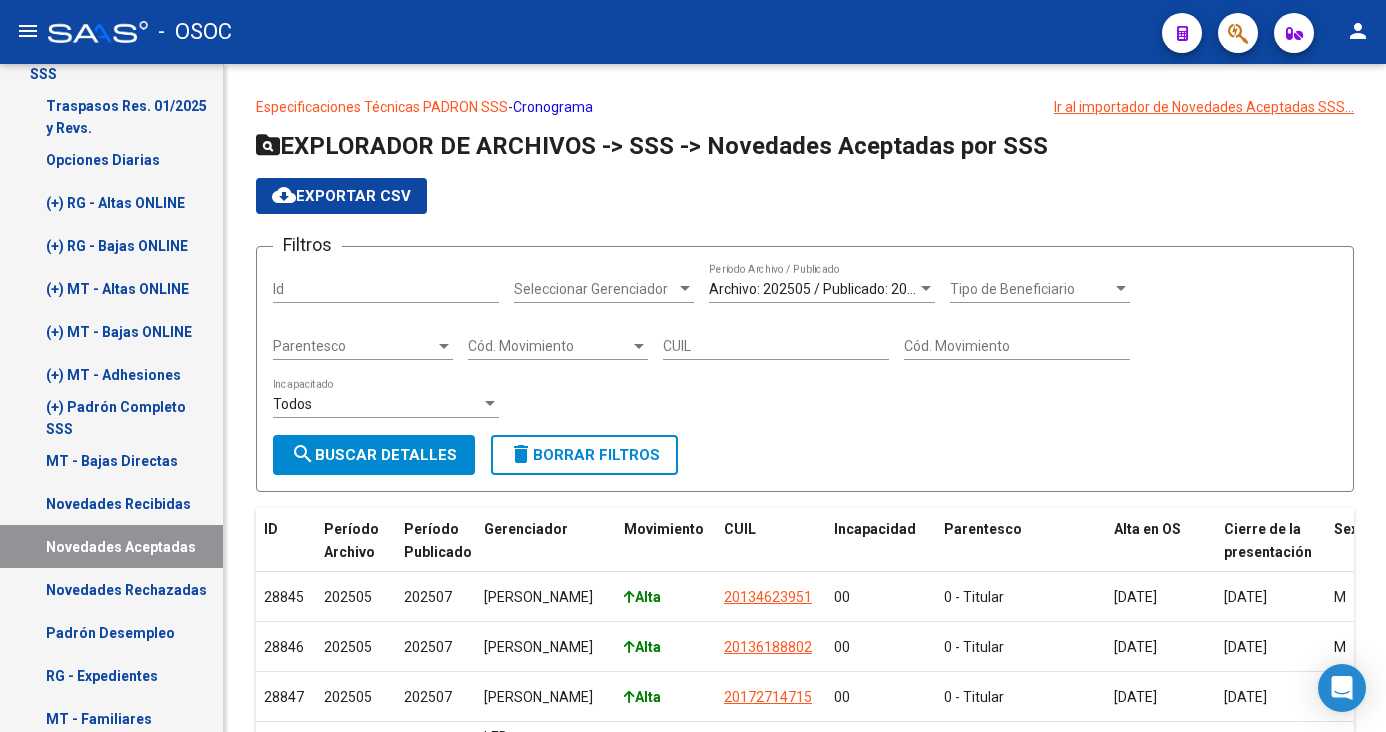 drag, startPoint x: 160, startPoint y: 335, endPoint x: 192, endPoint y: 350, distance: 35.341194 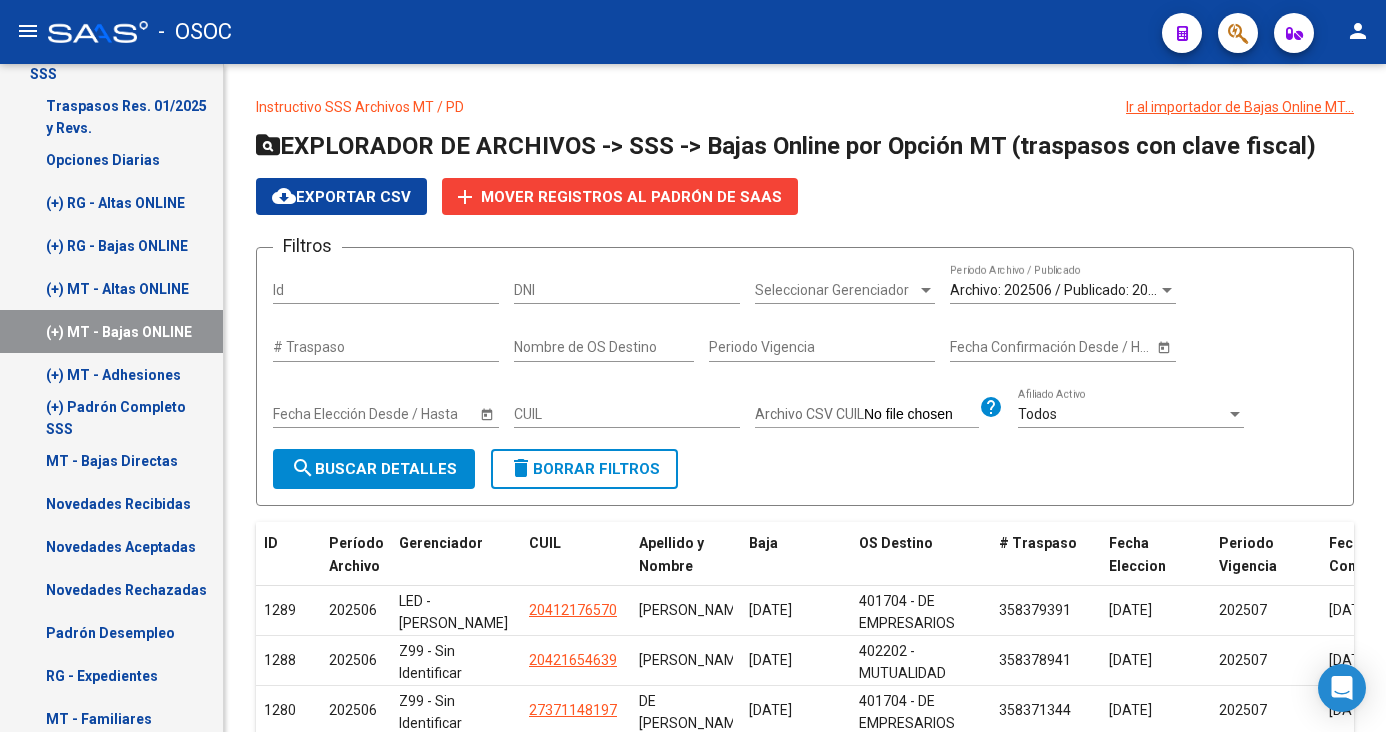 click on "(+) MT - Altas ONLINE" at bounding box center [111, 288] 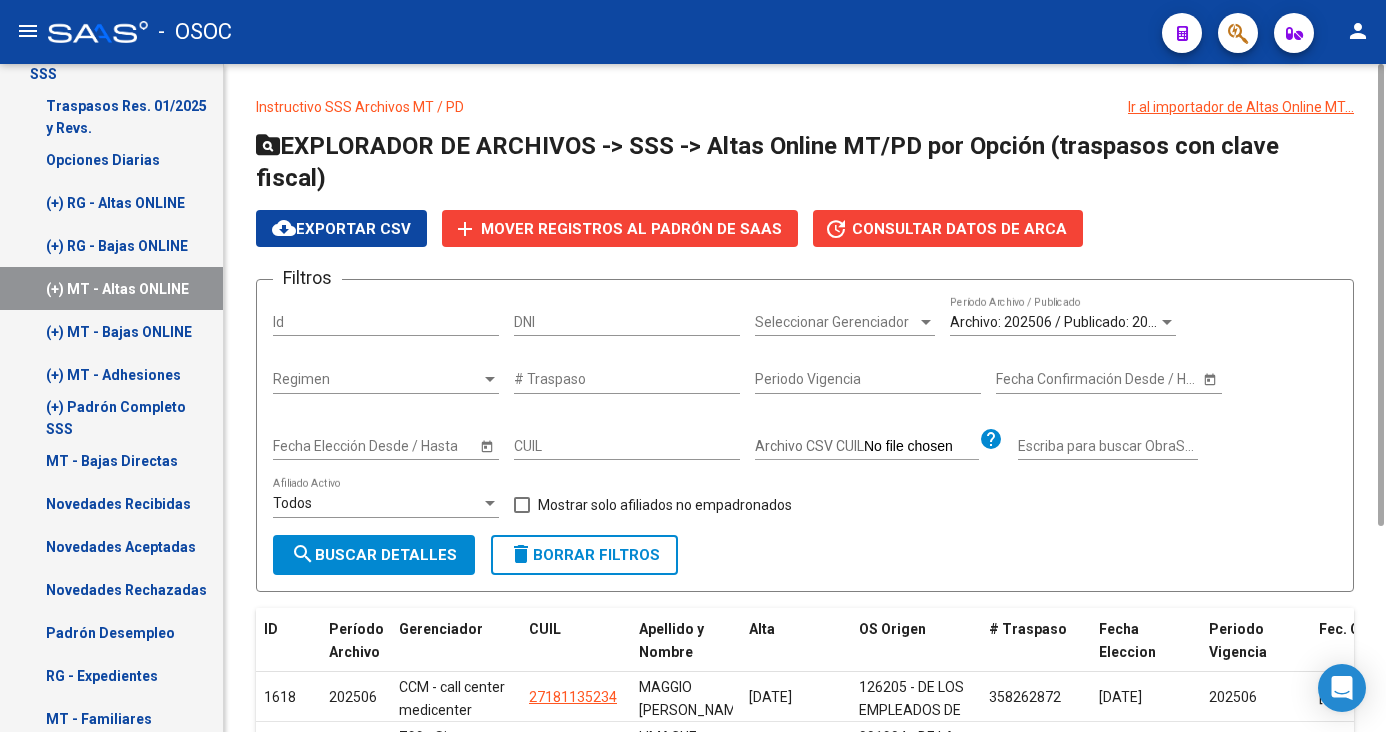 scroll, scrollTop: 296, scrollLeft: 0, axis: vertical 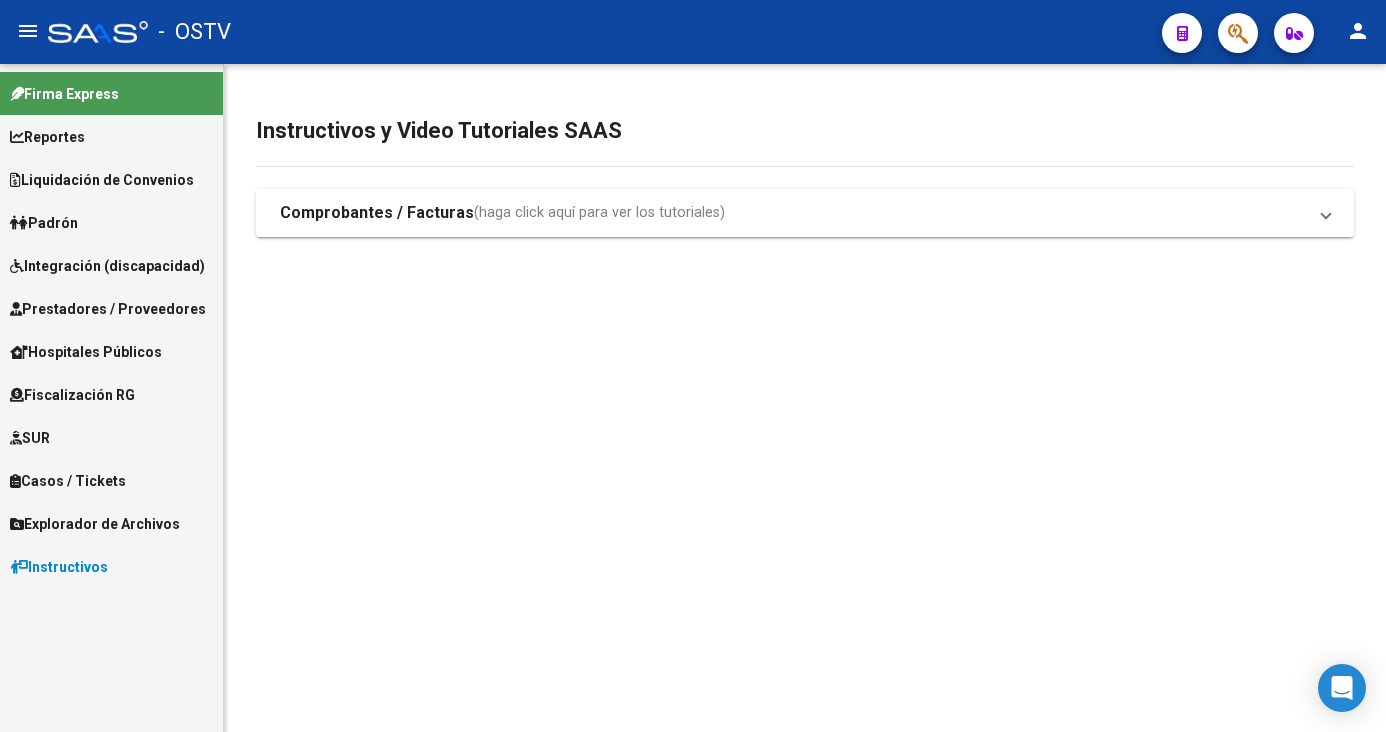 click on "Hospitales Públicos" at bounding box center (86, 352) 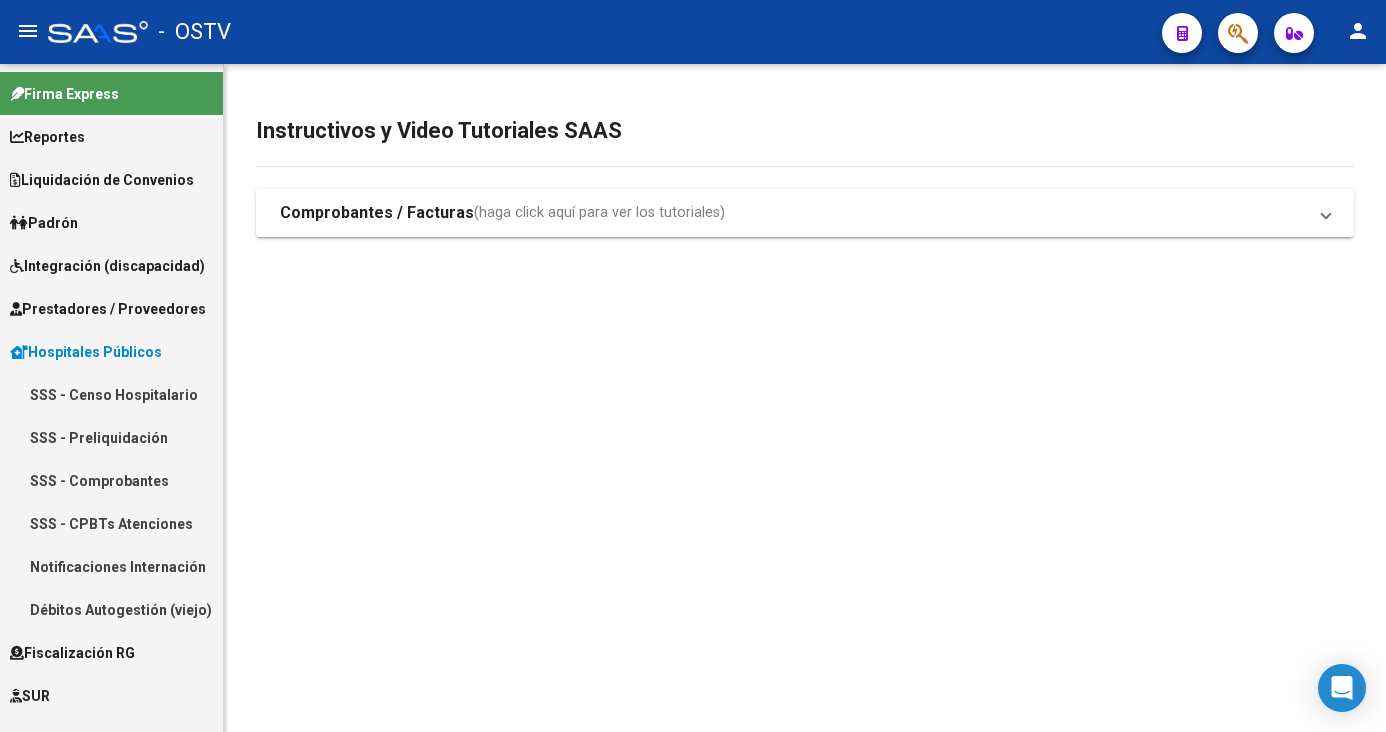 click on "Hospitales Públicos" at bounding box center (86, 352) 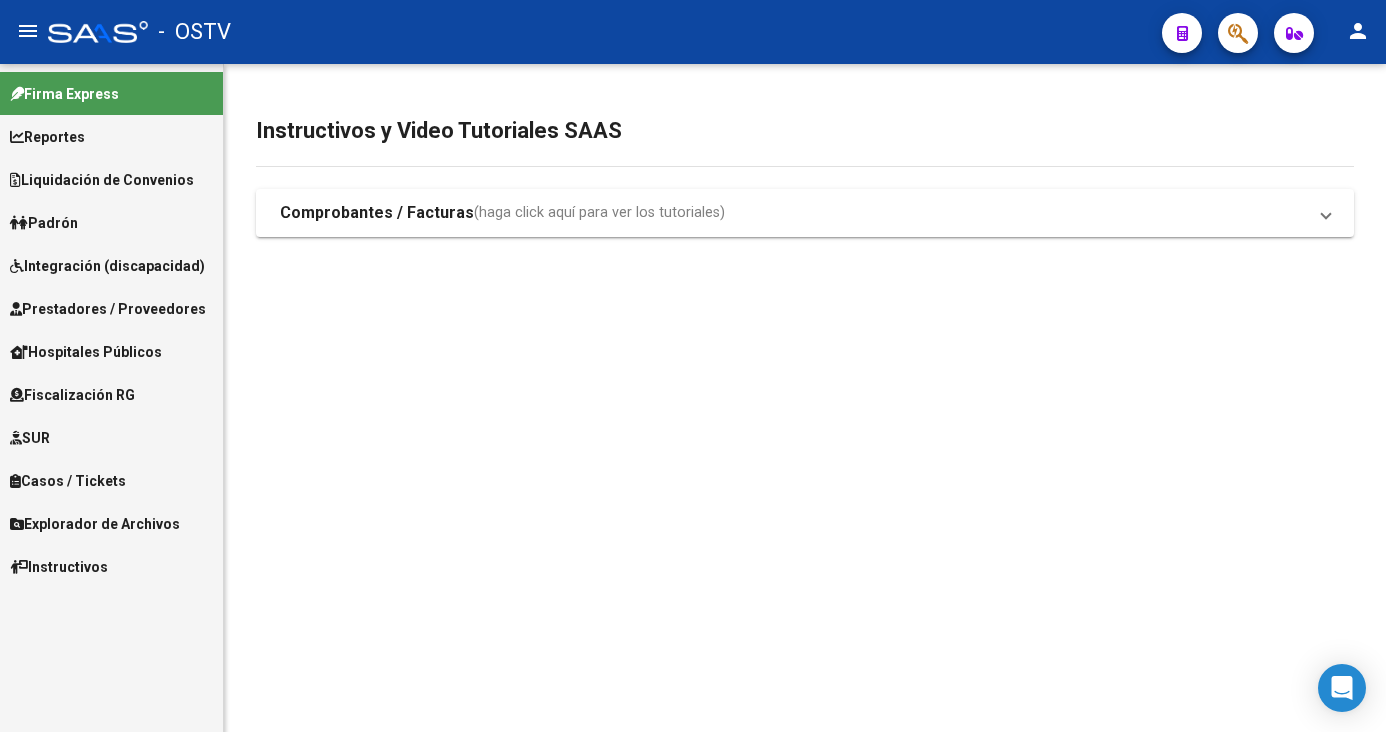 click on "Hospitales Públicos" at bounding box center (86, 352) 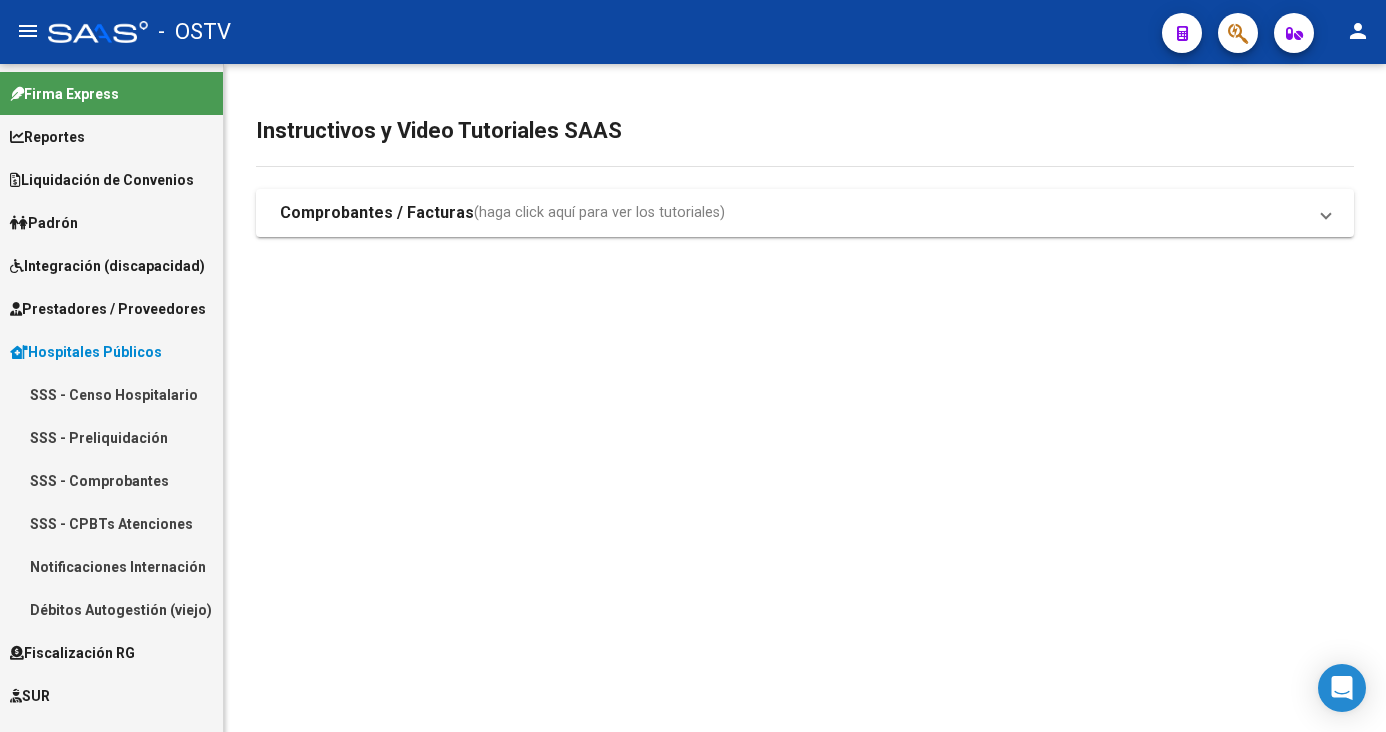 click on "Hospitales Públicos" at bounding box center (86, 352) 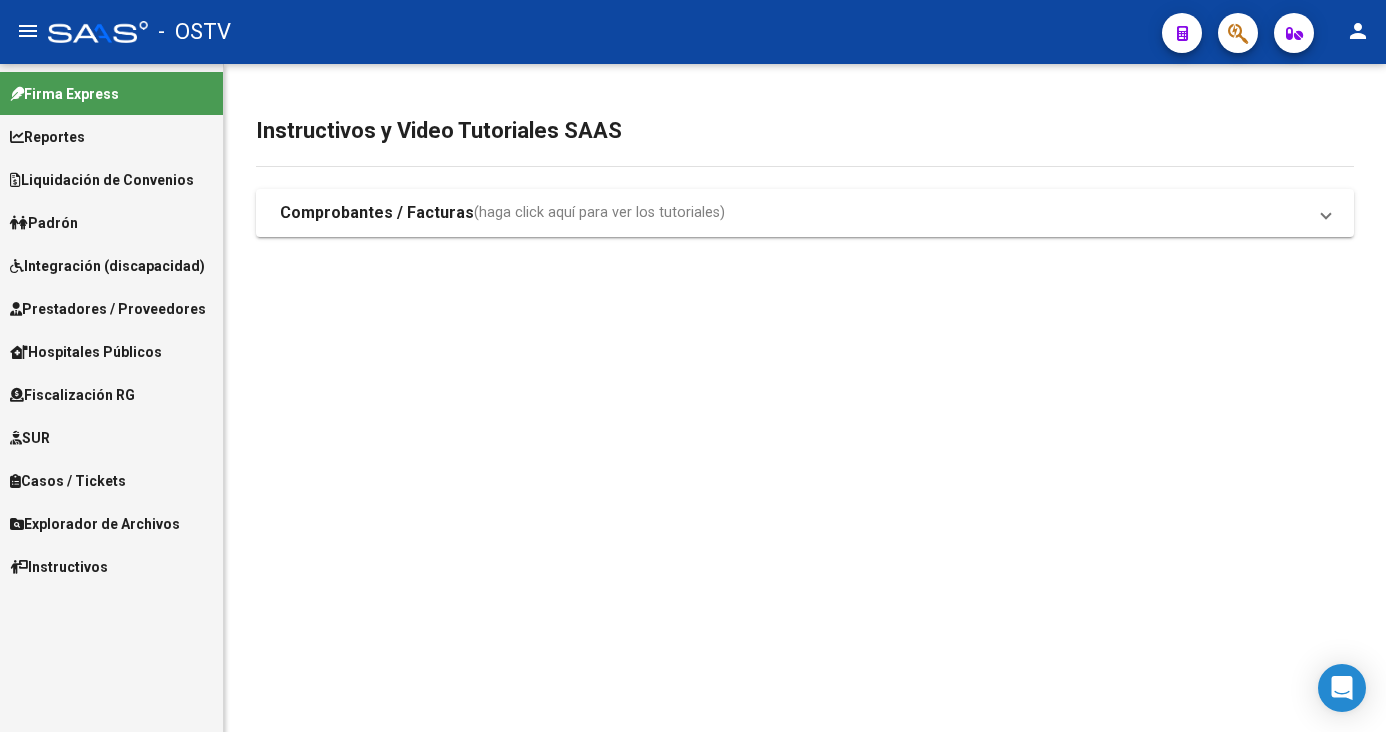 click on "Prestadores / Proveedores" at bounding box center [108, 309] 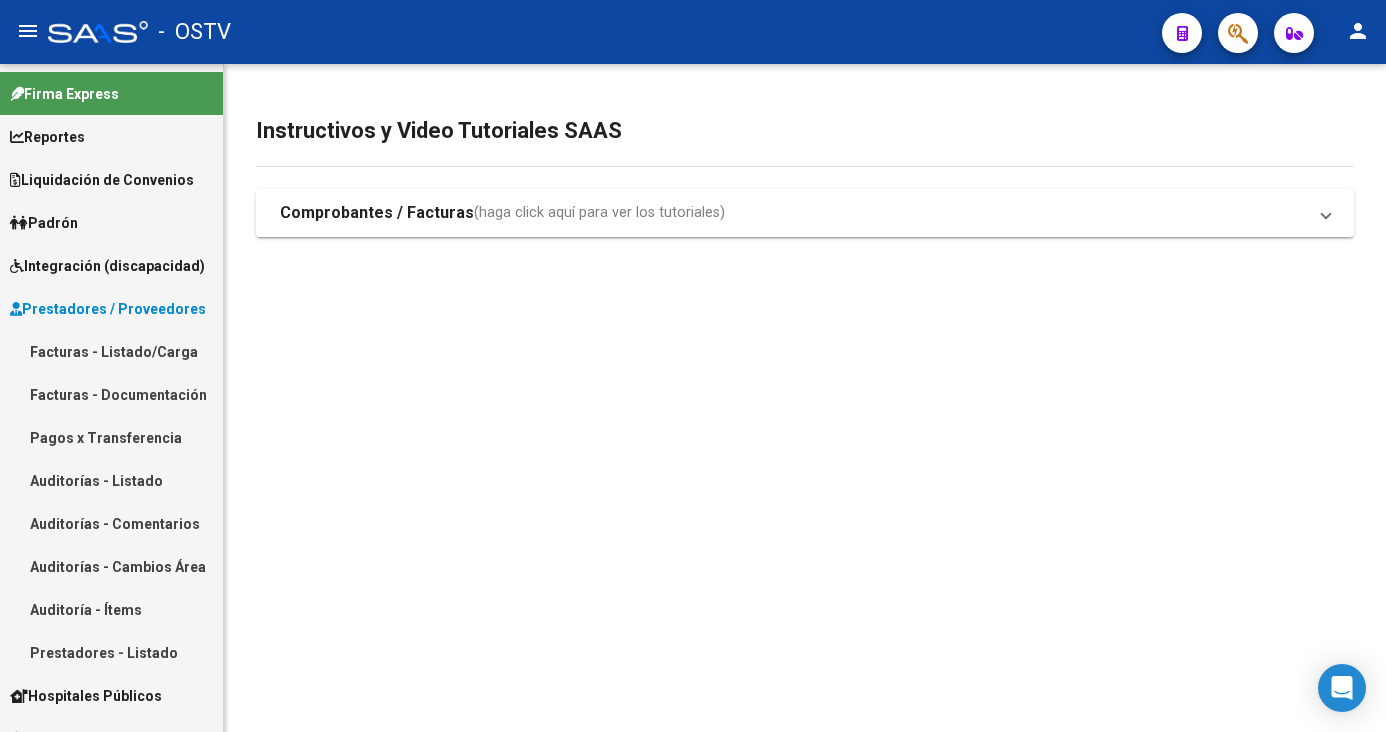 drag, startPoint x: 113, startPoint y: 314, endPoint x: 114, endPoint y: 278, distance: 36.013885 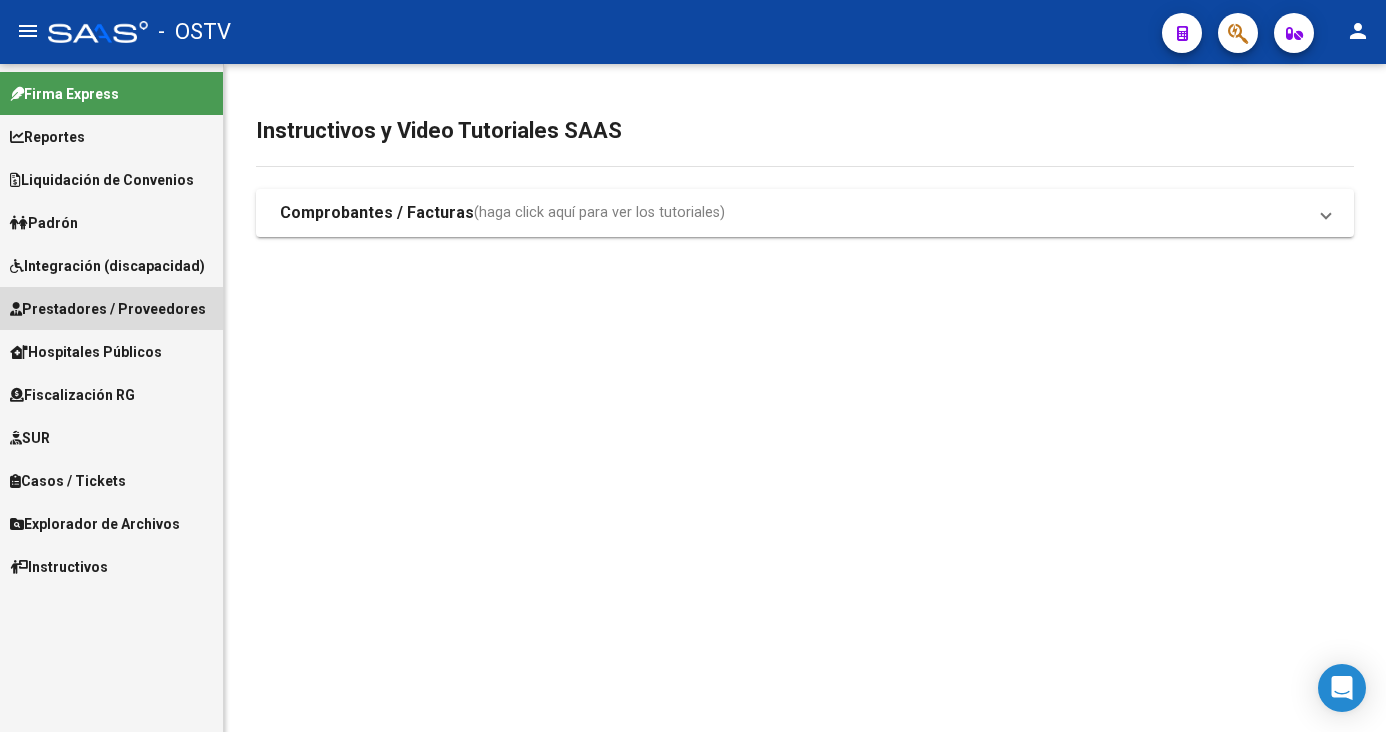click on "Integración (discapacidad)" at bounding box center [111, 265] 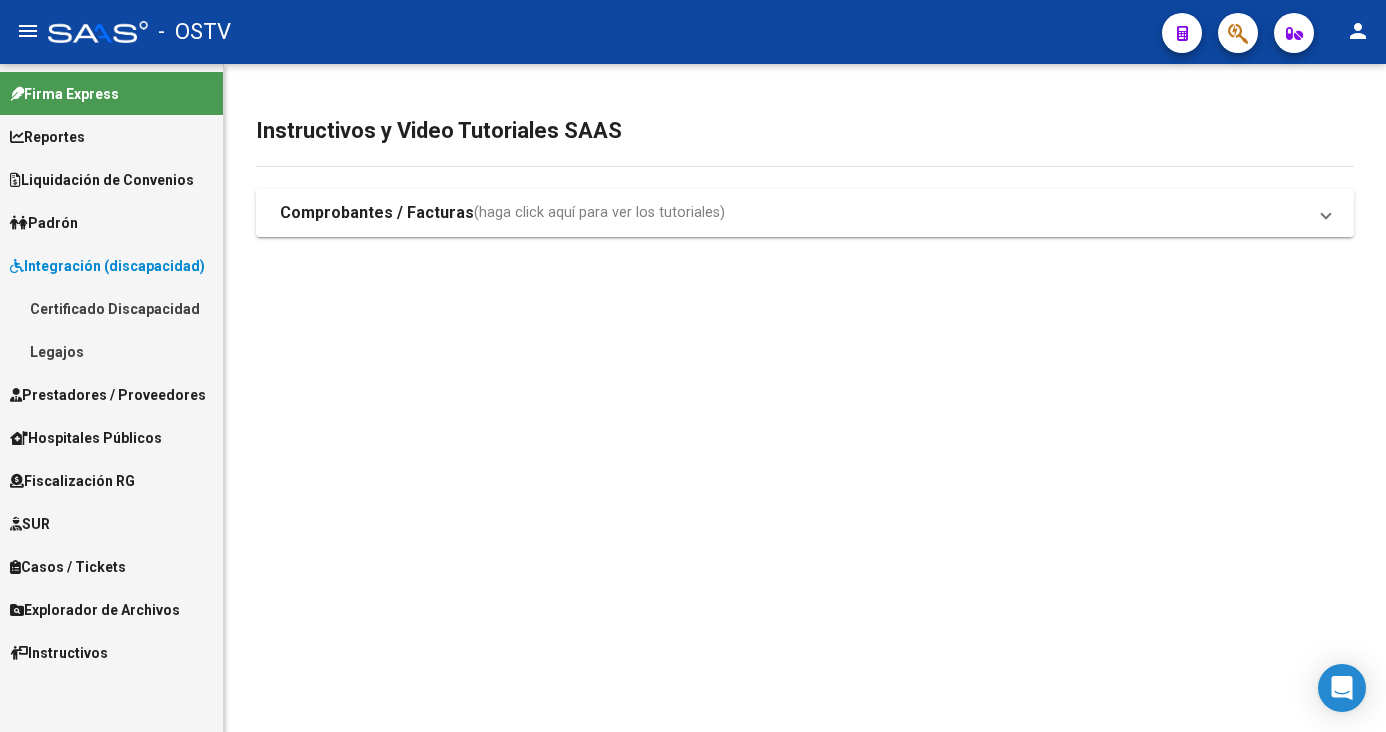 click on "Padrón" at bounding box center (111, 222) 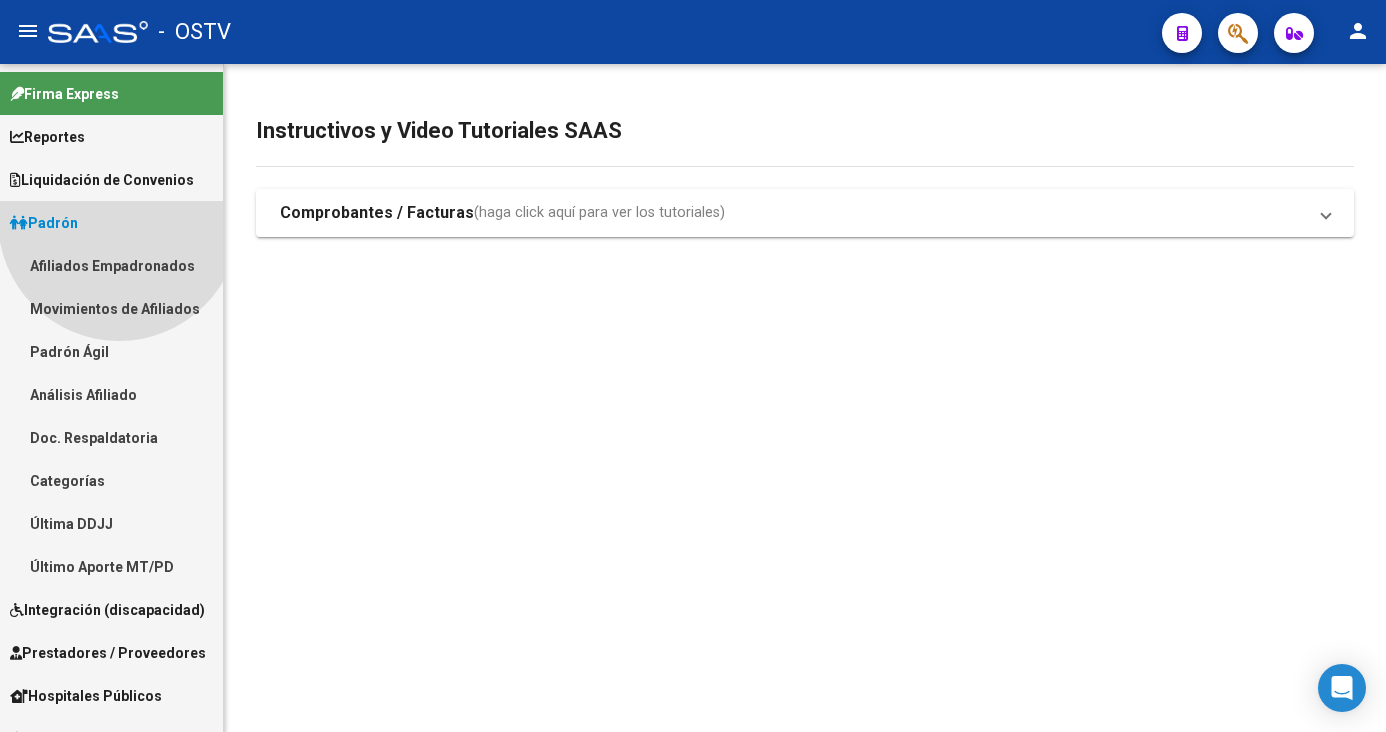 click on "Afiliados Empadronados" at bounding box center (111, 265) 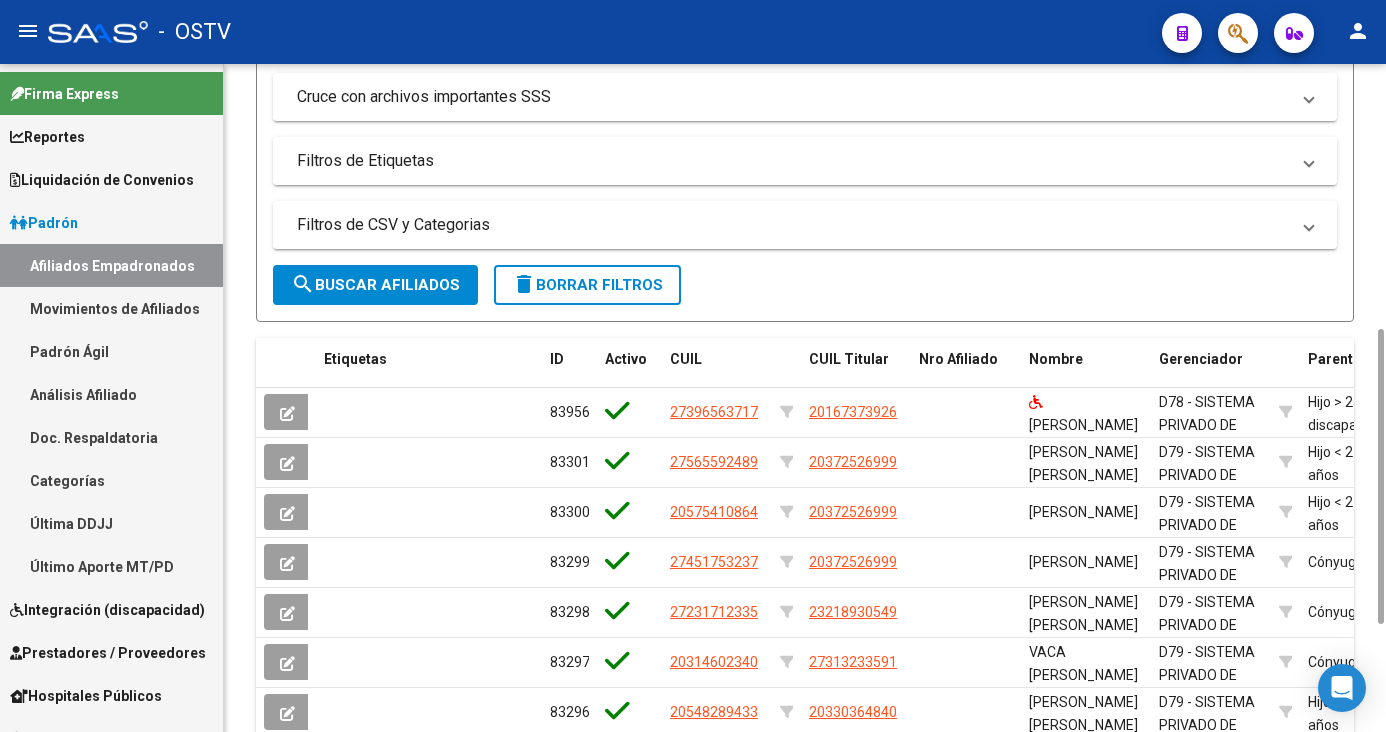 scroll, scrollTop: 842, scrollLeft: 0, axis: vertical 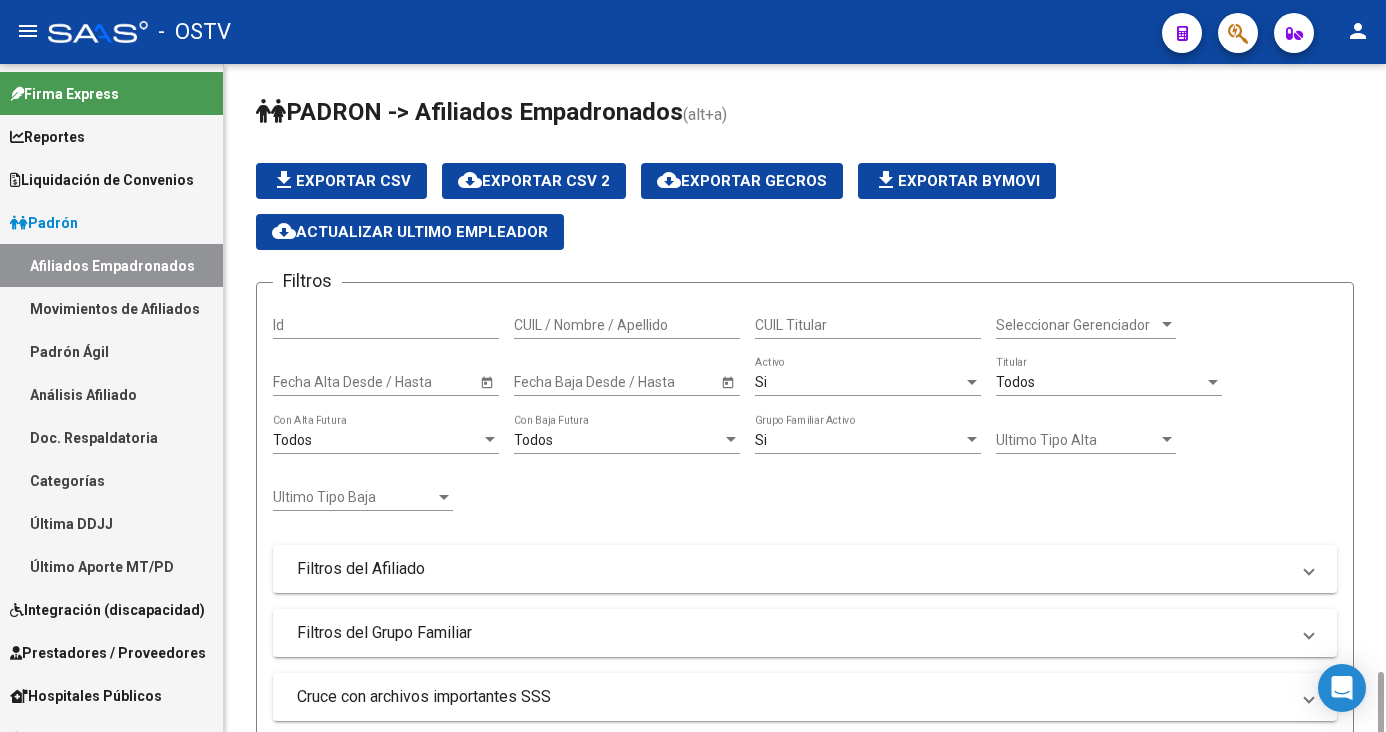 drag, startPoint x: 1386, startPoint y: 375, endPoint x: 1335, endPoint y: 73, distance: 306.27603 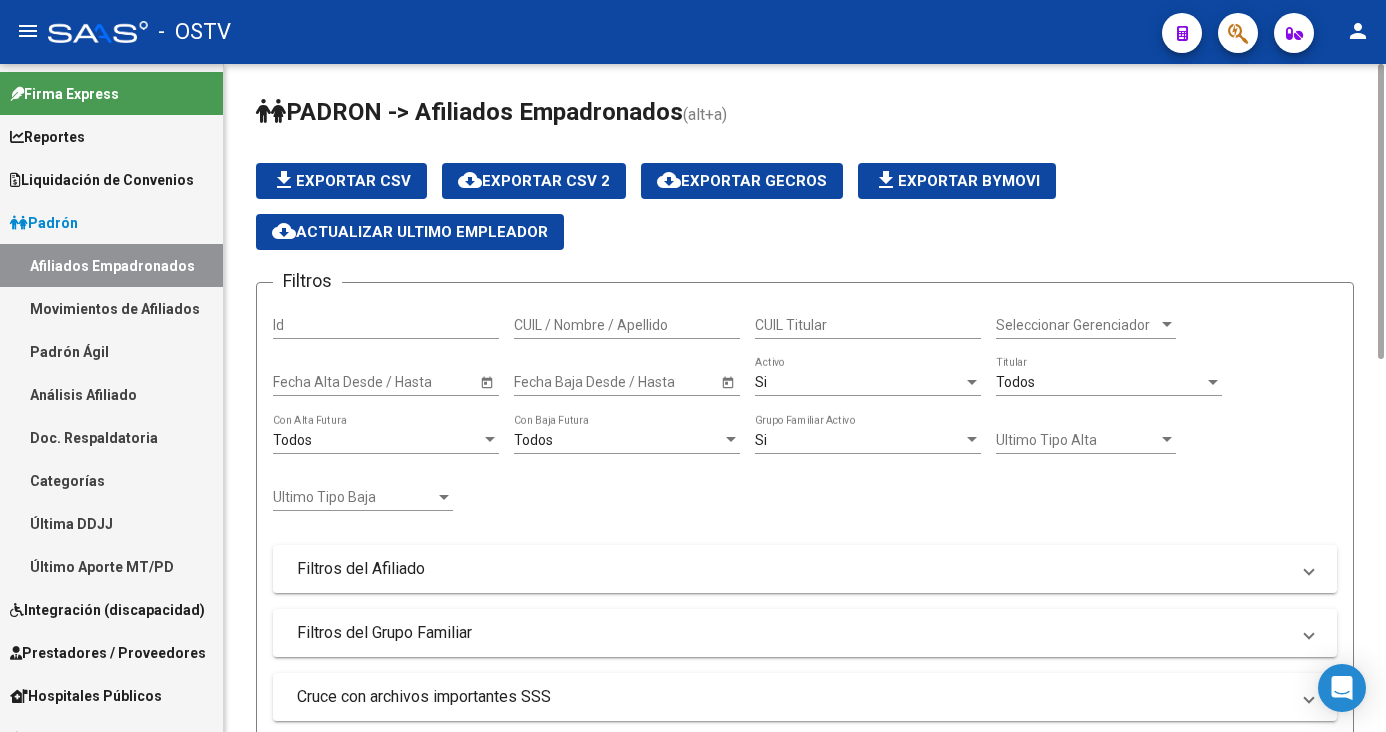 drag, startPoint x: 486, startPoint y: 166, endPoint x: 540, endPoint y: 96, distance: 88.40814 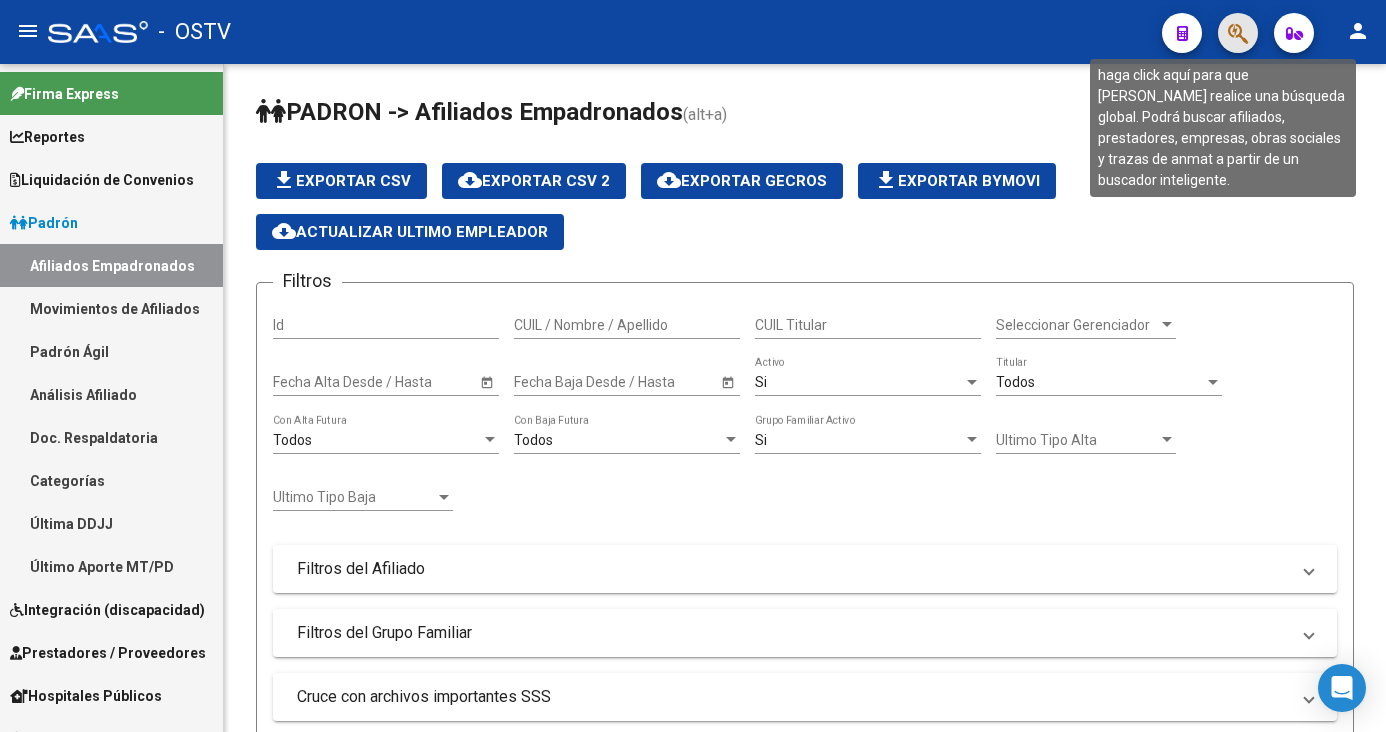 click 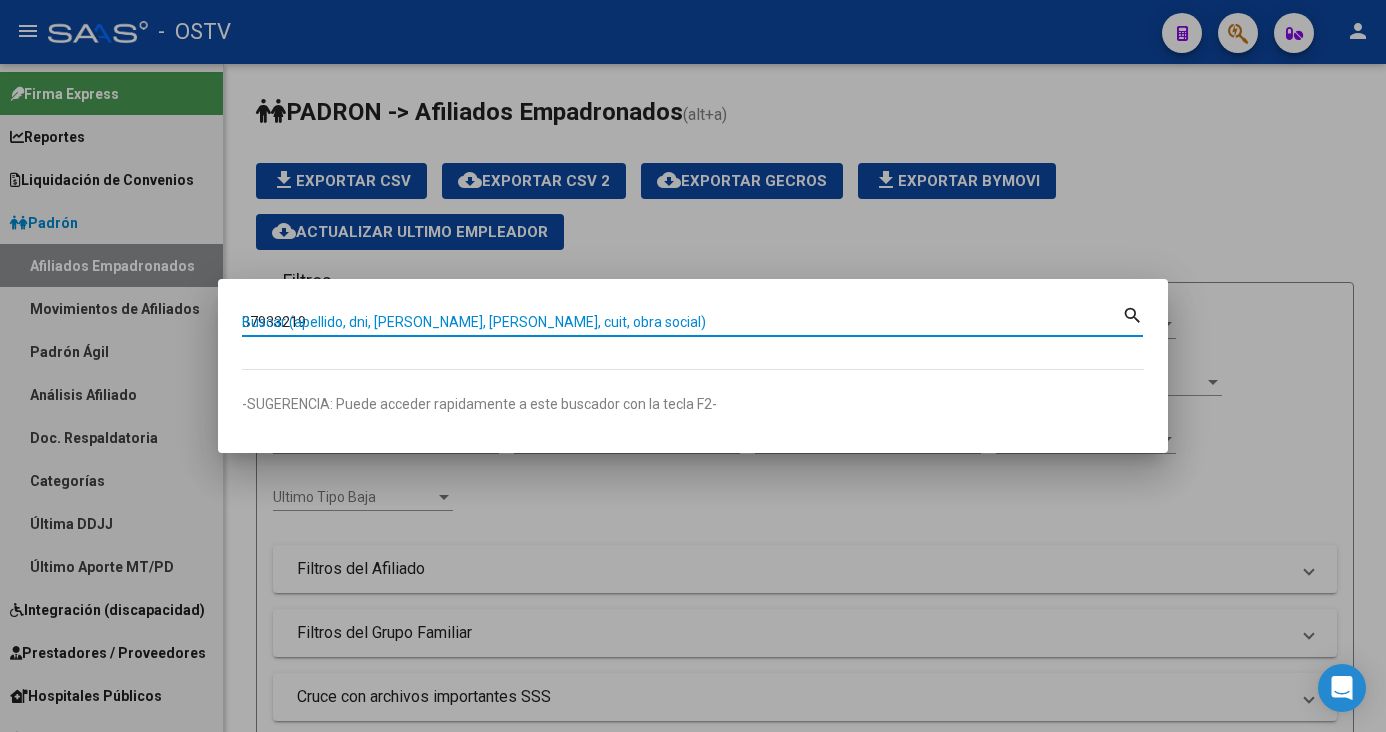 type on "37933219" 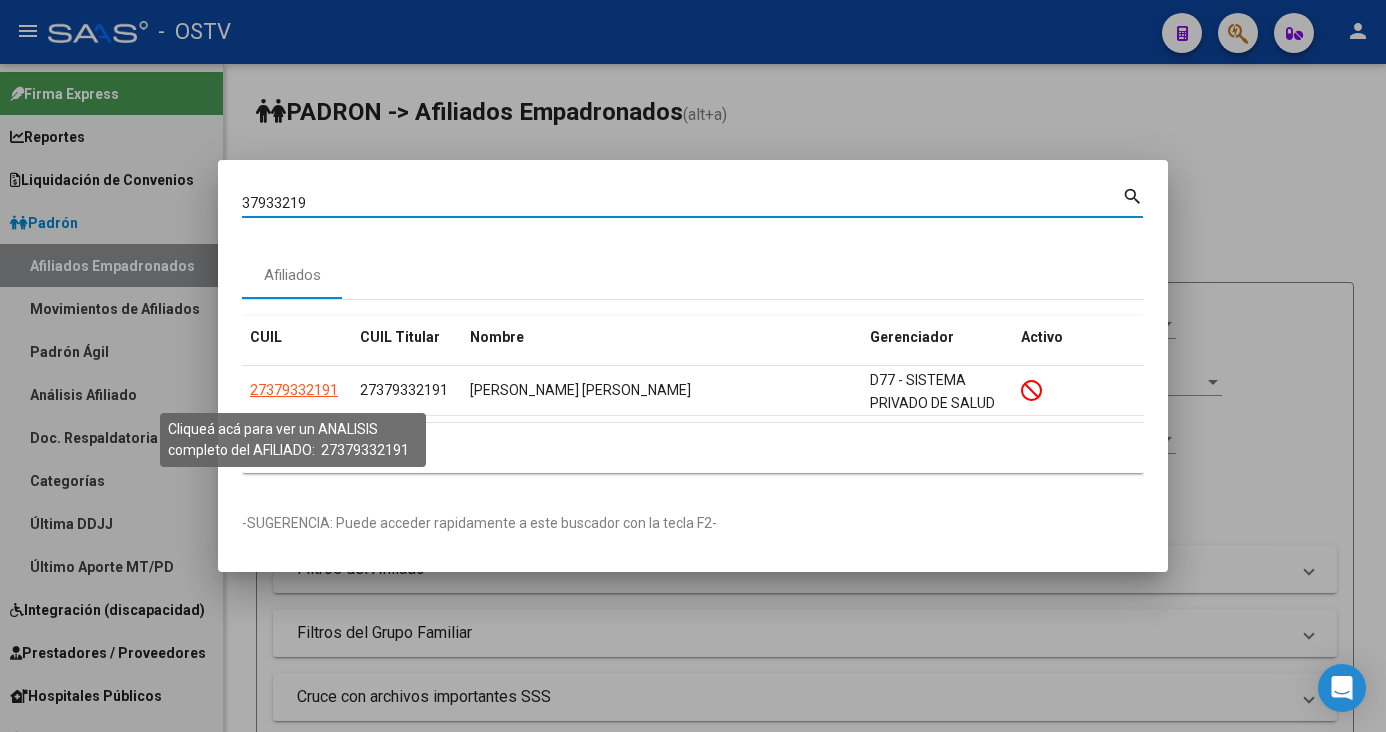 click on "27379332191" 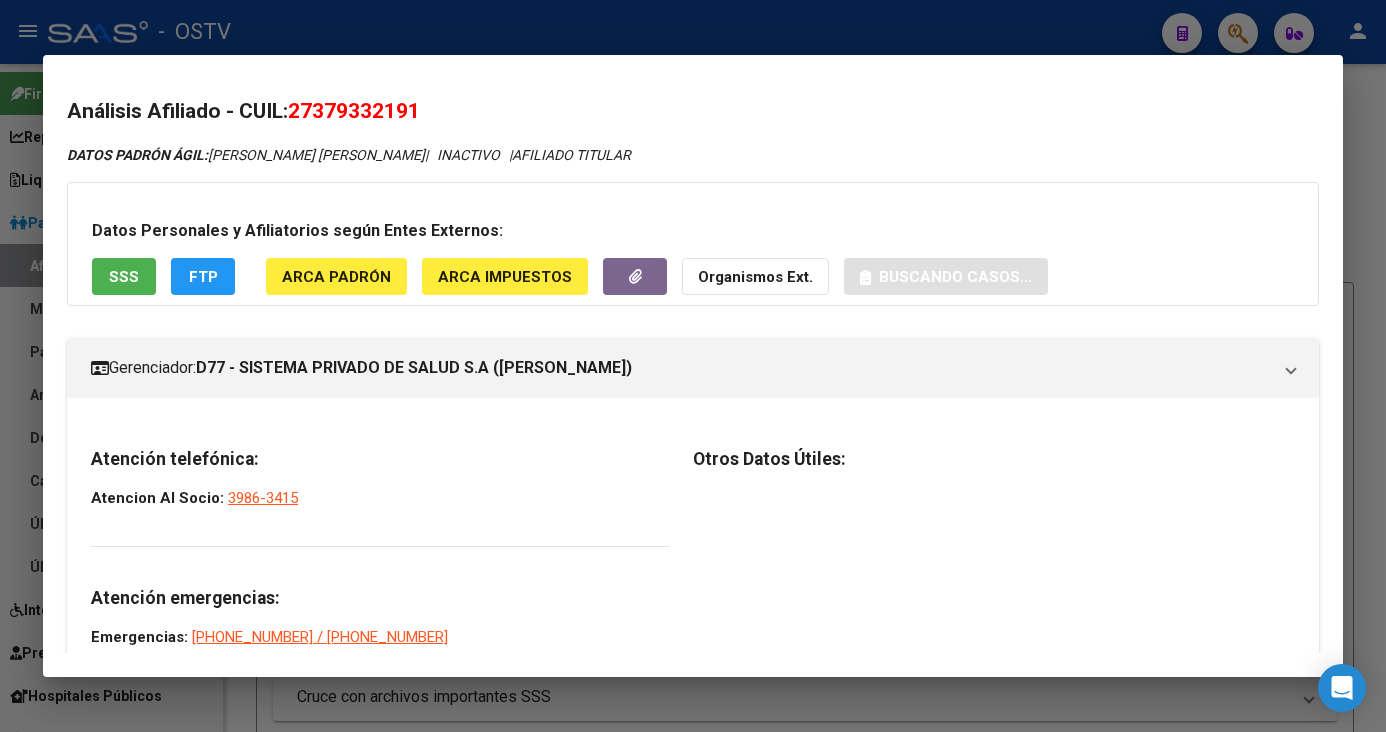 click on "Análisis Afiliado - CUIL:  27379332191" at bounding box center [693, 112] 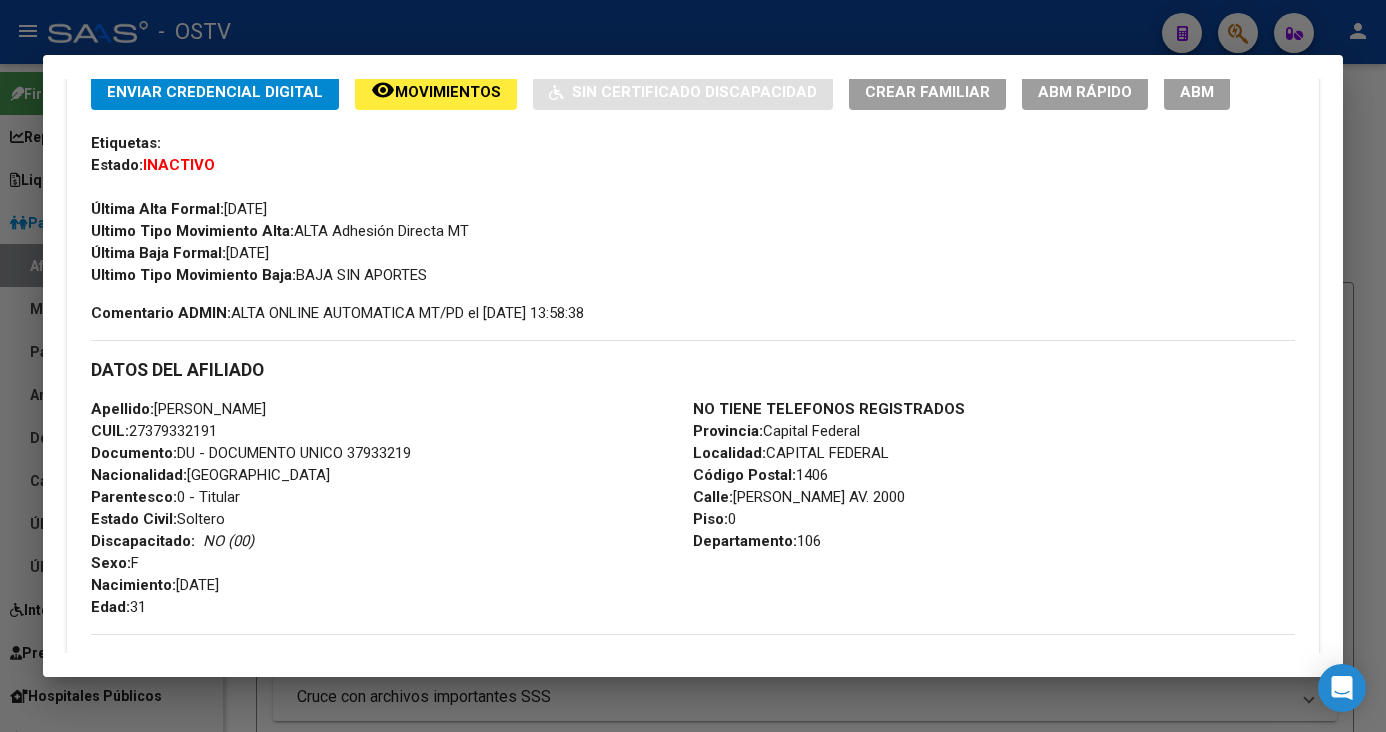 scroll, scrollTop: 500, scrollLeft: 0, axis: vertical 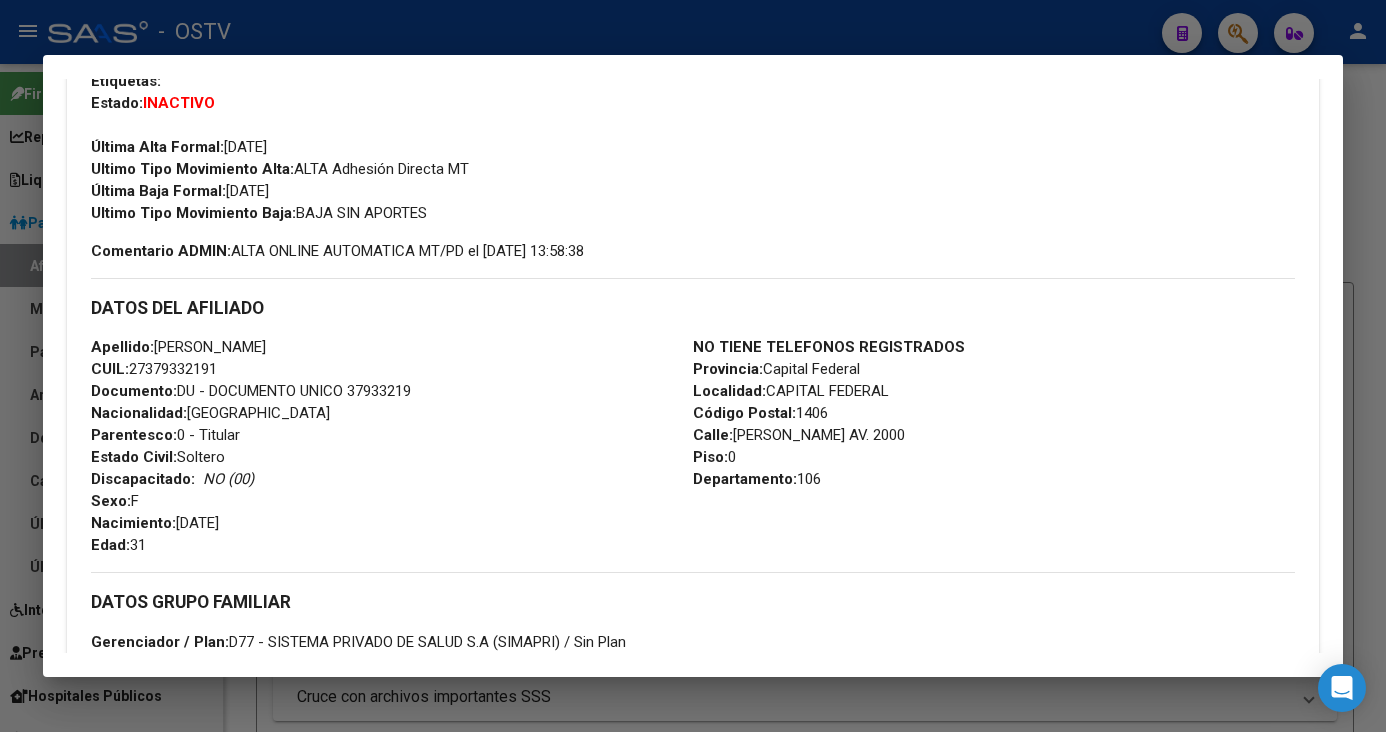 drag, startPoint x: 291, startPoint y: 192, endPoint x: 392, endPoint y: 192, distance: 101 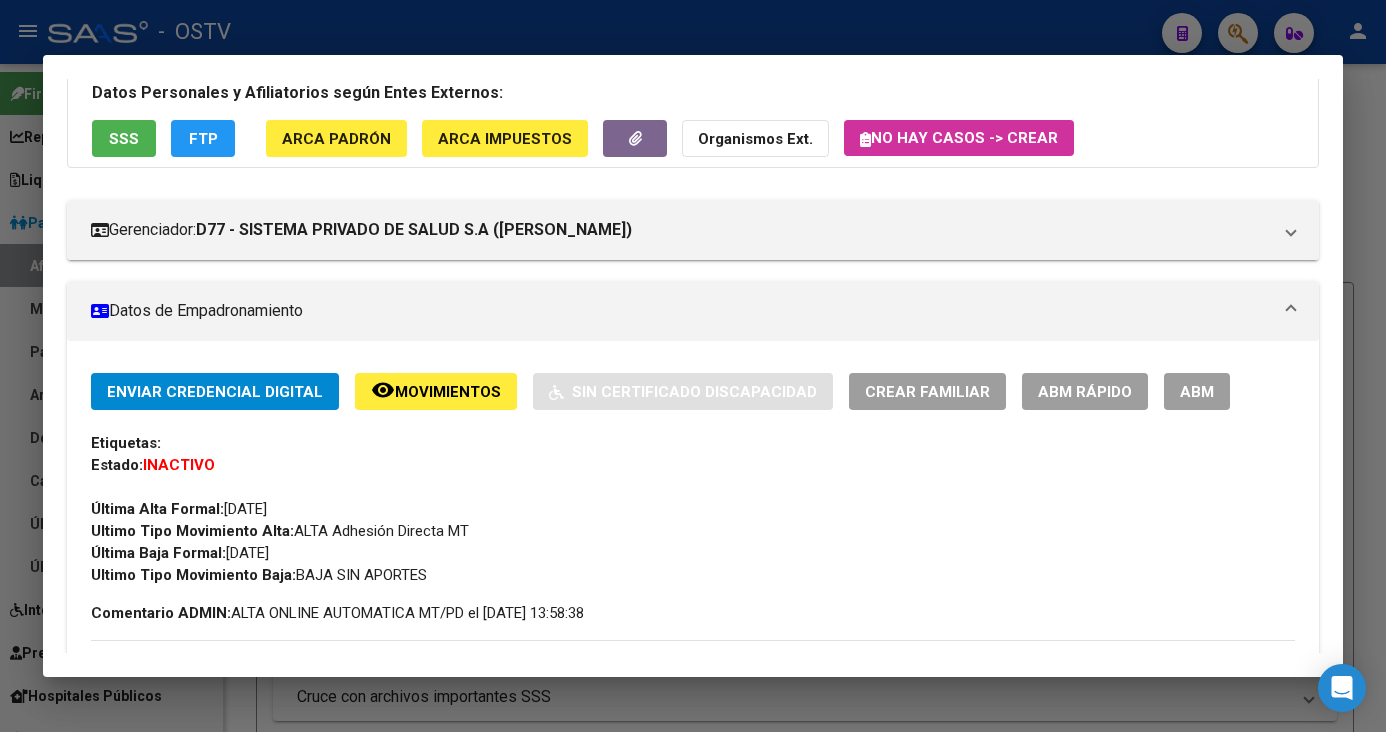 scroll, scrollTop: 136, scrollLeft: 0, axis: vertical 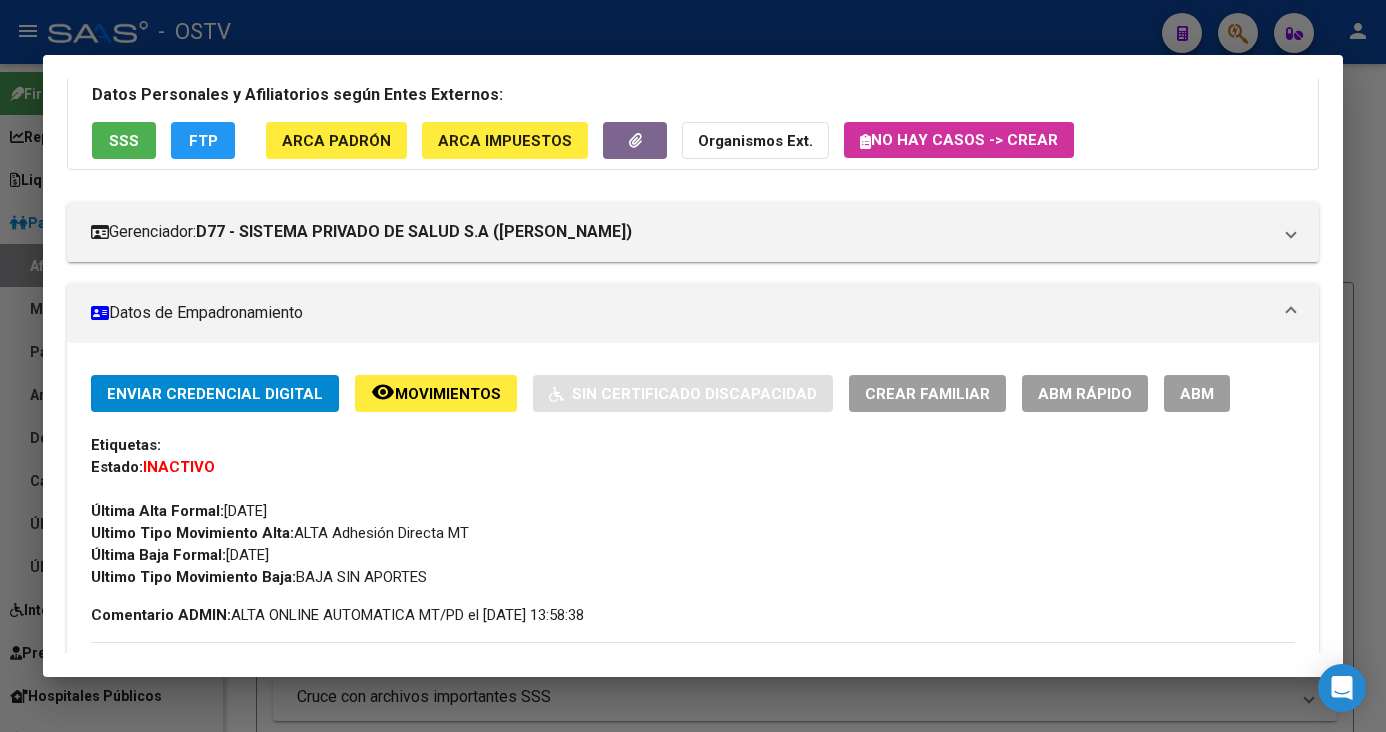 click on "remove_red_eye" 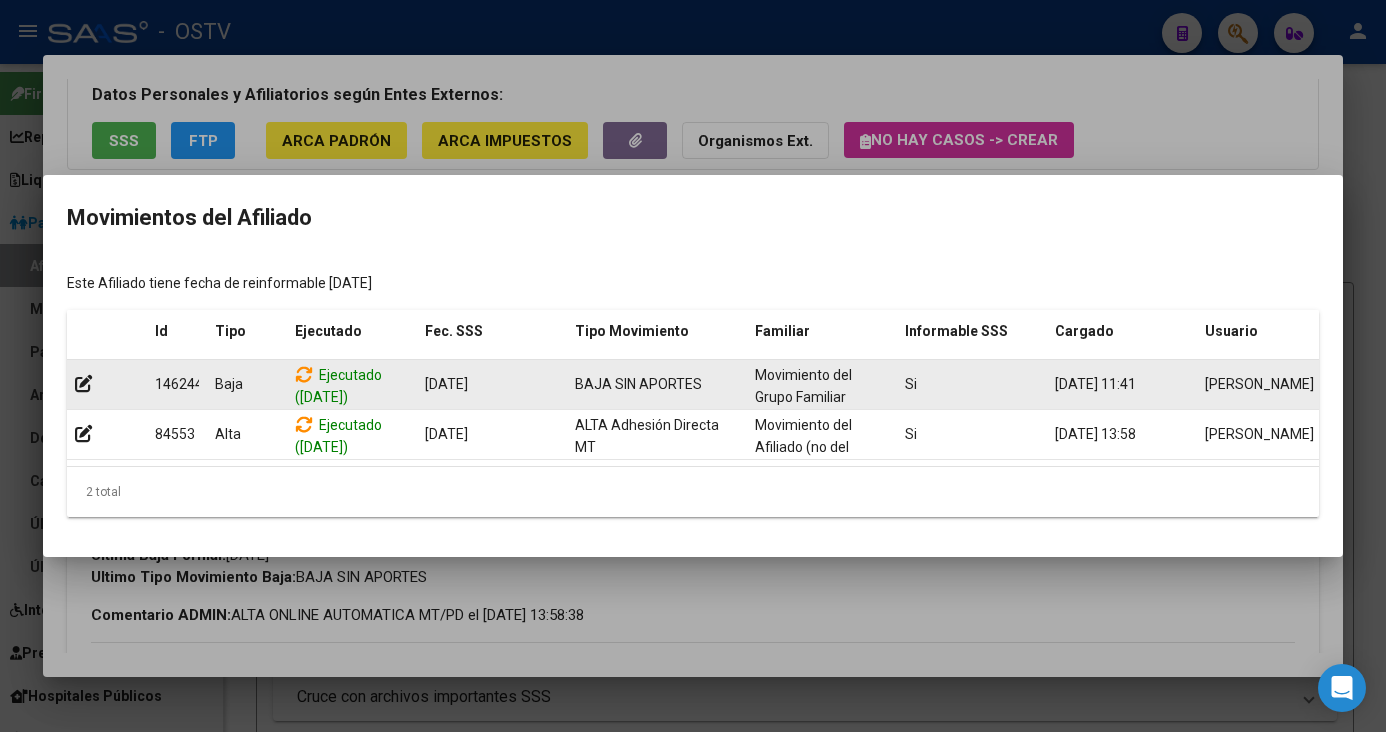 click on "19/06/2025 11:41" 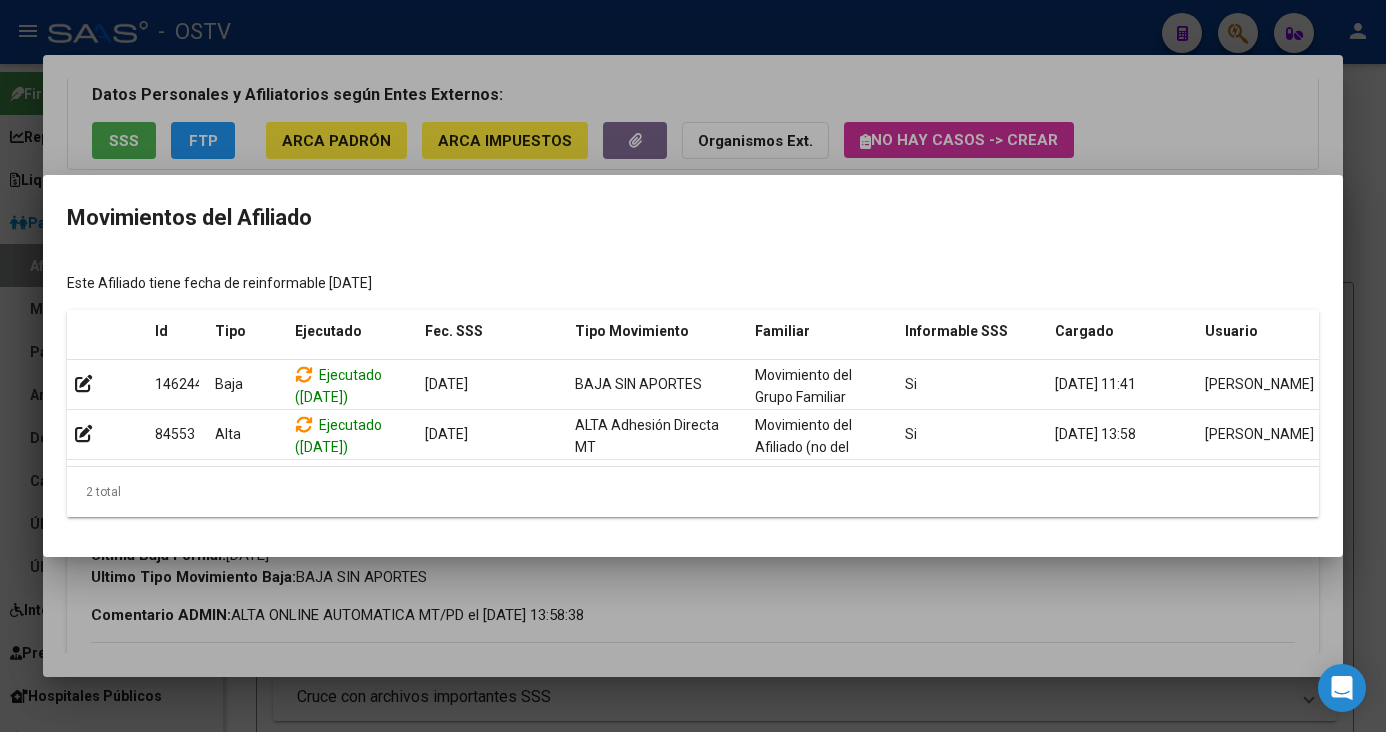 click at bounding box center [693, 366] 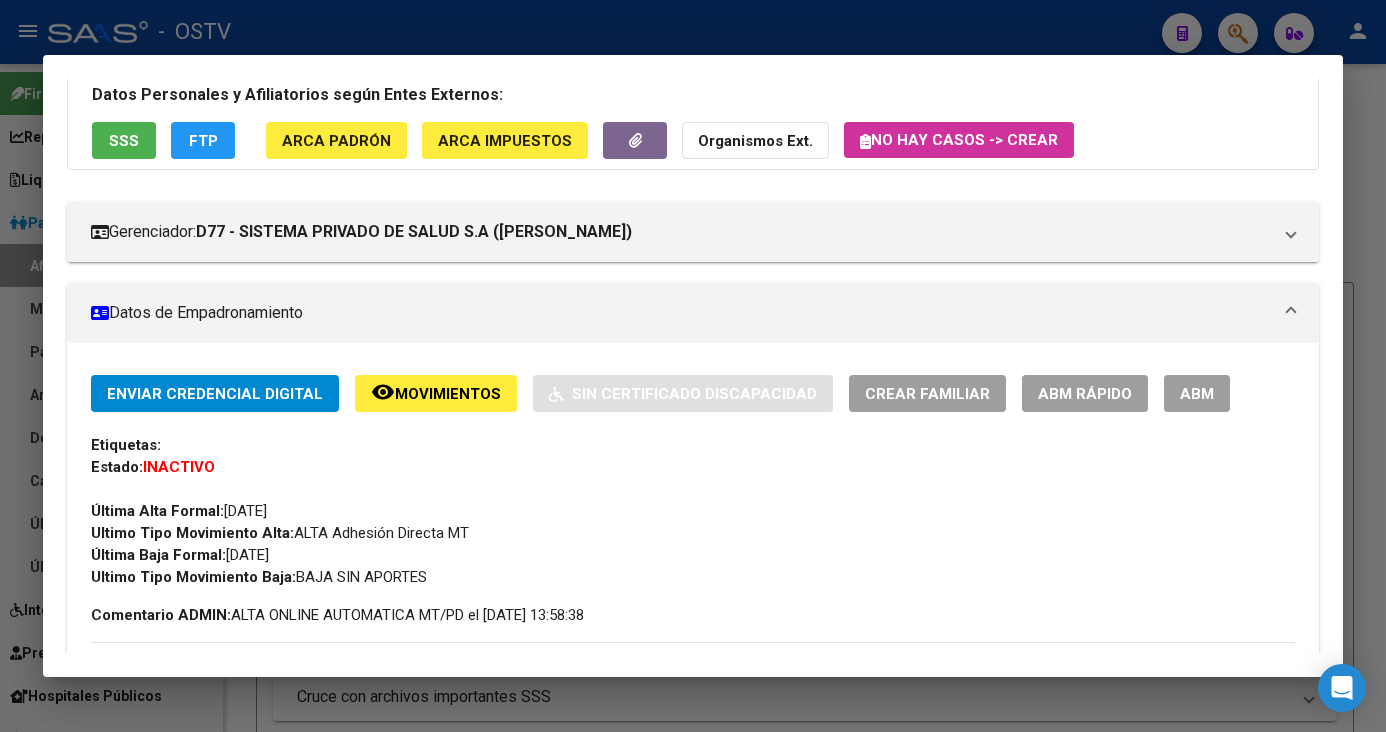 click on "Ultimo Tipo Movimiento Baja:  BAJA SIN APORTES" at bounding box center (693, 577) 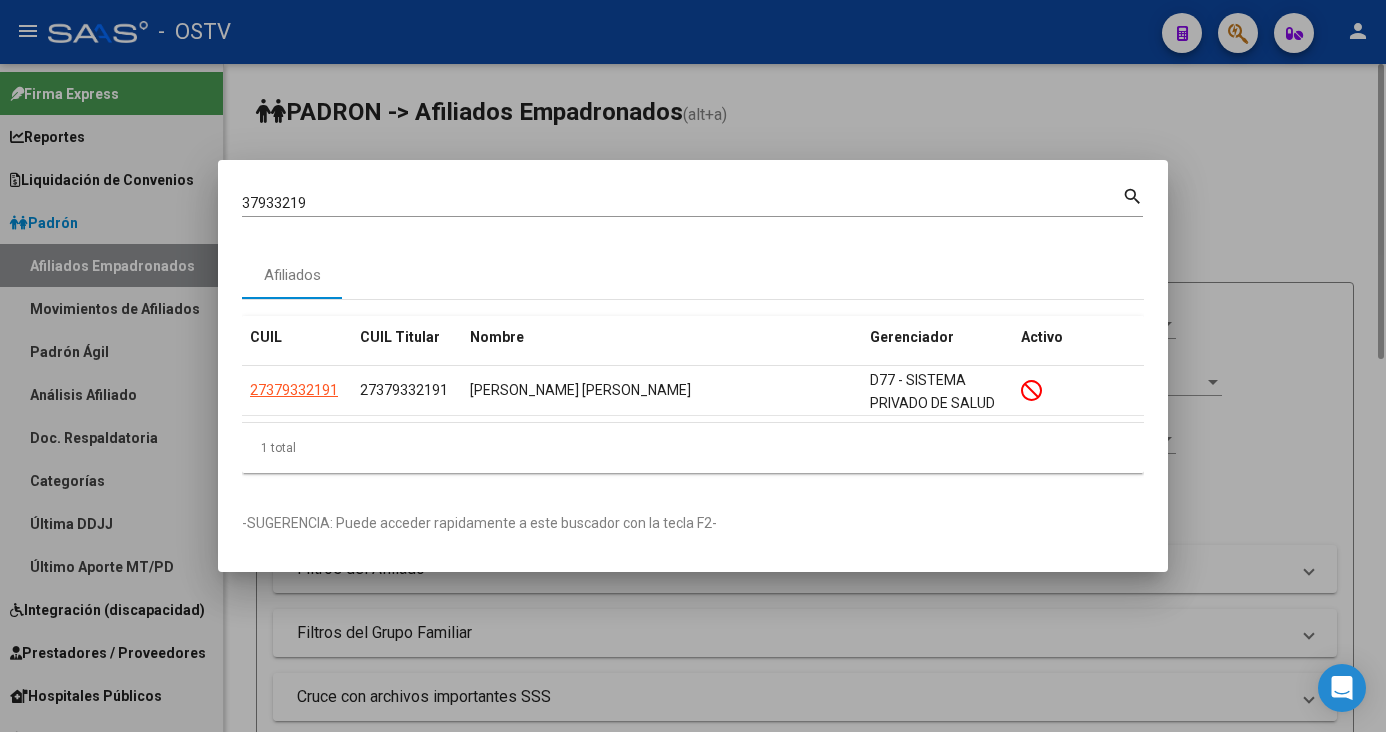 click at bounding box center (693, 366) 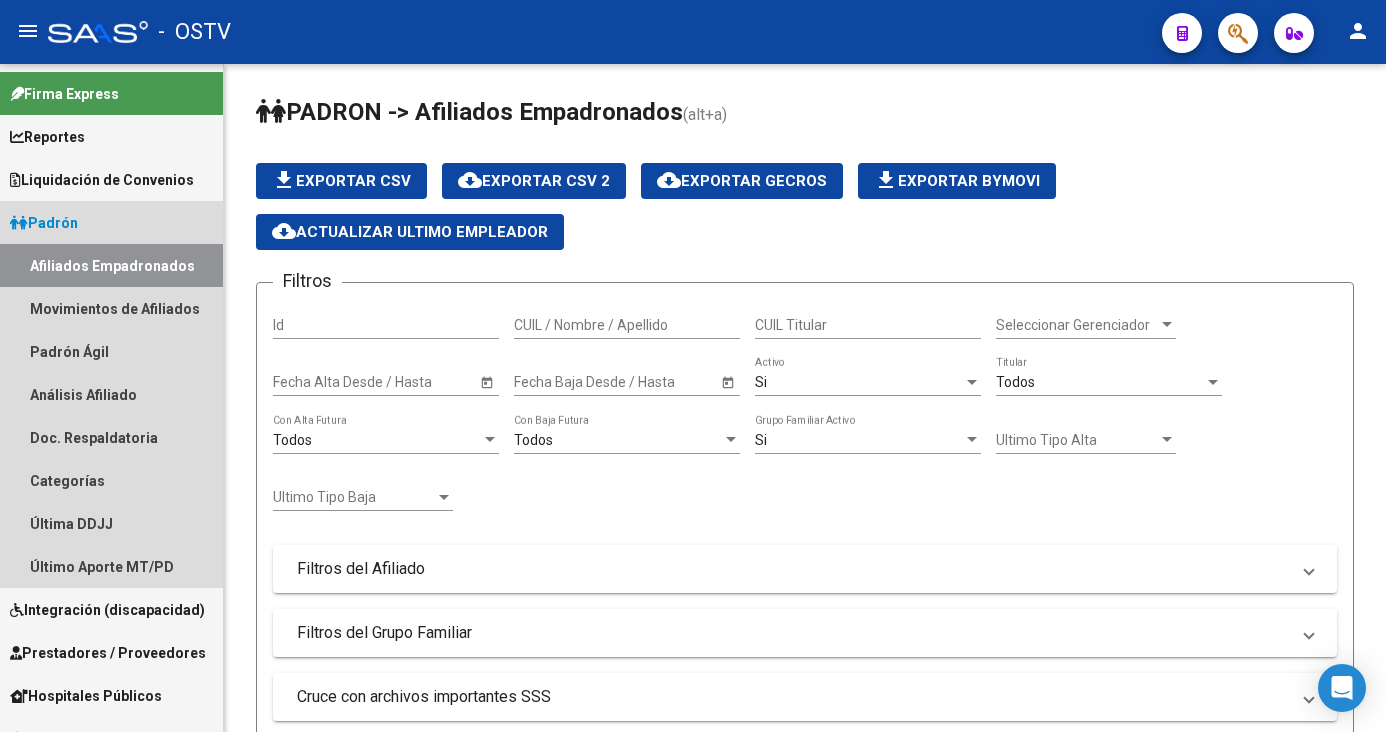click on "Padrón" at bounding box center (111, 222) 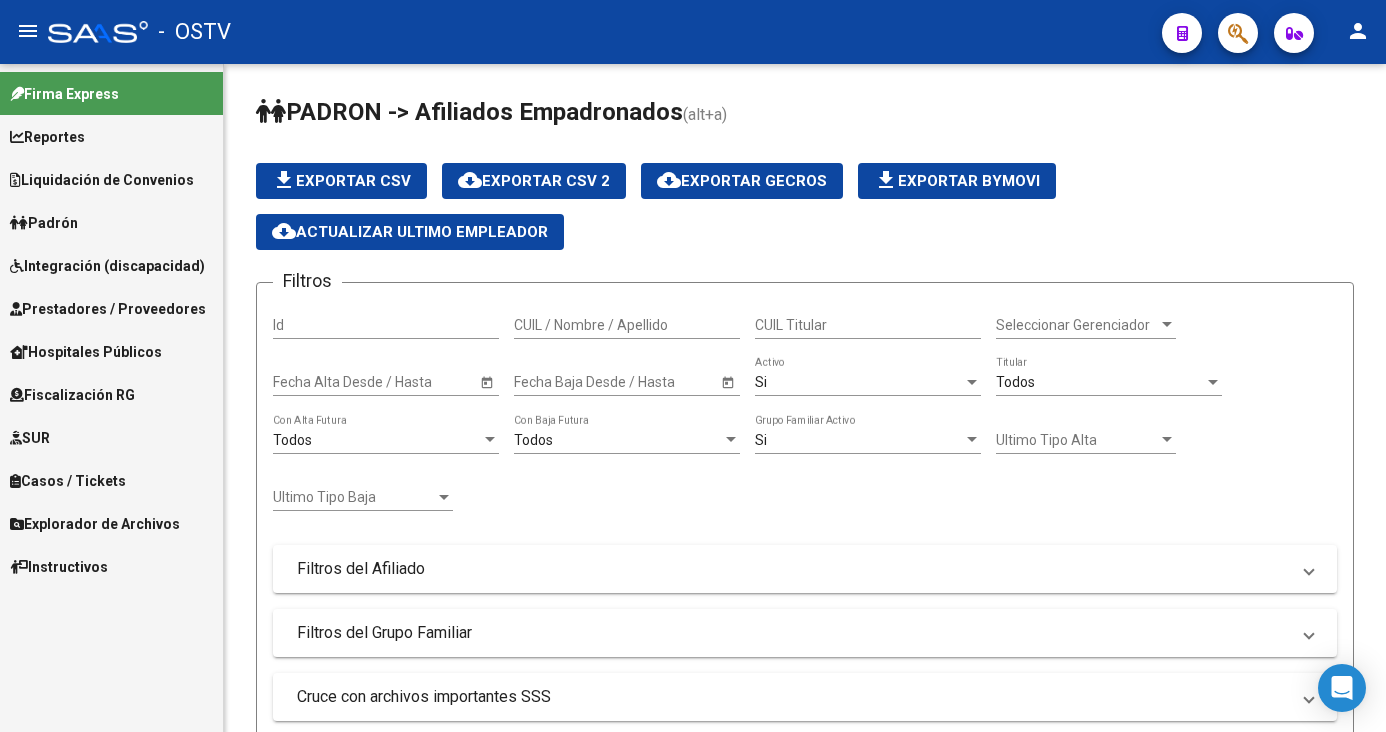 click on "Padrón" at bounding box center [111, 222] 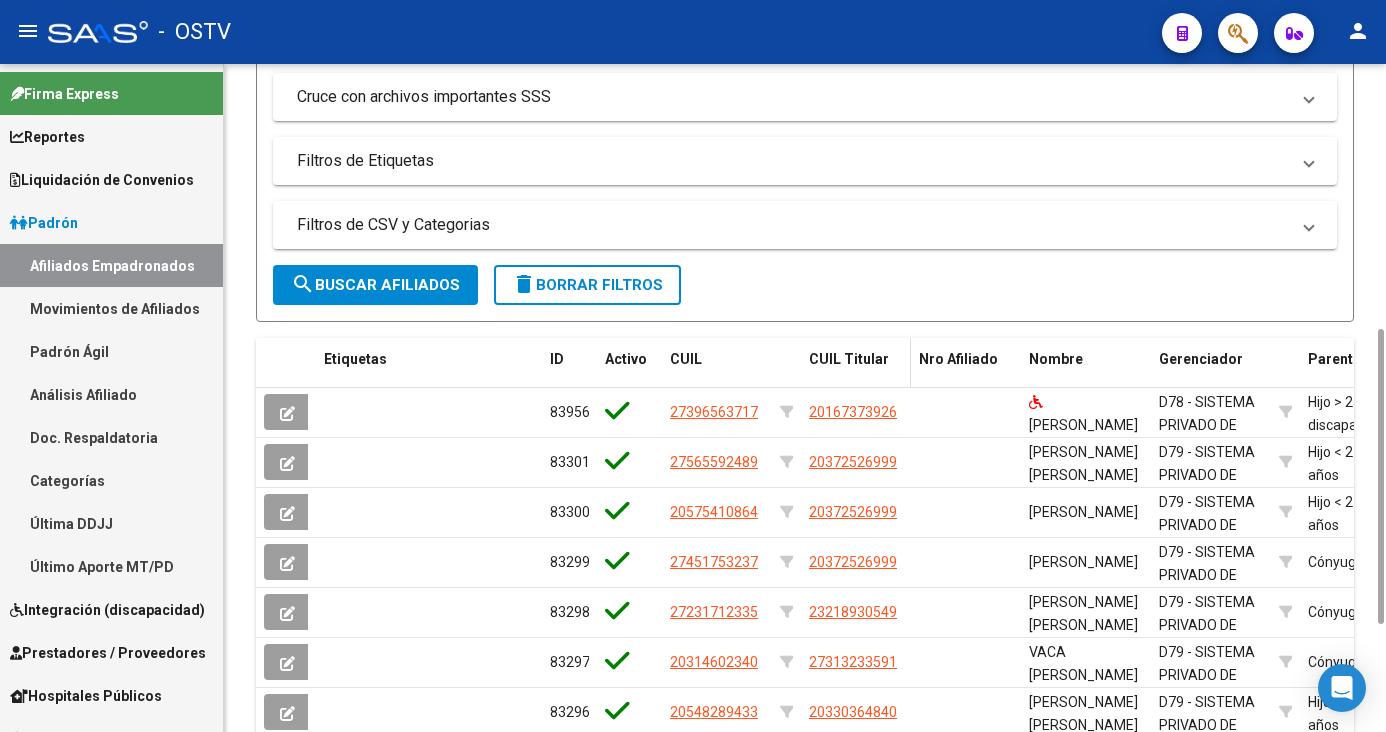 scroll, scrollTop: 400, scrollLeft: 0, axis: vertical 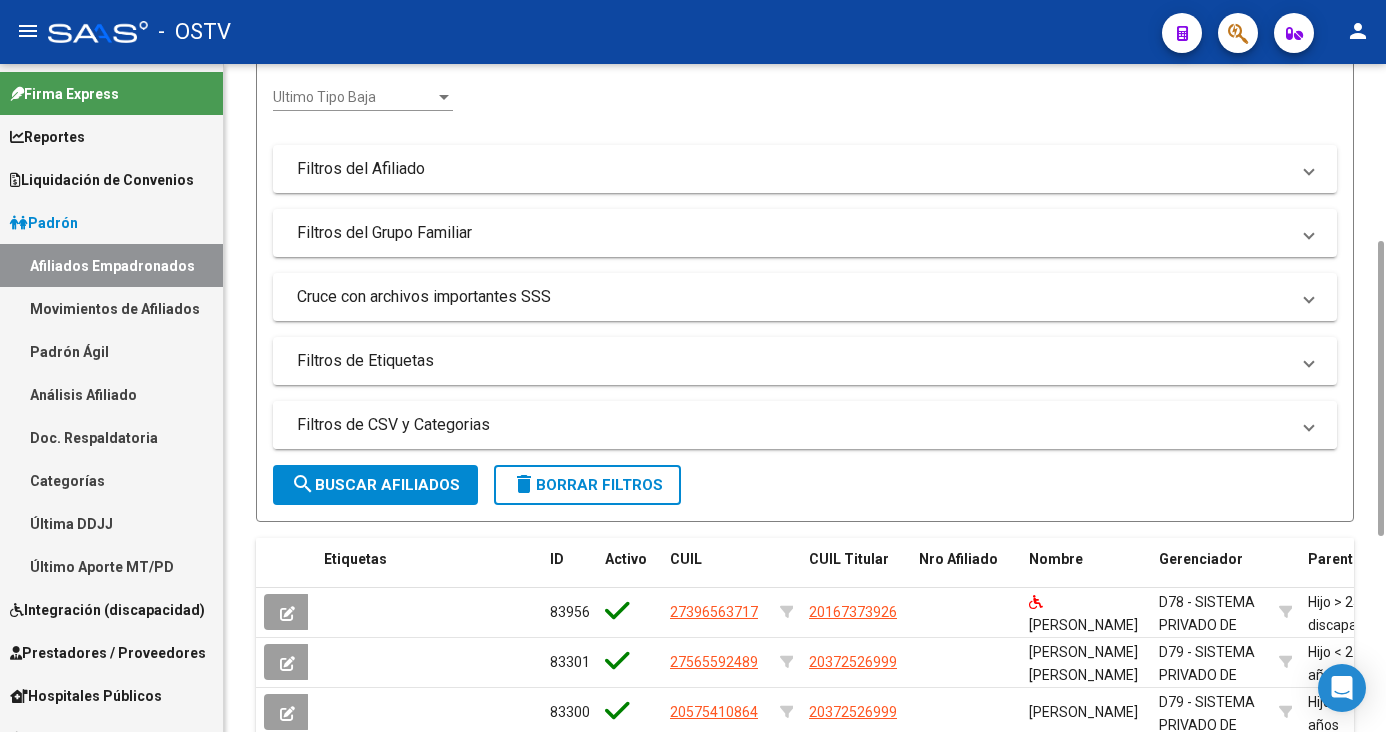 click on "Filtros de CSV y Categorias" at bounding box center [793, 425] 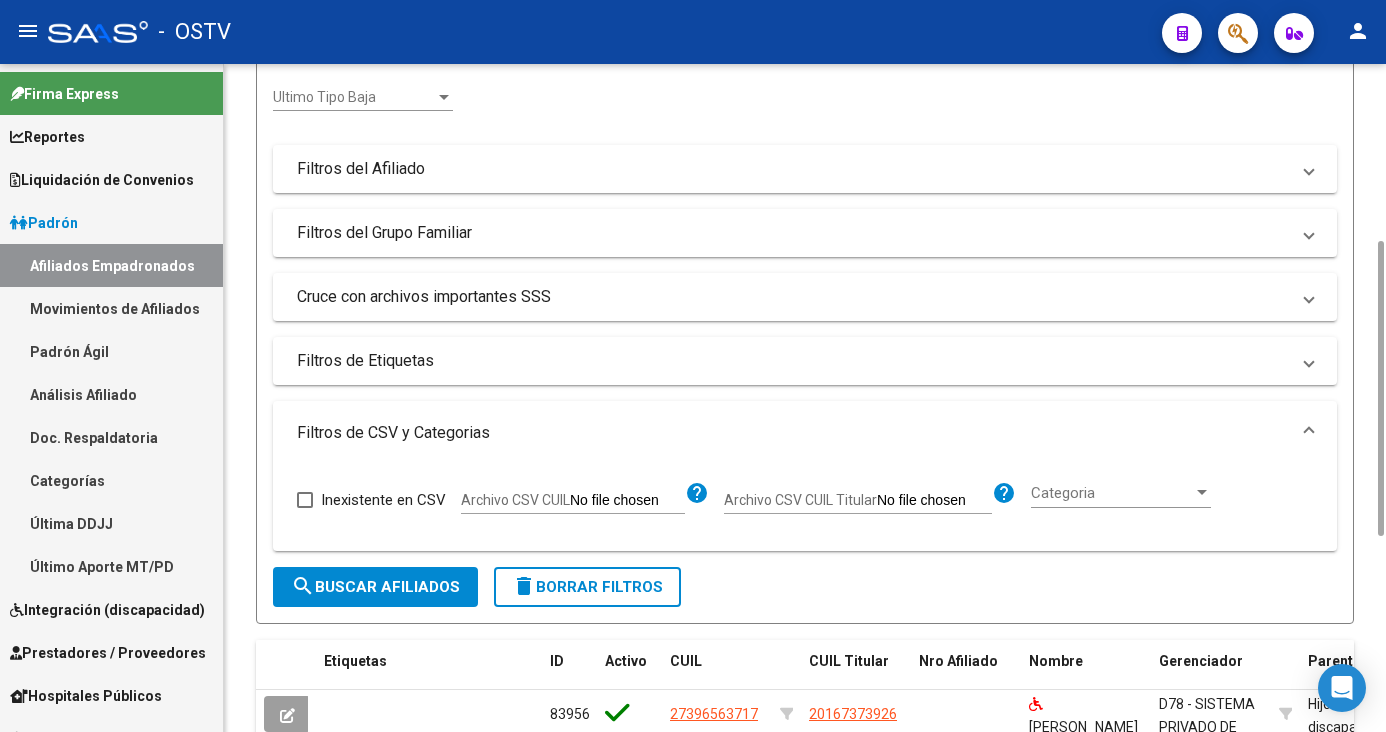 click on "Archivo CSV CUIL" at bounding box center [800, 500] 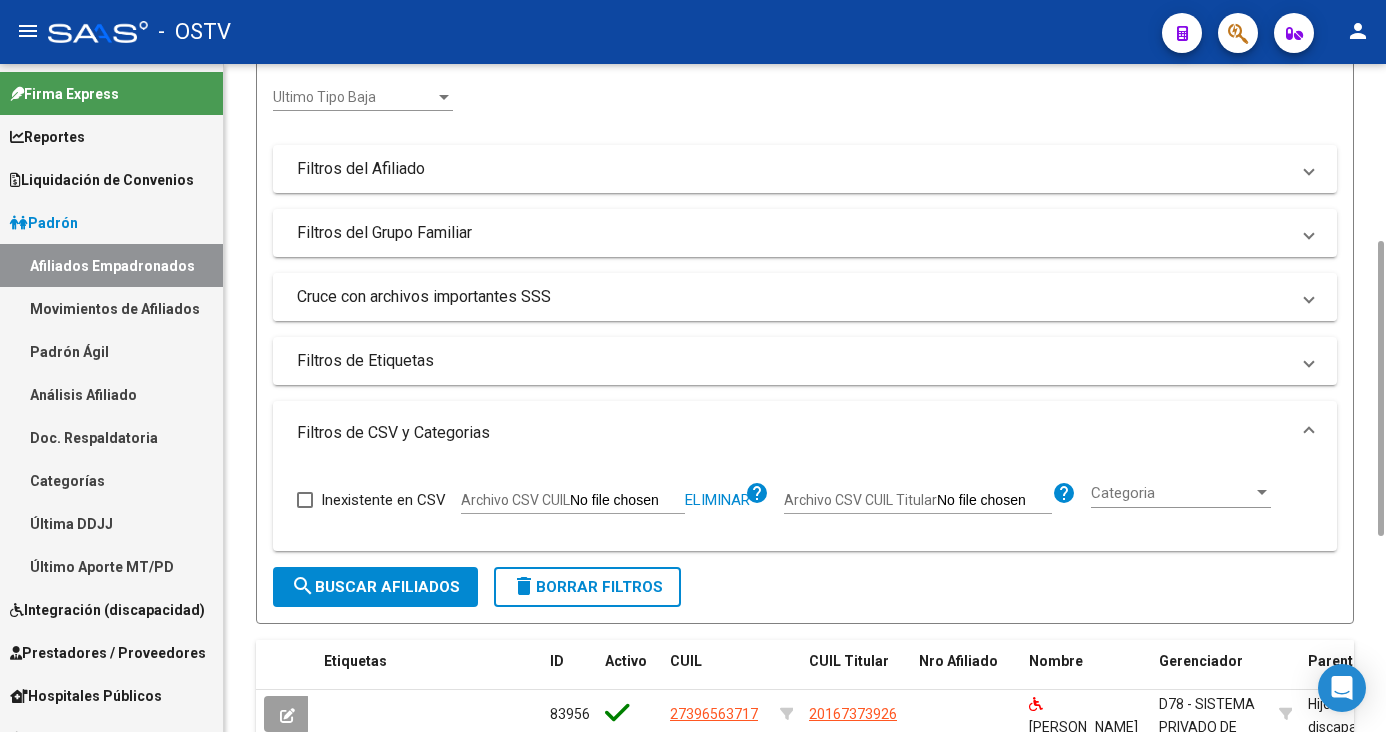 scroll, scrollTop: 200, scrollLeft: 0, axis: vertical 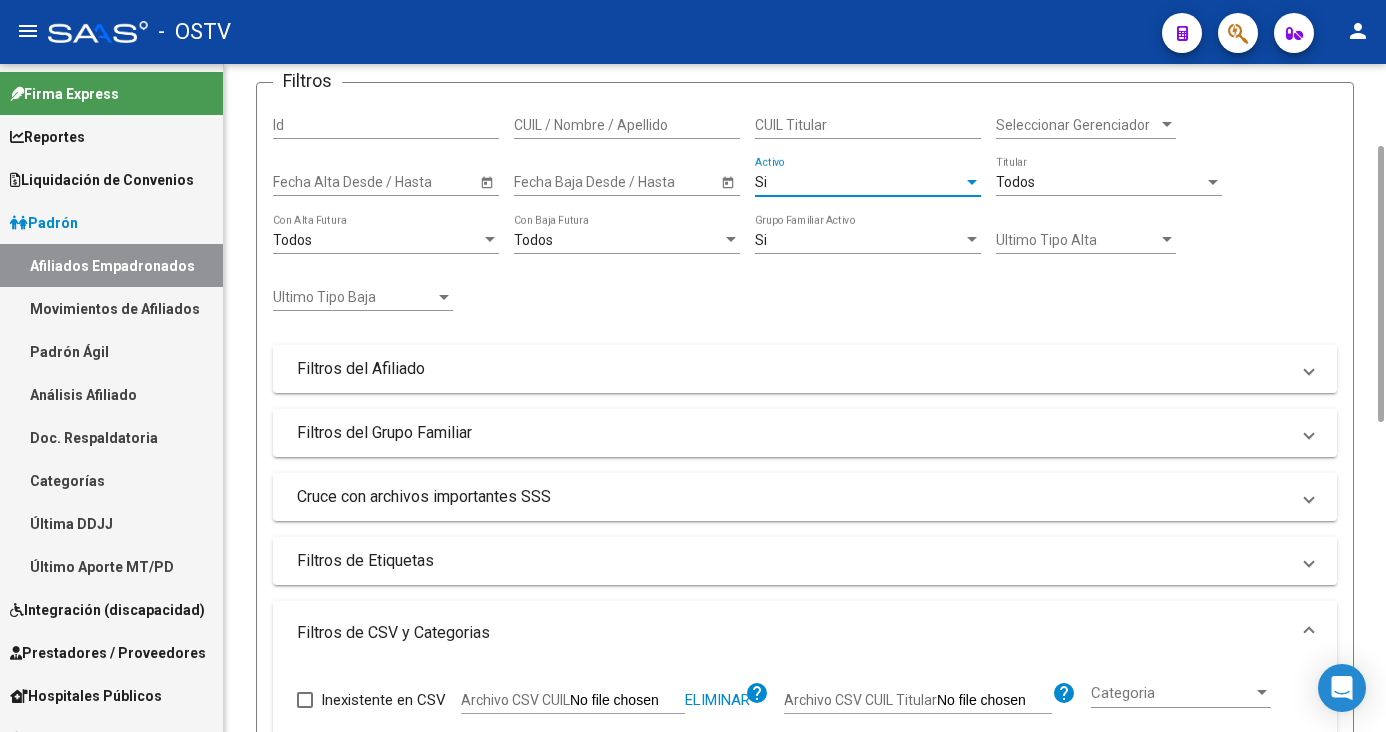 click on "Si" at bounding box center (859, 182) 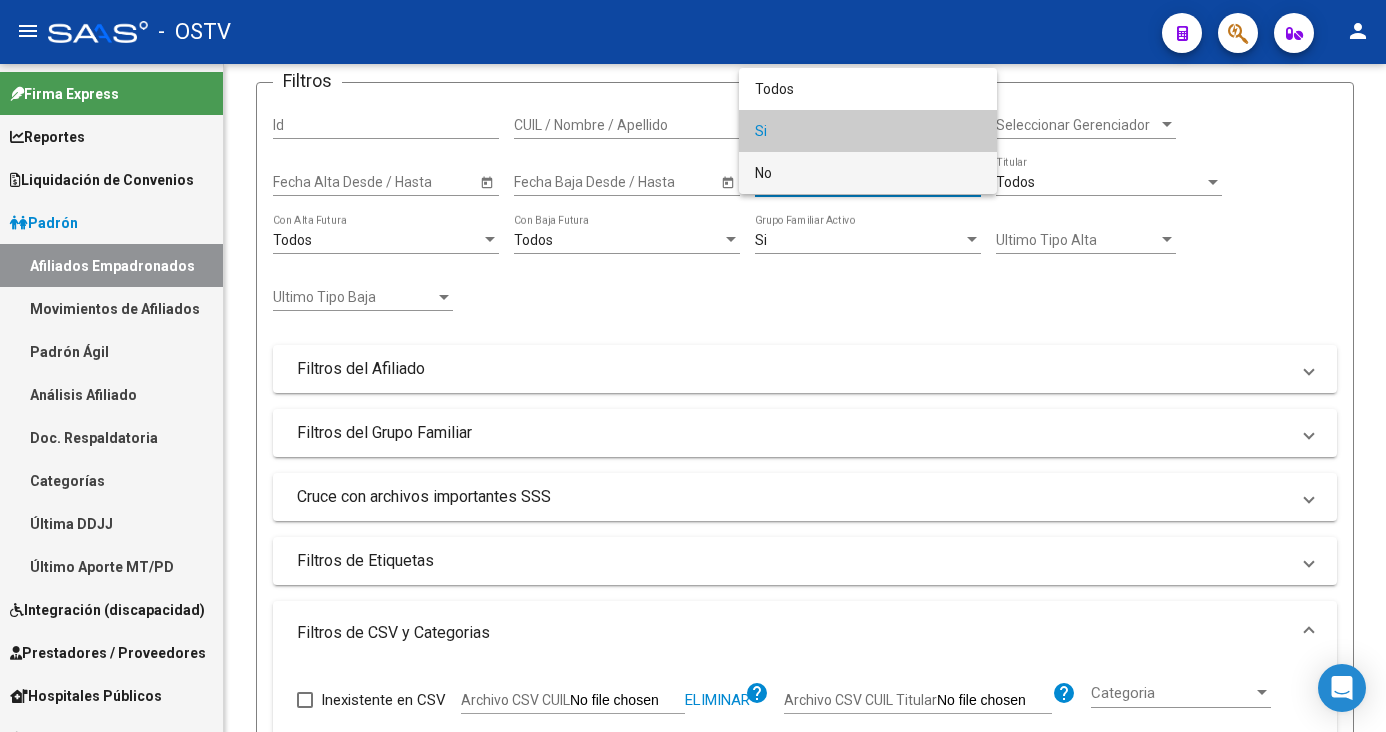 click on "No" at bounding box center (868, 173) 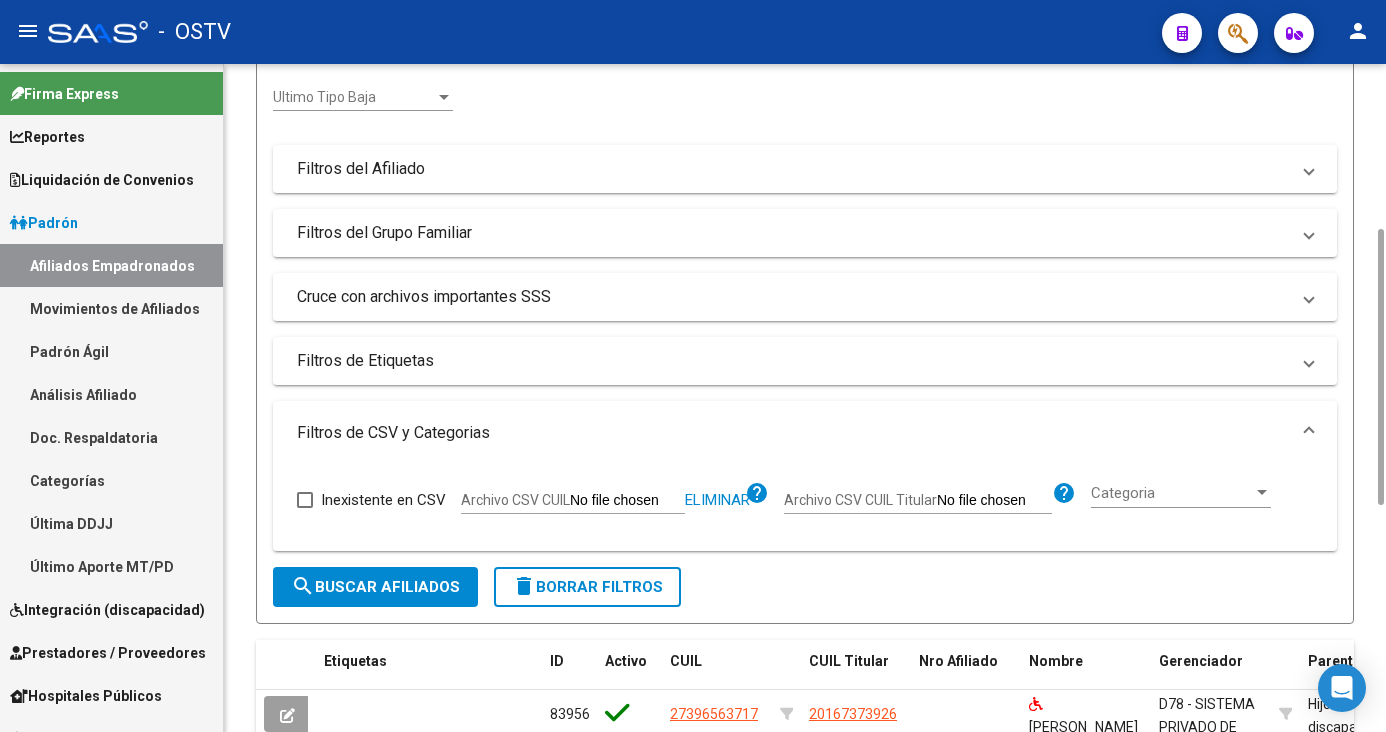click on "search  Buscar Afiliados" 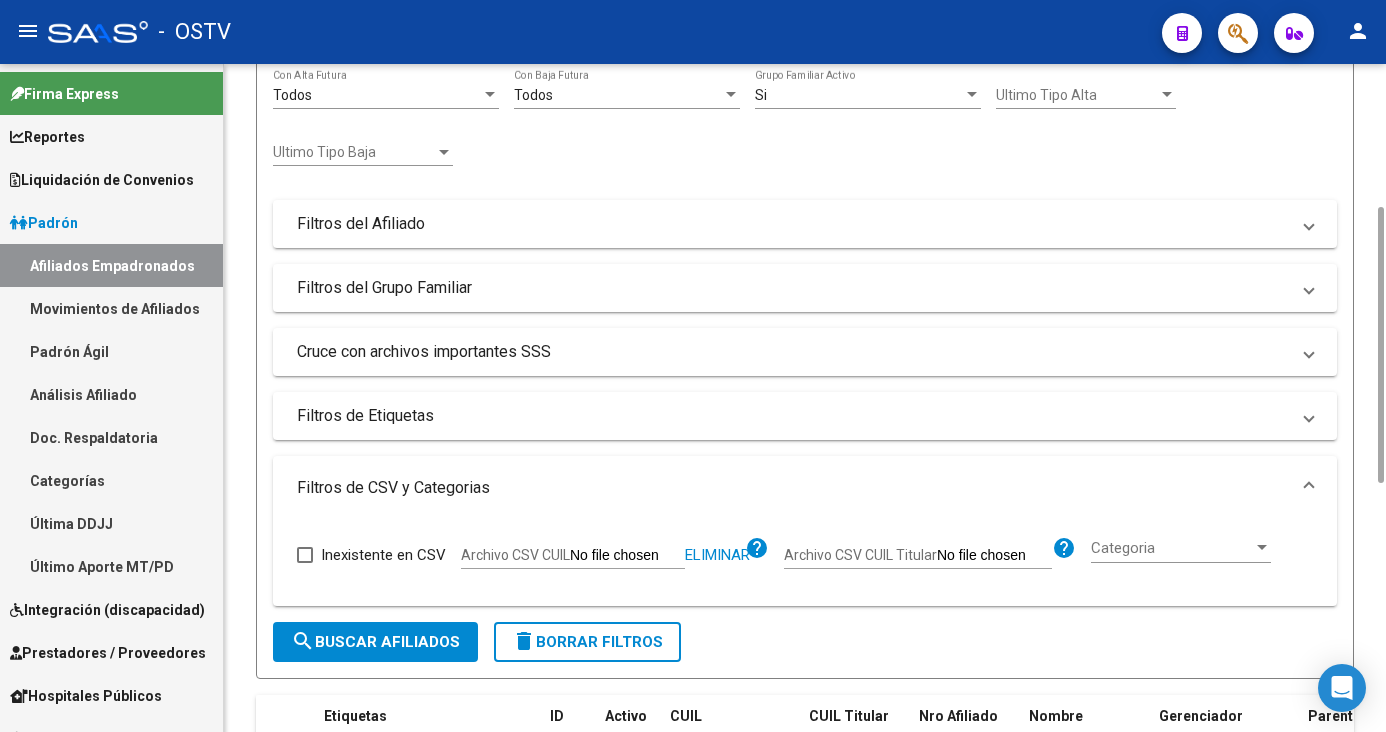 scroll, scrollTop: 0, scrollLeft: 0, axis: both 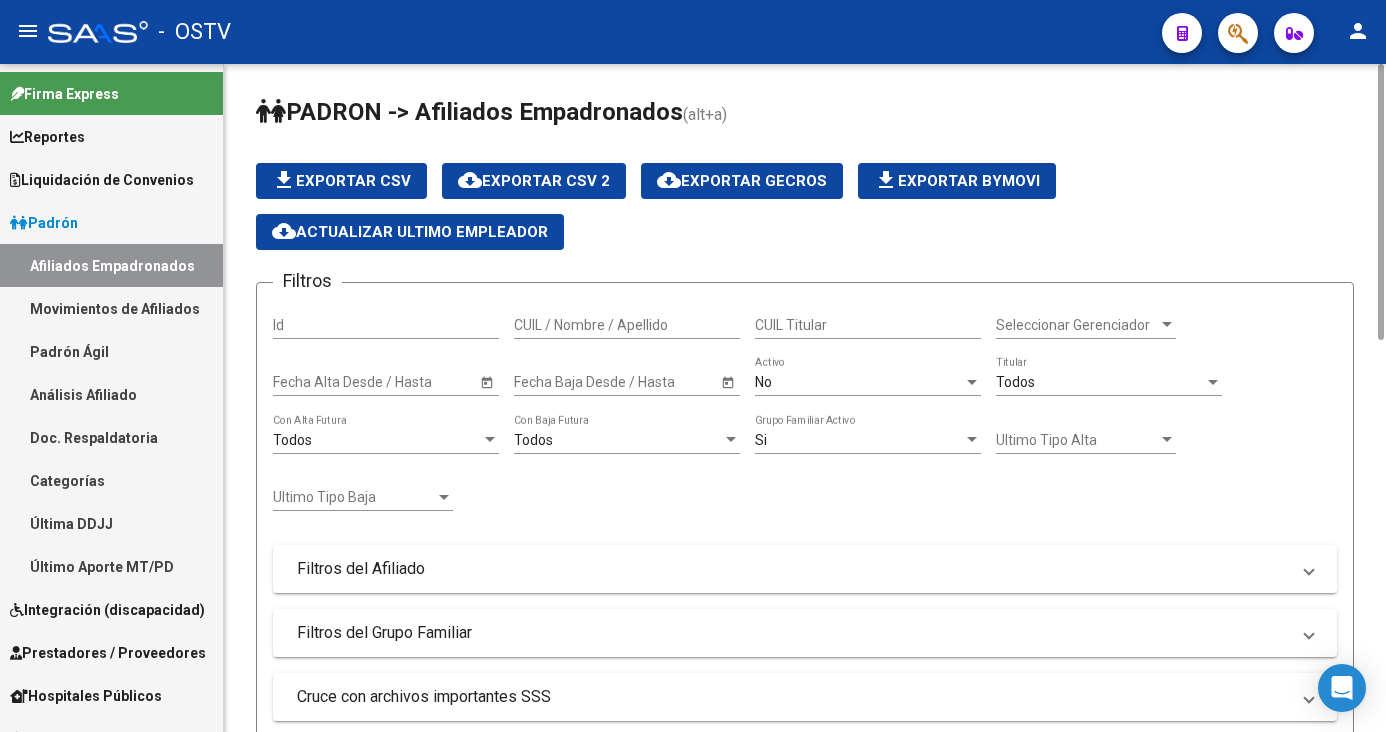 click on "Todos  Titular" 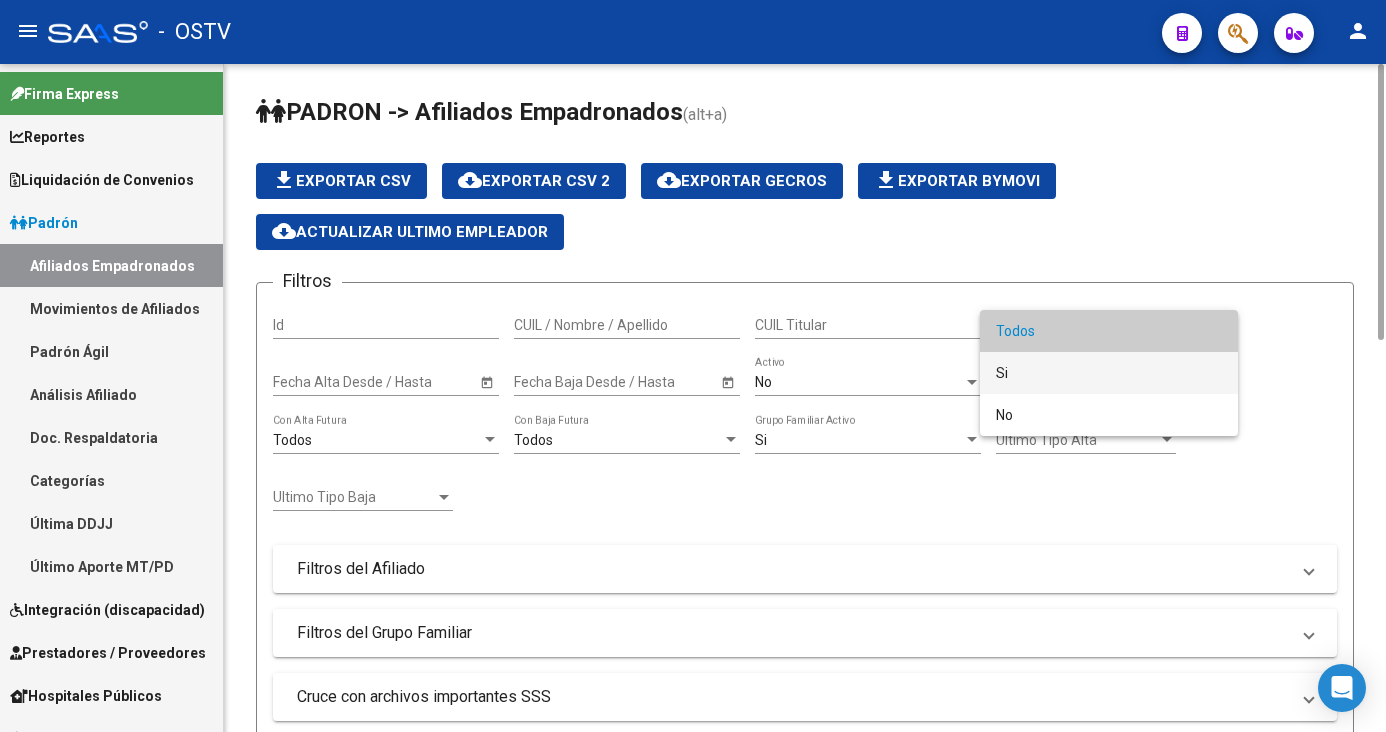 click on "Si" at bounding box center (1109, 373) 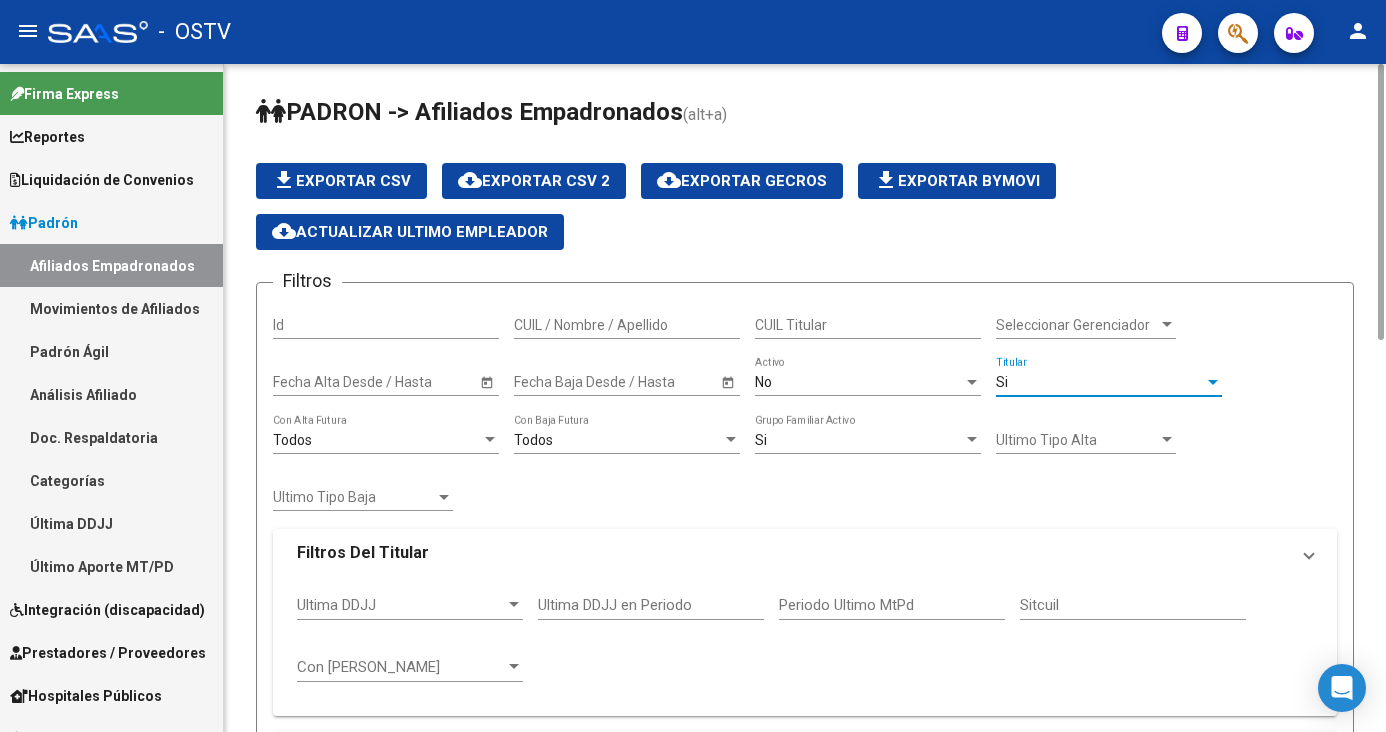 scroll, scrollTop: 600, scrollLeft: 0, axis: vertical 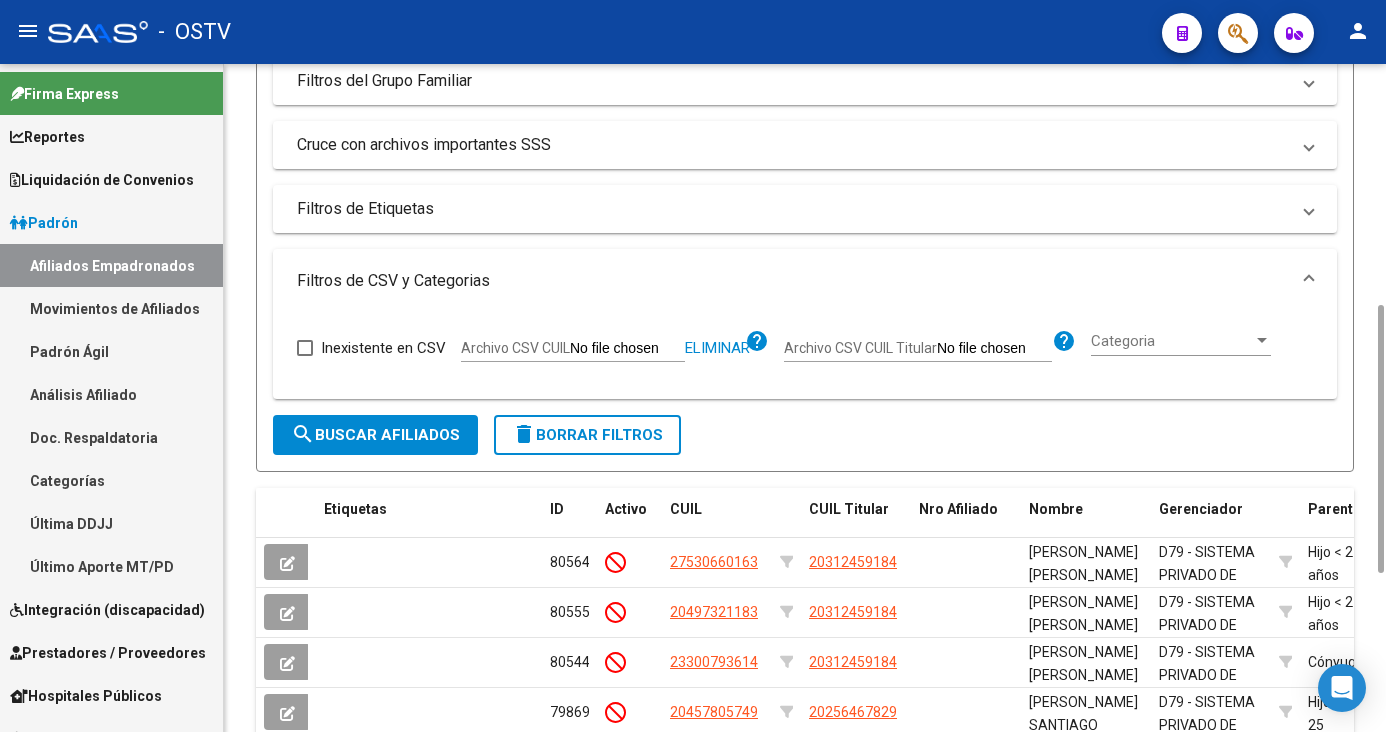 click on "Filtros Id CUIL / Nombre / Apellido CUIL Titular Seleccionar Gerenciador Seleccionar Gerenciador Start date – Fecha Alta Desde / Hasta Start date – Fecha Baja Desde / Hasta No  Activo Si  Titular Todos  Con Alta Futura Todos  Con Baja Futura Si  Grupo Familiar Activo Ultimo Tipo Alta Ultimo Tipo Alta Ultimo Tipo Baja Ultimo Tipo Baja Filtros Del Titular Ultima DDJJ Ultima DDJJ Ultima DDJJ en Periodo Periodo Ultimo MtPd Sitcuil Con Sueldo Con Sueldo  Filtros del Afiliado  Edades Edades Sexo Sexo Discapacitado Discapacitado Nacionalidad Nacionalidad Provincia Provincia Estado Civil Estado Civil Start date – Fecha Nacimiento Desde / Hasta Todos  Tiene PMI Todos  Certificado Estudio Codigo Postal Localidad  Filtros del Grupo Familiar  Tipo Beneficiario Titular Tipo Beneficiario Titular Situacion Revista Titular Situacion Revista Titular CUIT Empleador Seleccionar Cobertura Seleccionar Cobertura  Cruce con archivos importantes SSS     Informado en Novedad SSS     Informado en Padron Desempleo SSS" 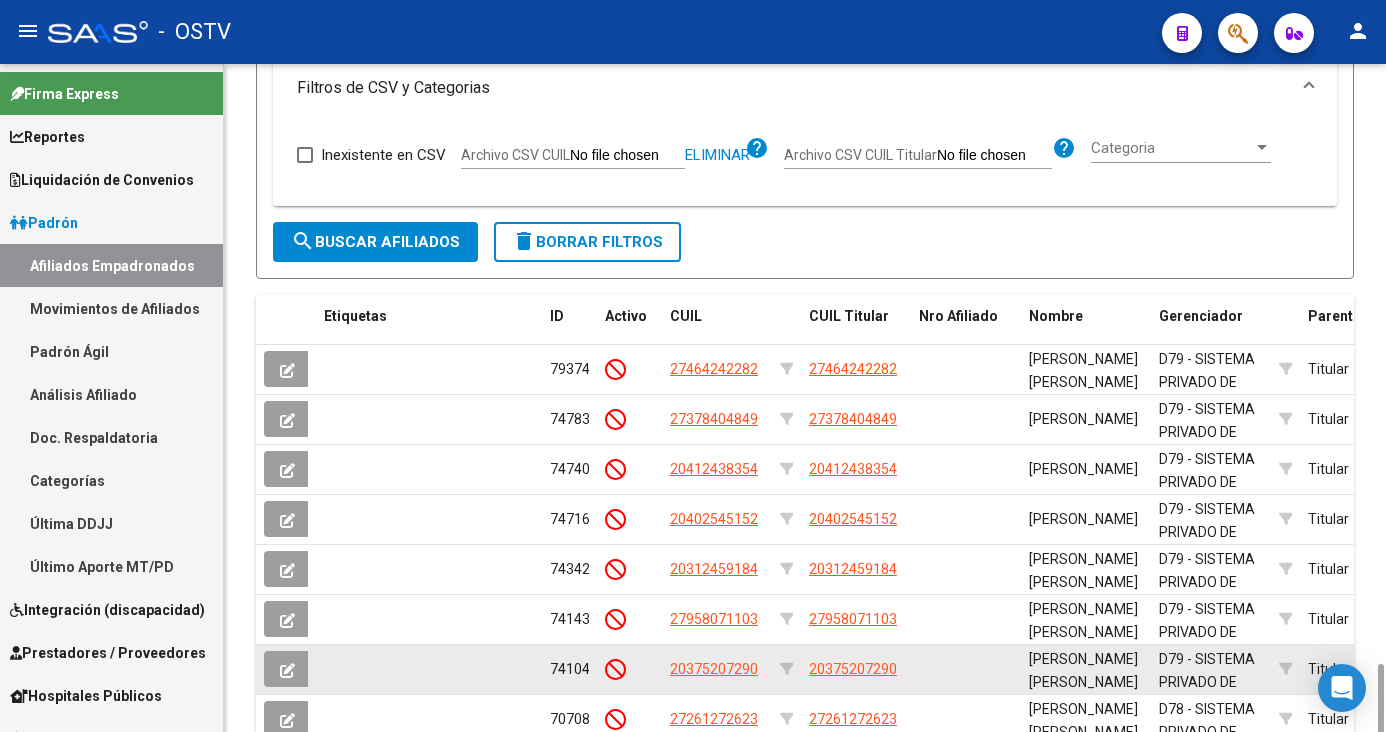 scroll, scrollTop: 993, scrollLeft: 0, axis: vertical 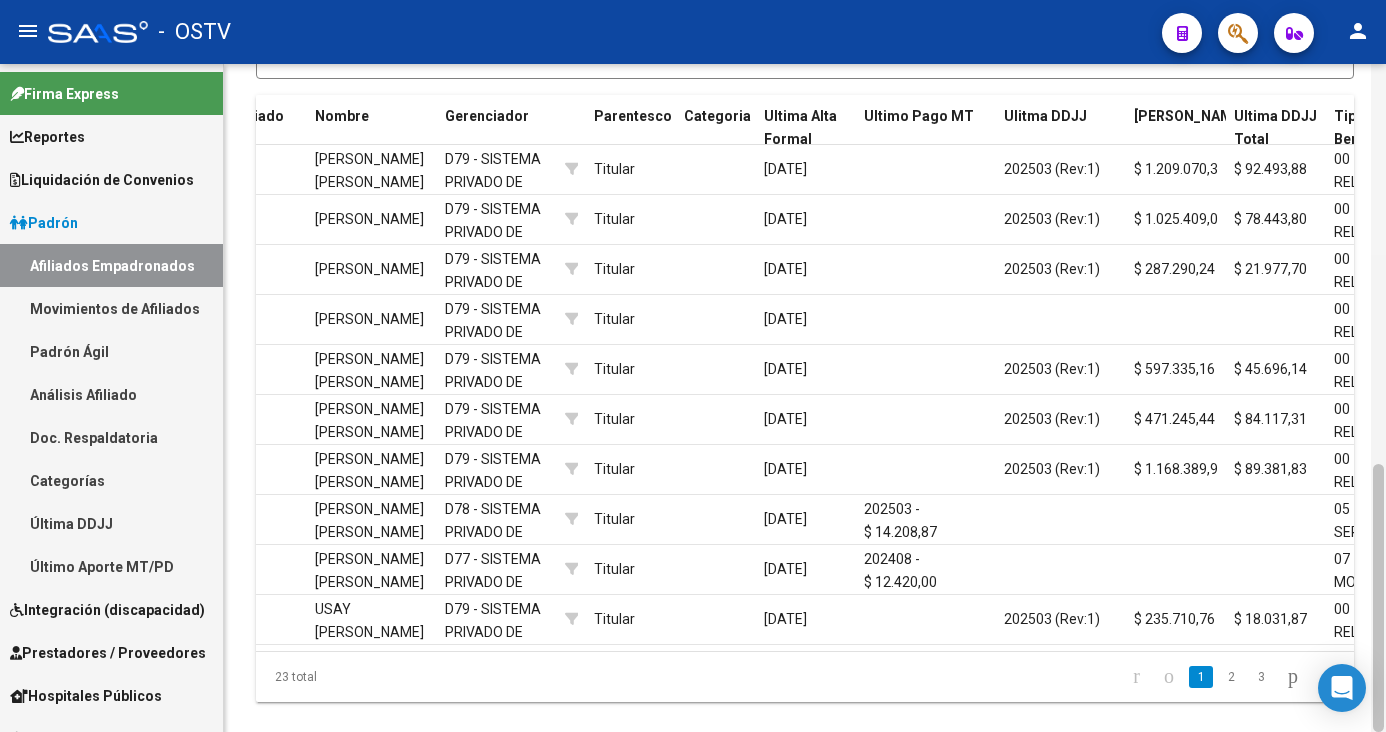 drag, startPoint x: 1386, startPoint y: 586, endPoint x: 1378, endPoint y: 364, distance: 222.1441 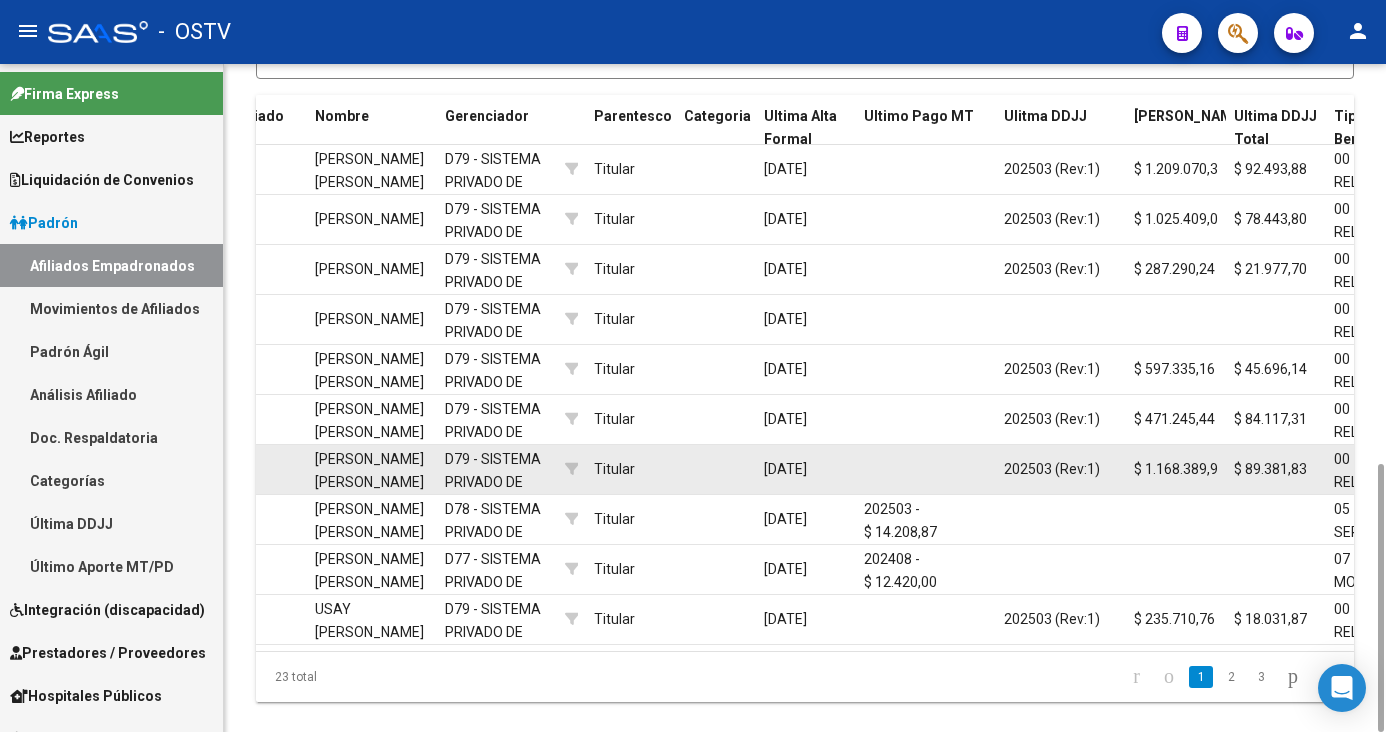 click on "$ 1.168.389,91" 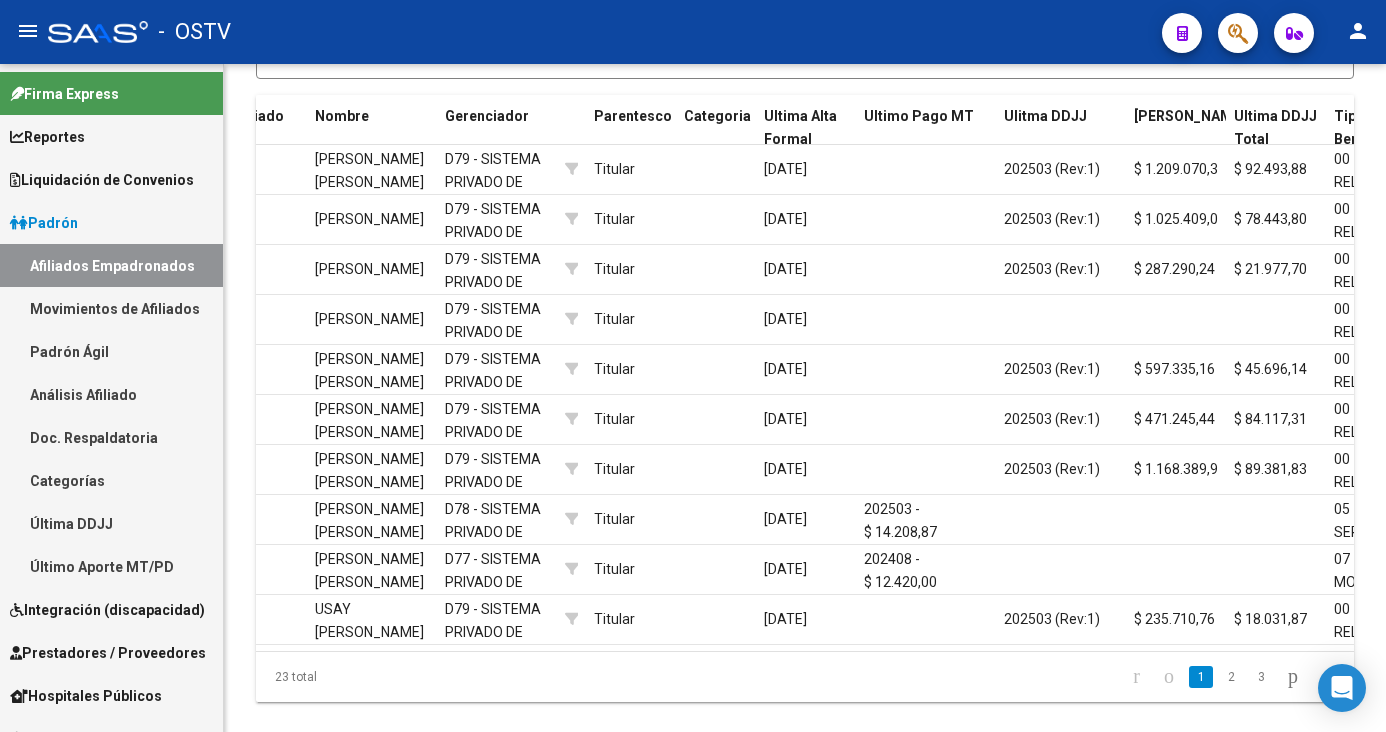 click 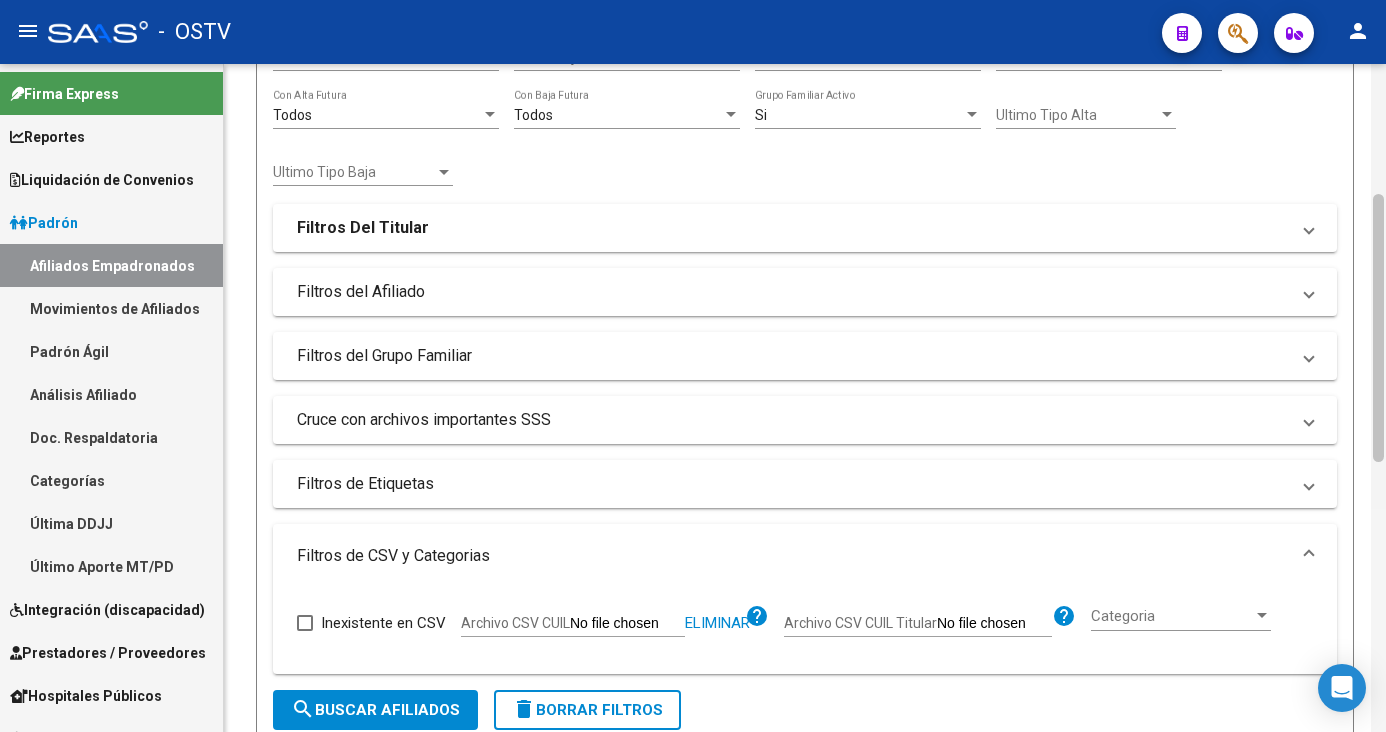 scroll, scrollTop: 0, scrollLeft: 0, axis: both 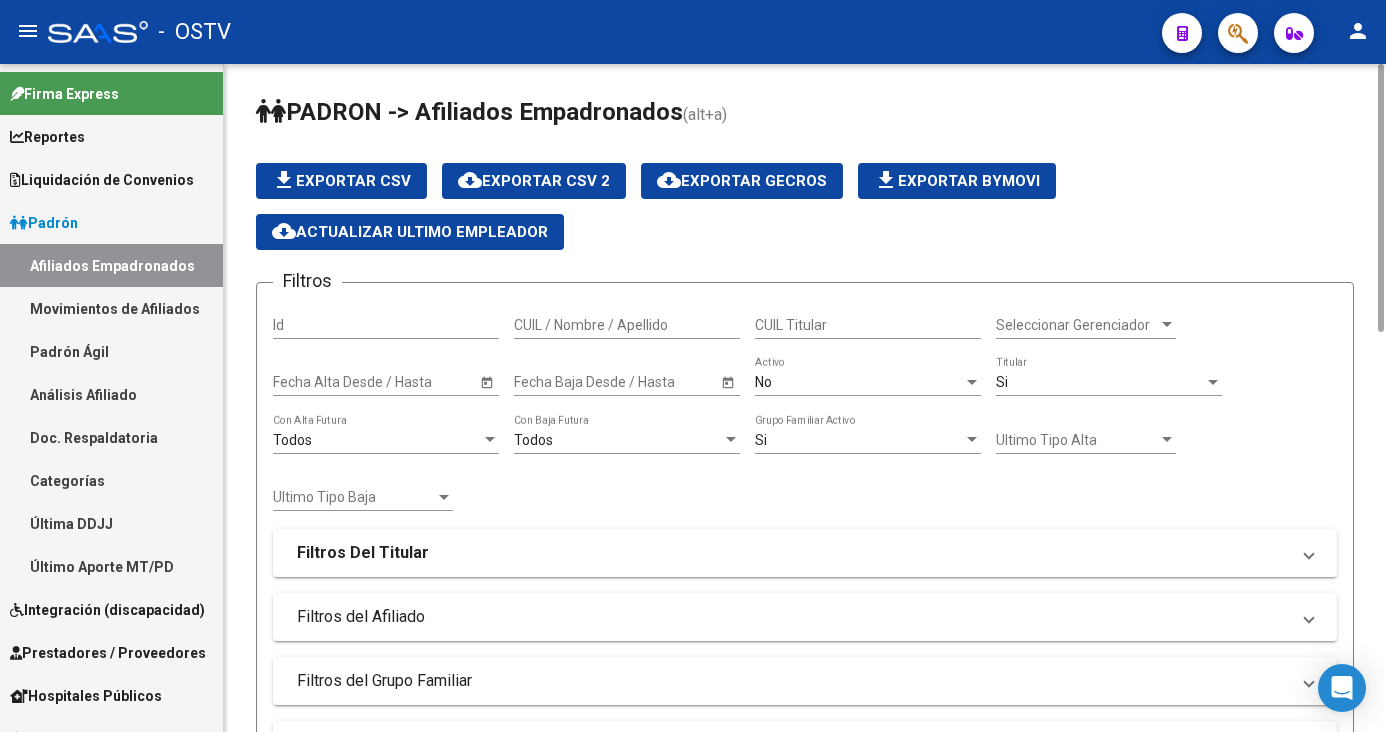 drag, startPoint x: 1379, startPoint y: 204, endPoint x: 1292, endPoint y: 216, distance: 87.823685 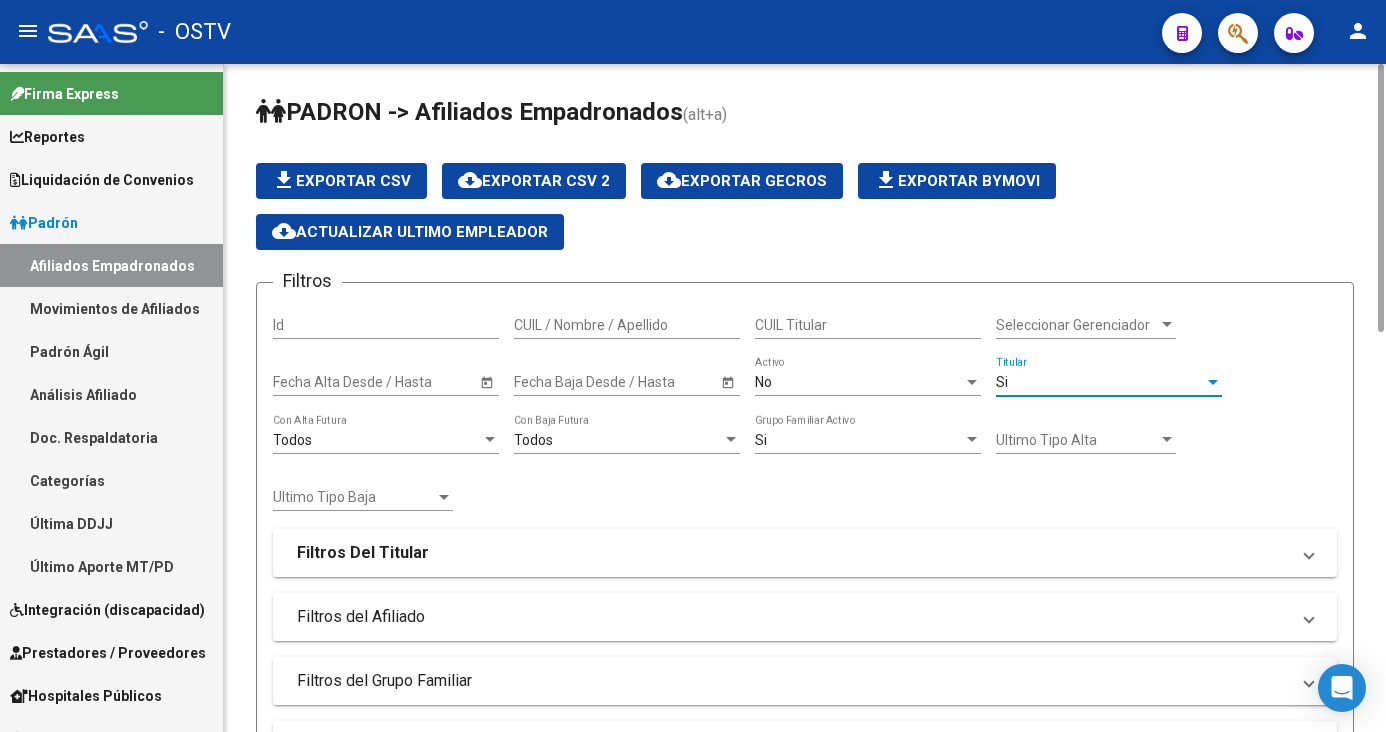 click on "Si" at bounding box center [1100, 382] 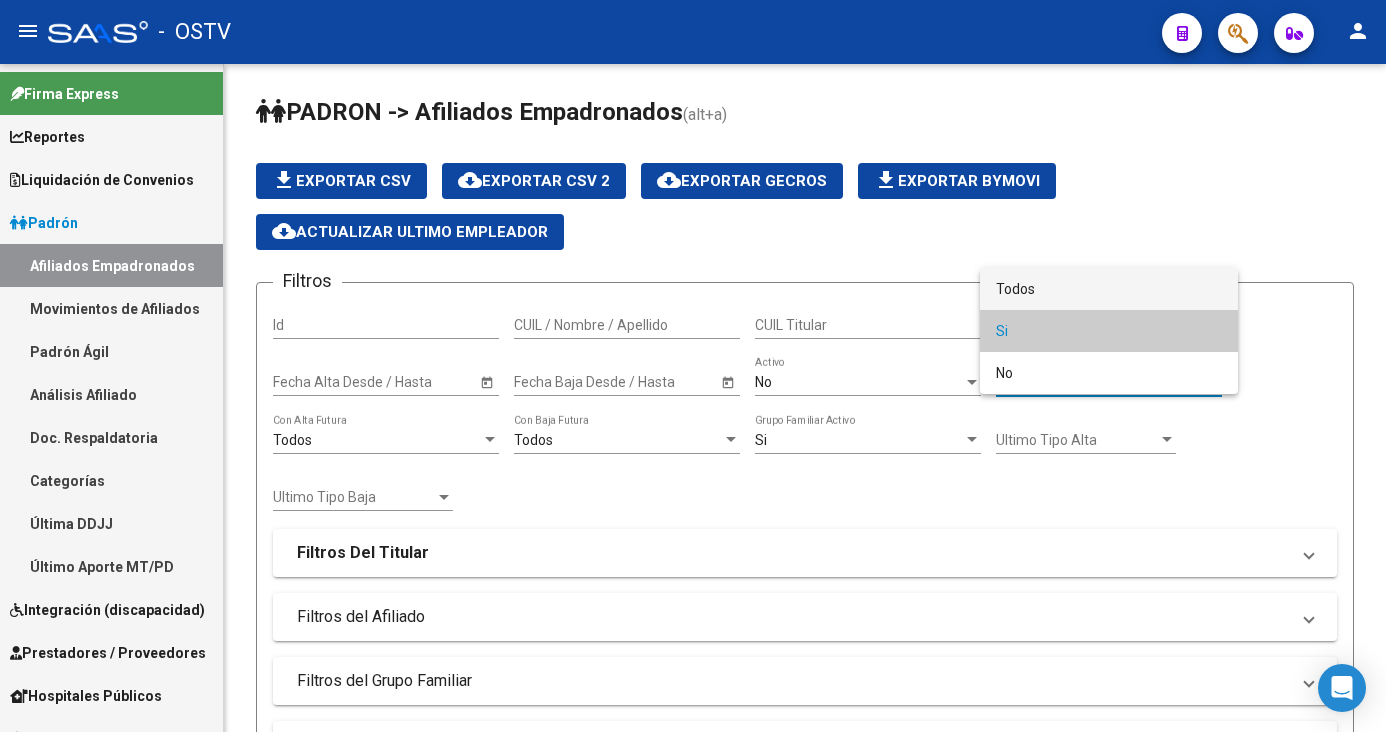 click on "Todos" at bounding box center (1109, 289) 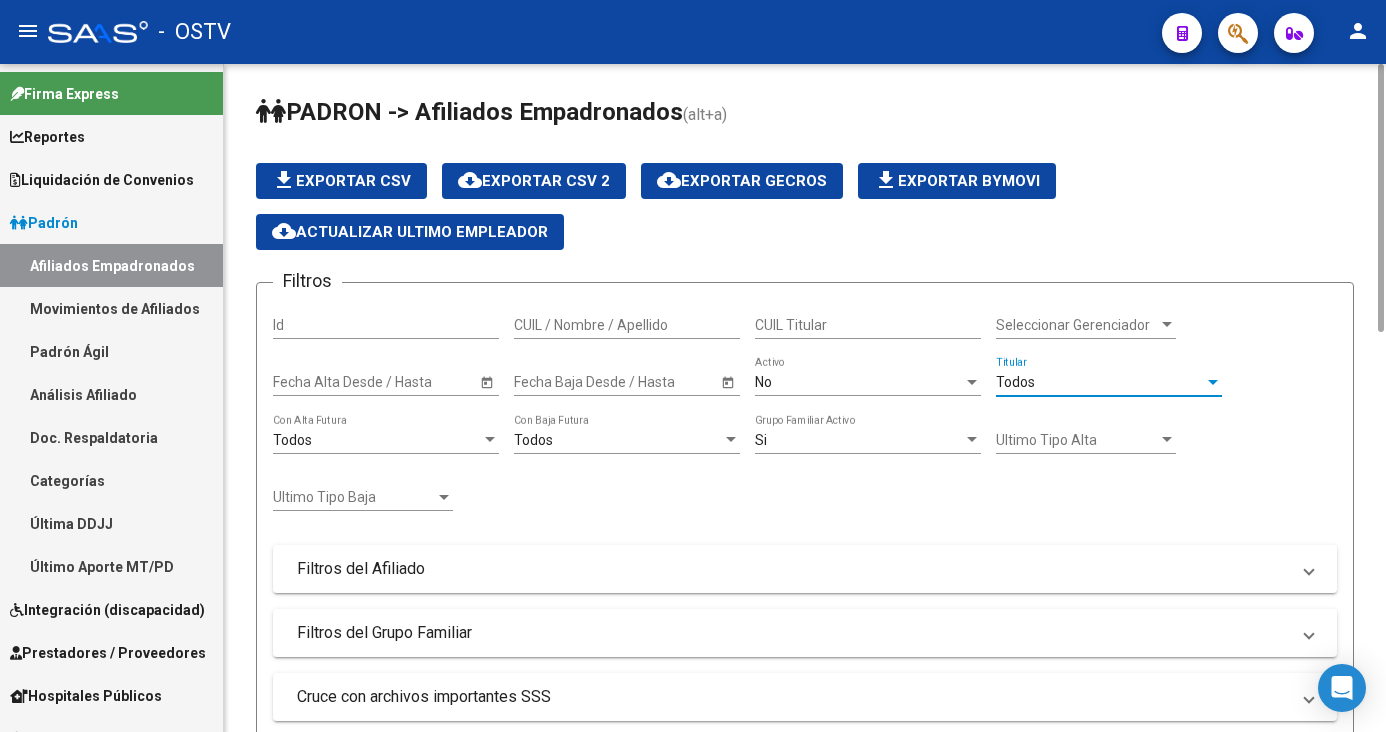 click on "Si" at bounding box center (859, 440) 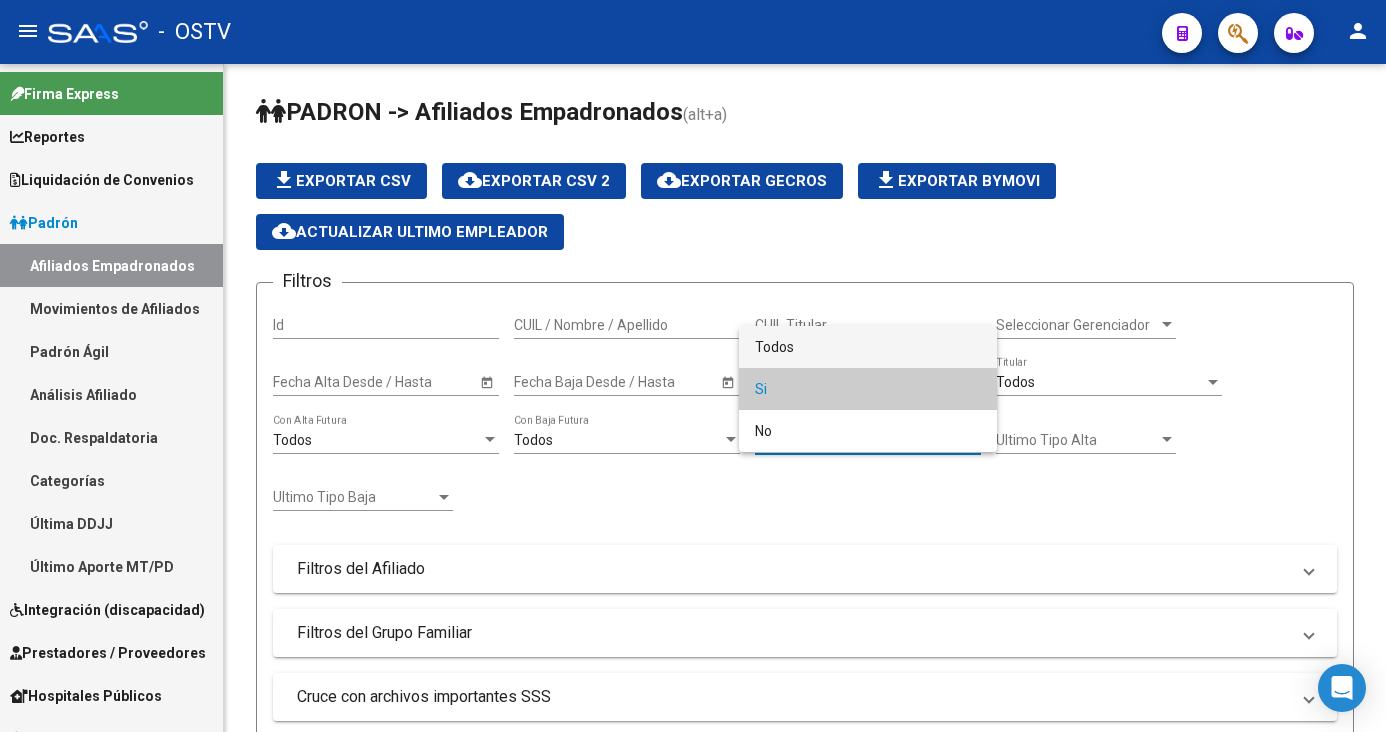 click on "Todos" at bounding box center (868, 347) 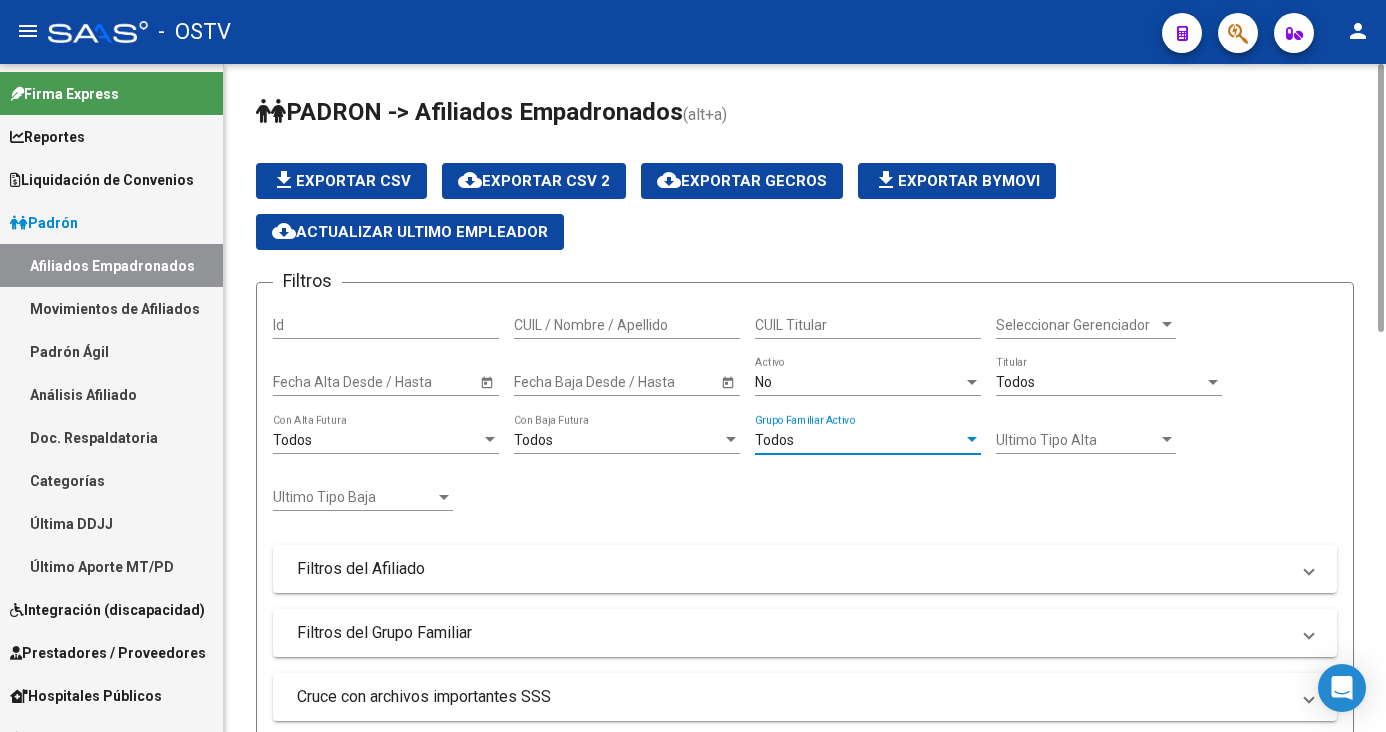 scroll, scrollTop: 400, scrollLeft: 0, axis: vertical 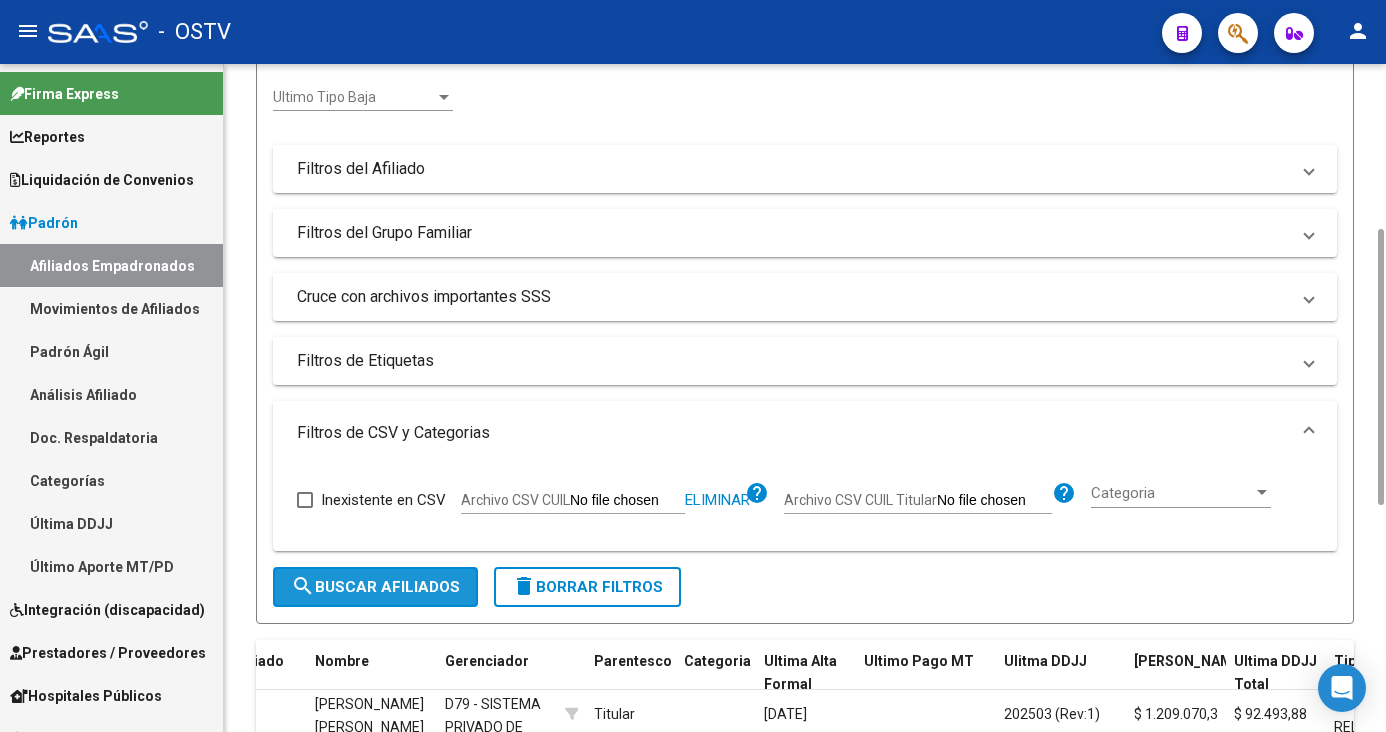 click on "search  Buscar Afiliados" 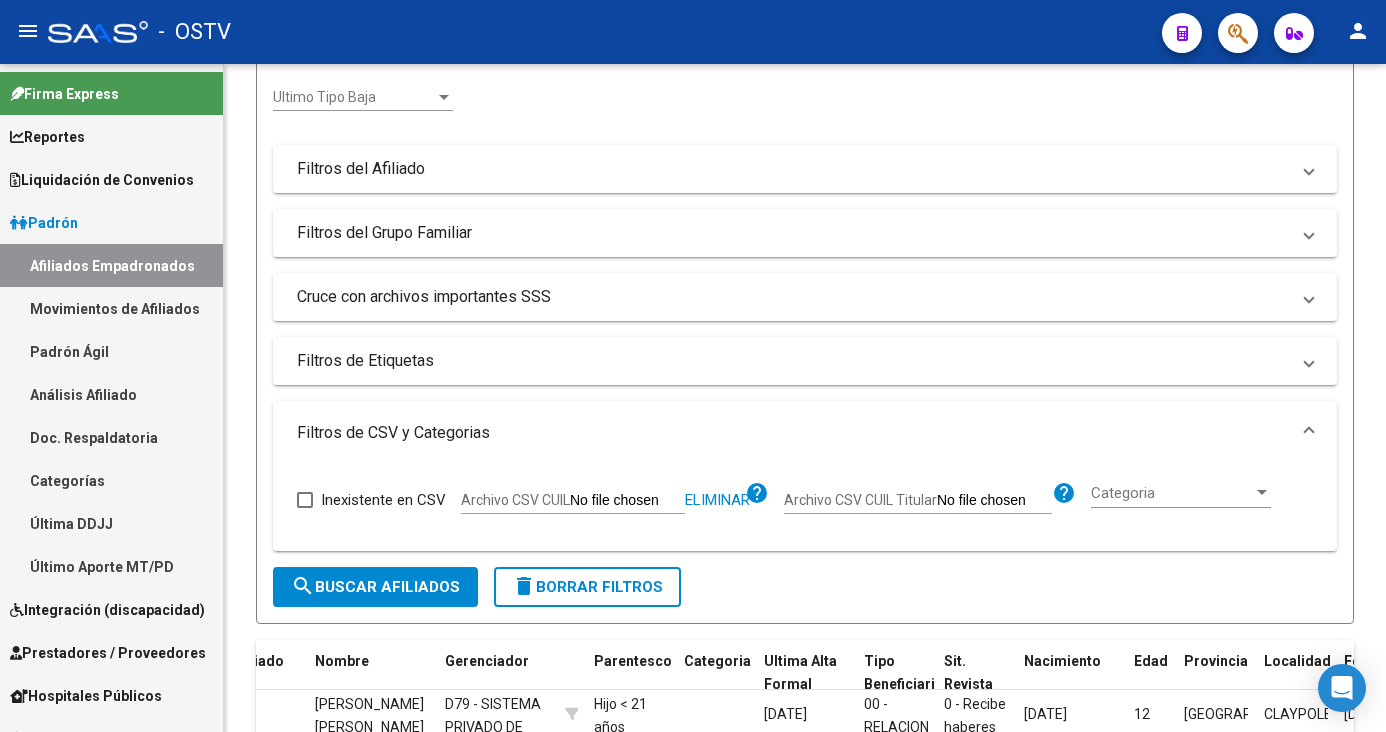 scroll, scrollTop: 945, scrollLeft: 0, axis: vertical 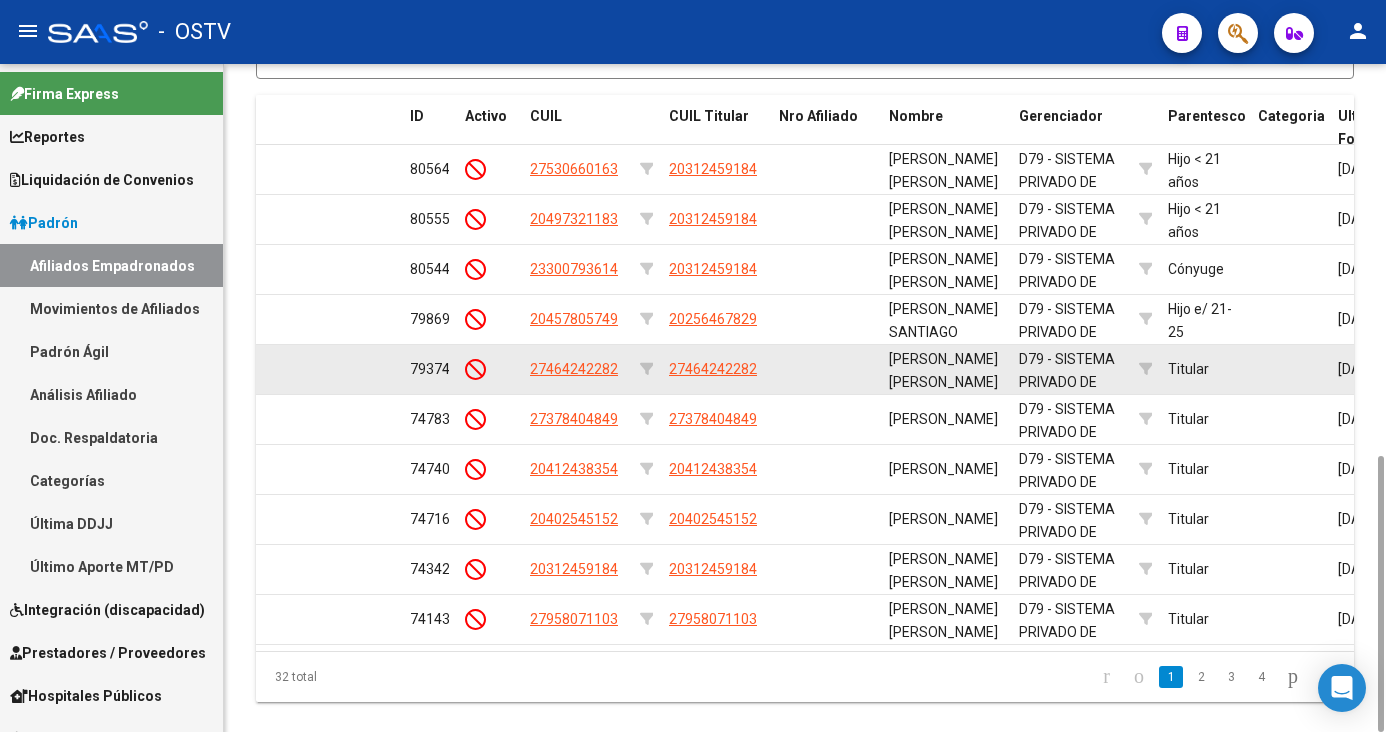click on "27464242282" 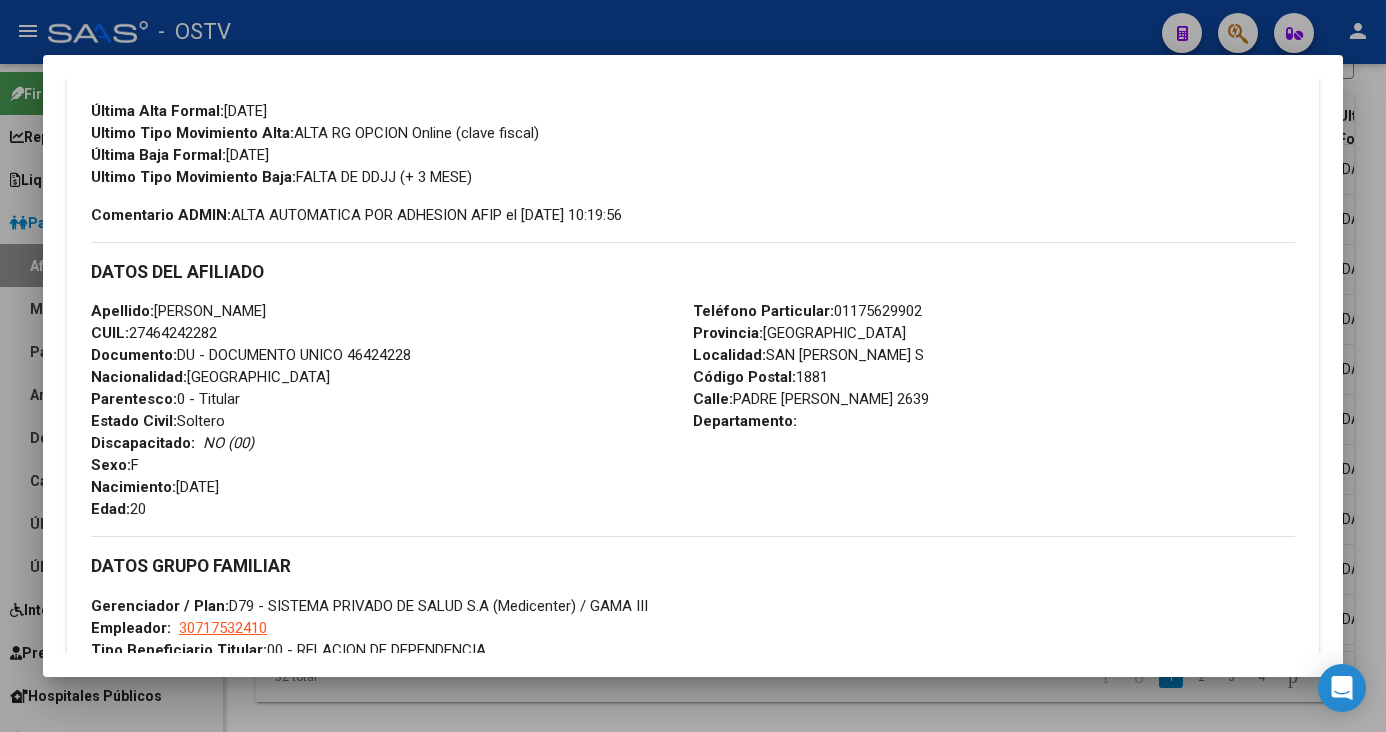 scroll, scrollTop: 600, scrollLeft: 0, axis: vertical 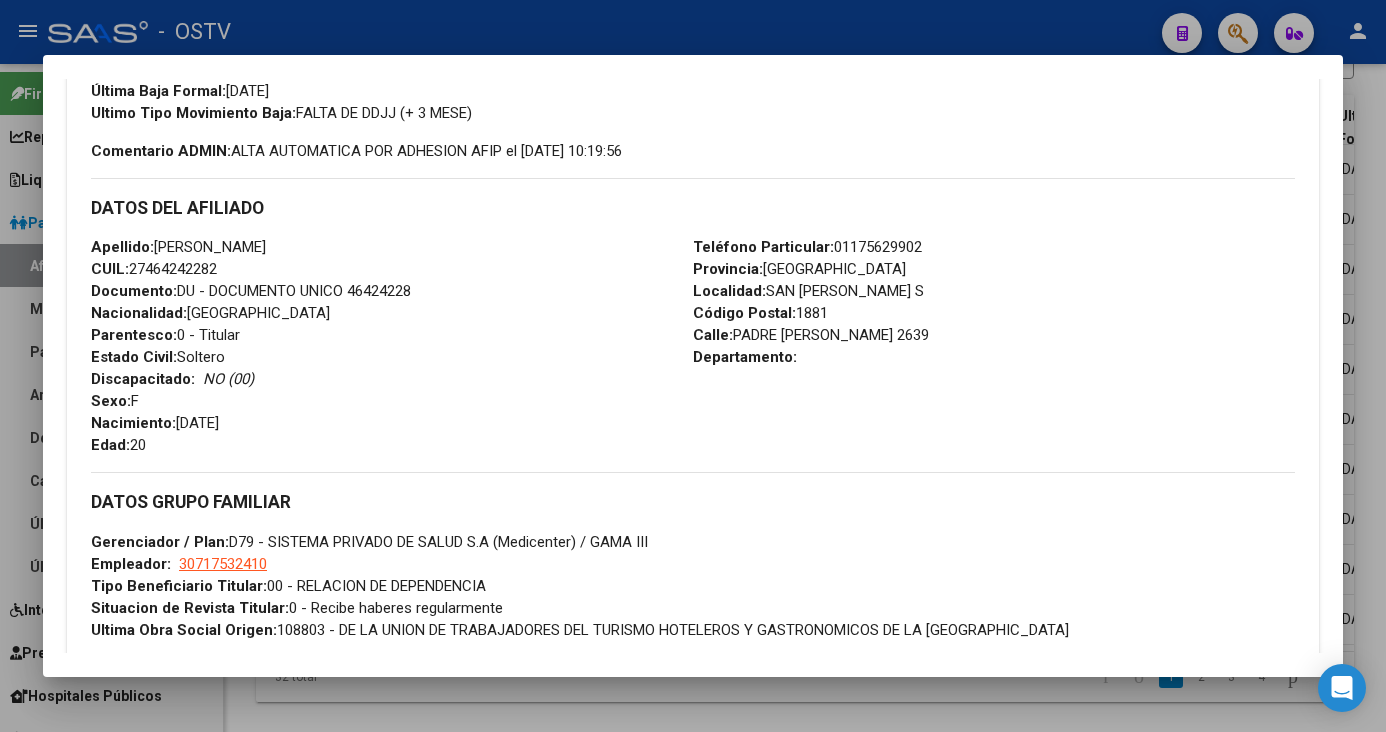 drag, startPoint x: 646, startPoint y: 152, endPoint x: 690, endPoint y: 153, distance: 44.011364 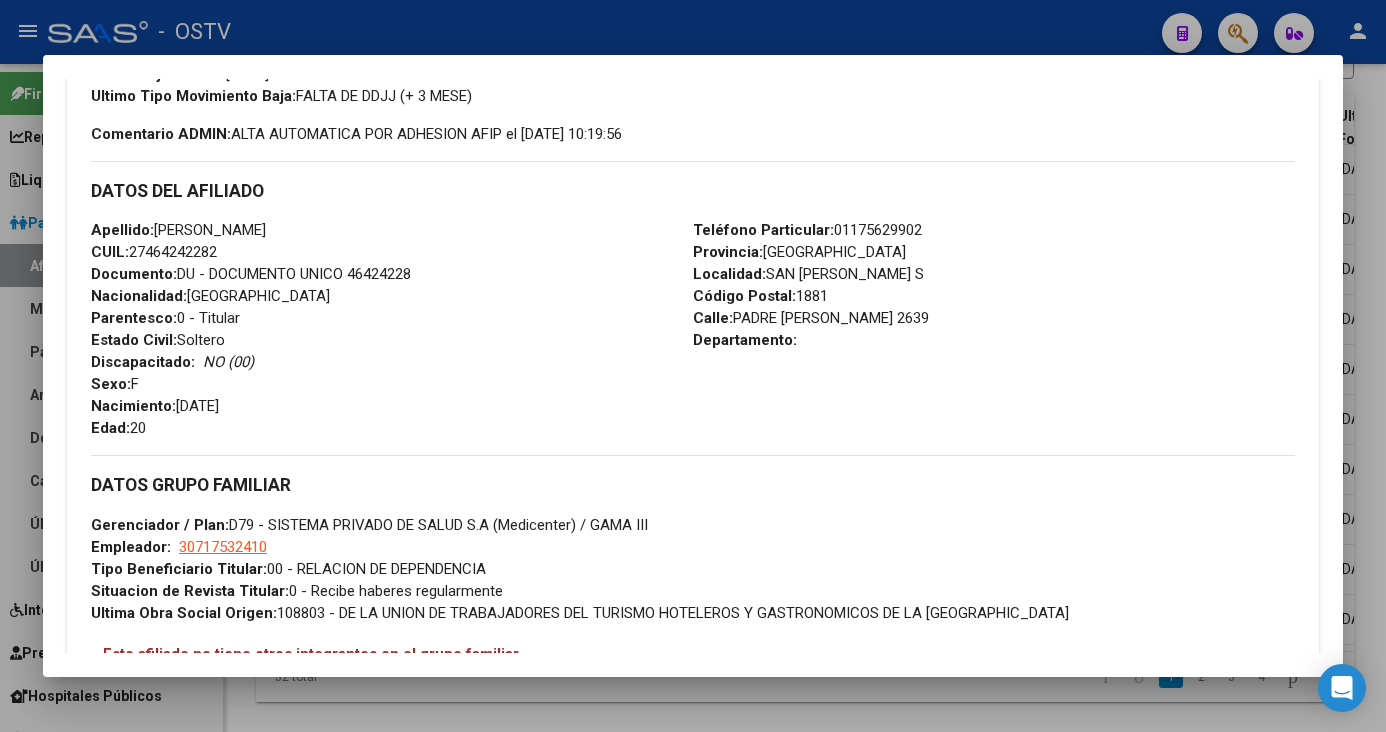 scroll, scrollTop: 358, scrollLeft: 0, axis: vertical 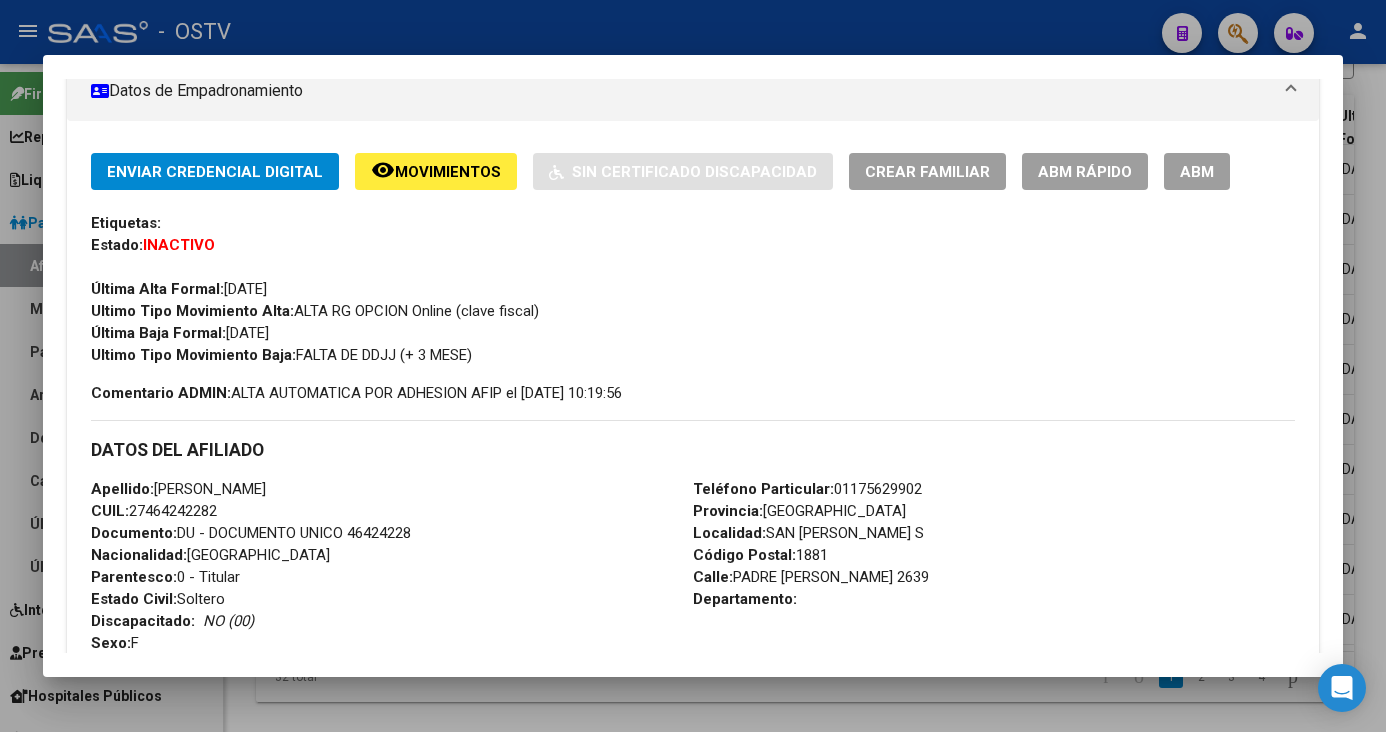 click on "remove_red_eye Movimientos" 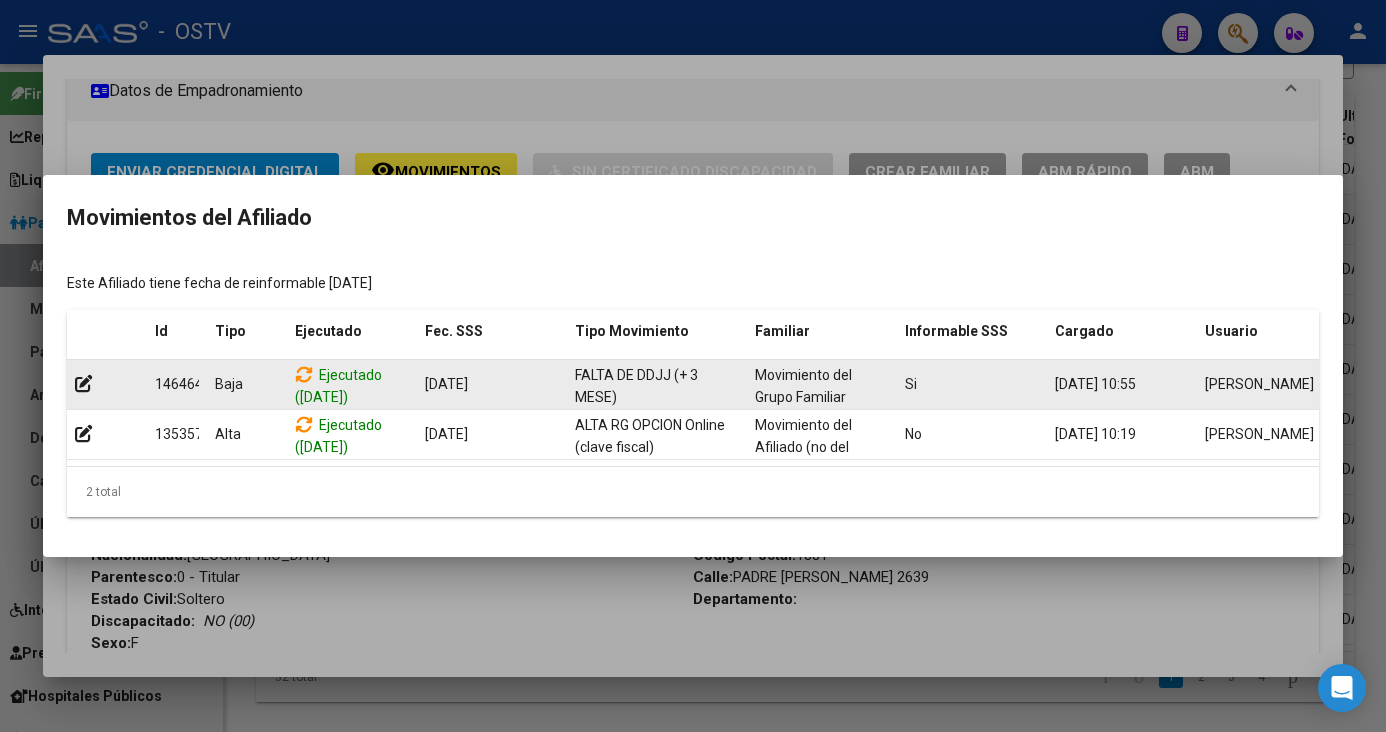 drag, startPoint x: 1083, startPoint y: 376, endPoint x: 1209, endPoint y: 379, distance: 126.035706 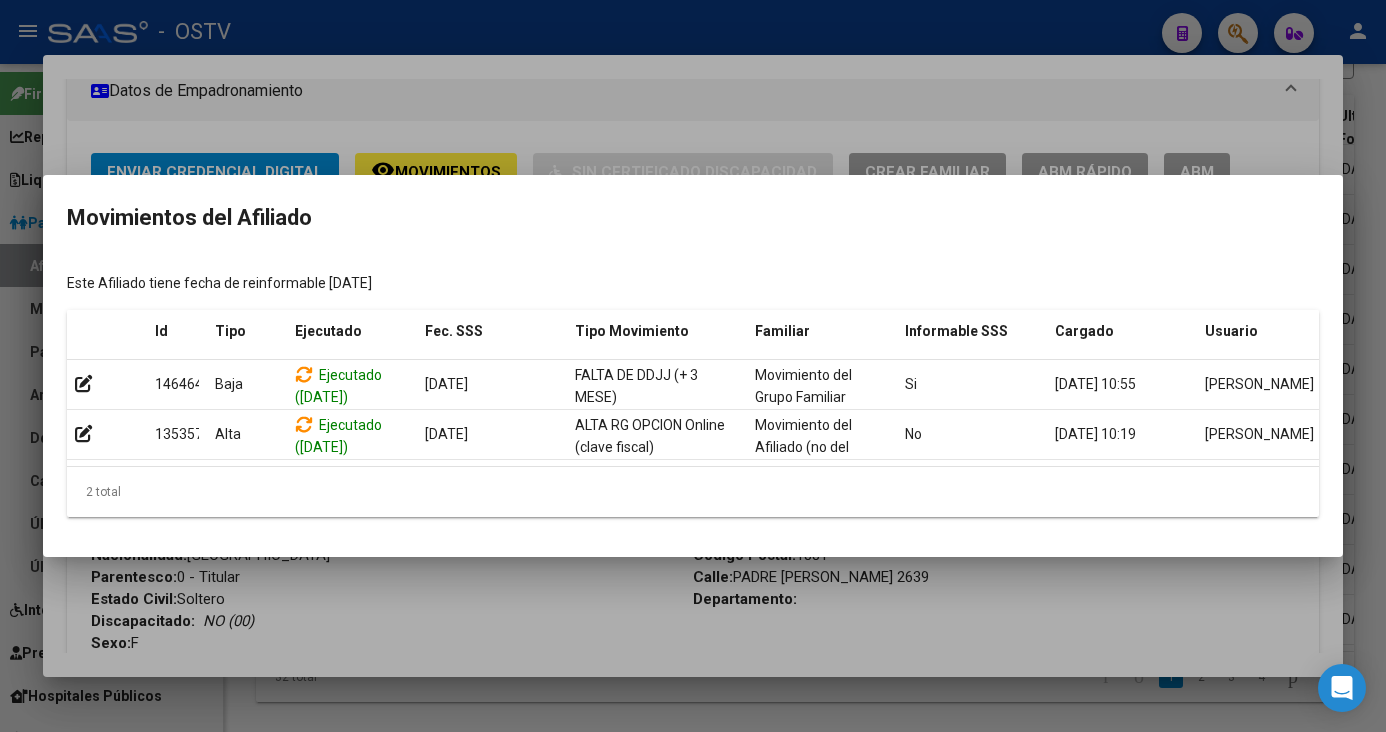 click at bounding box center [693, 366] 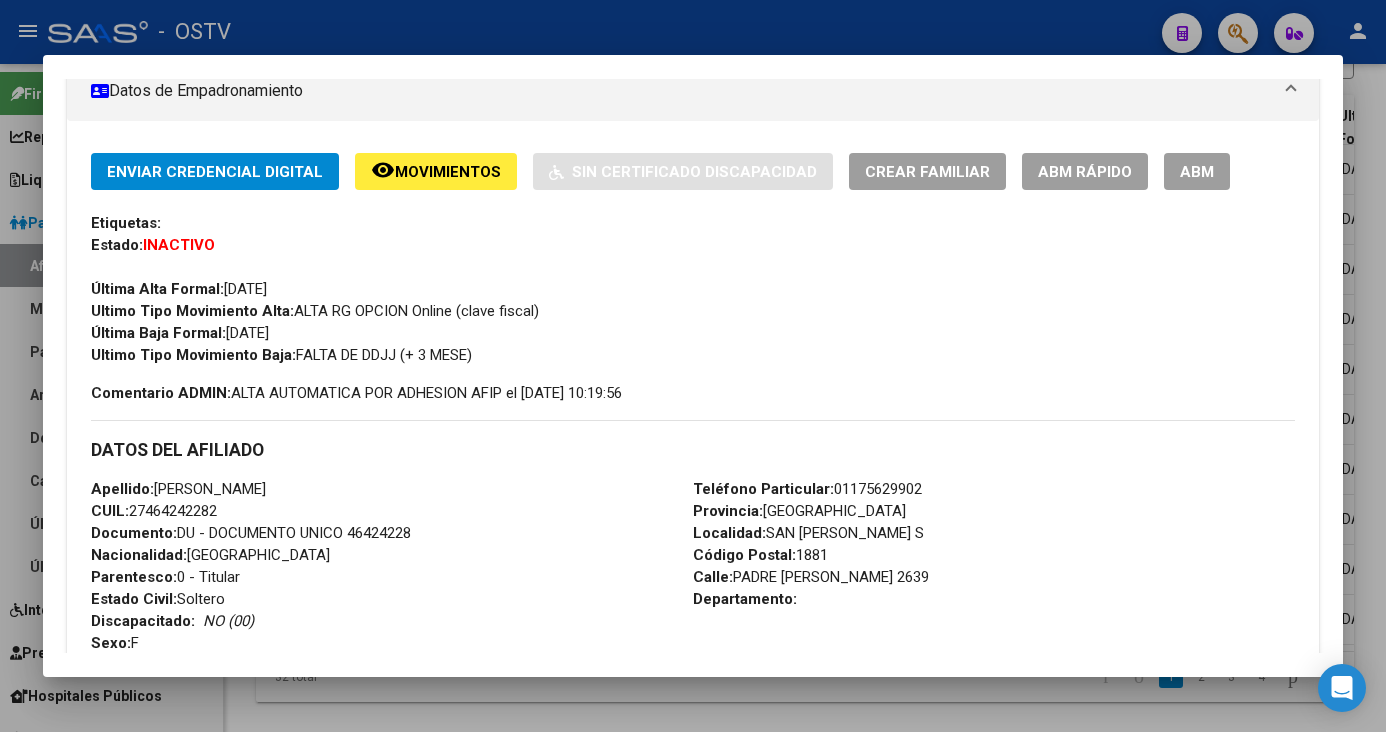 drag, startPoint x: 247, startPoint y: 332, endPoint x: 378, endPoint y: 332, distance: 131 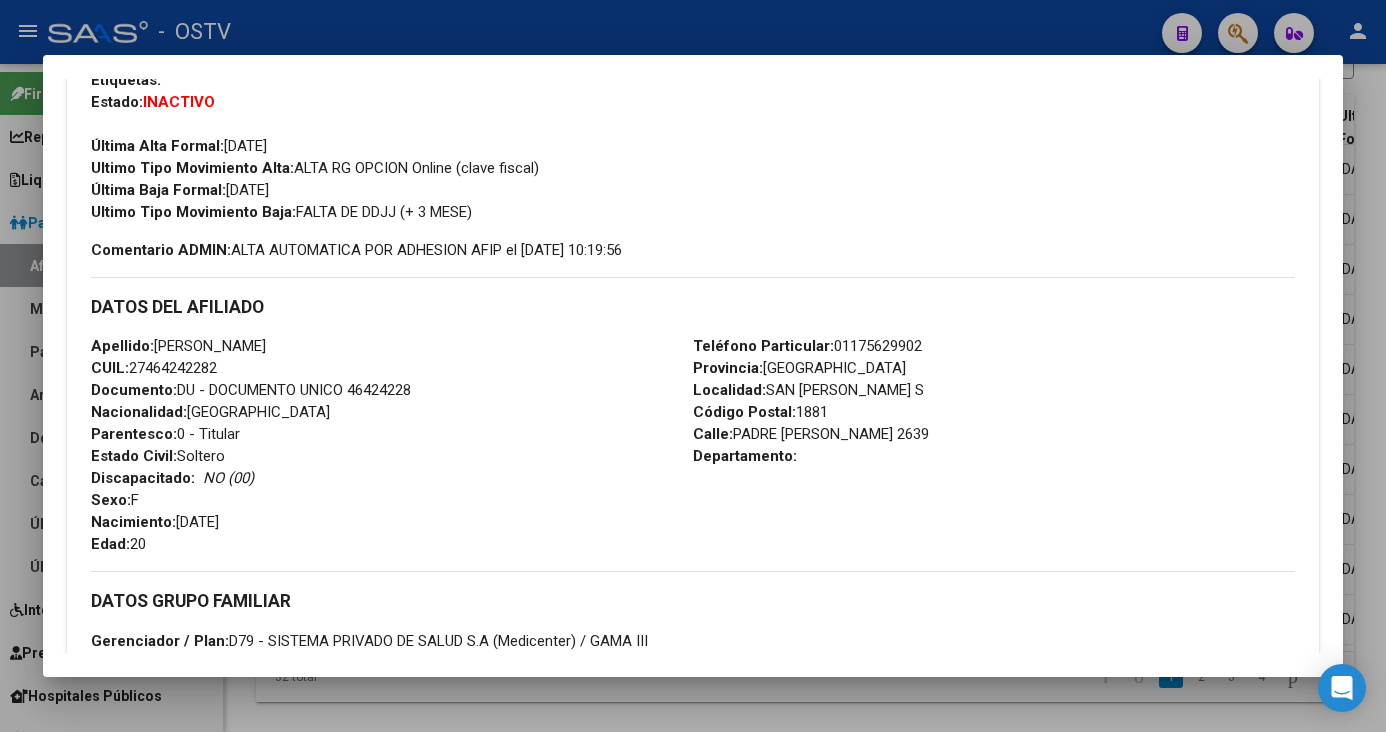 scroll, scrollTop: 500, scrollLeft: 0, axis: vertical 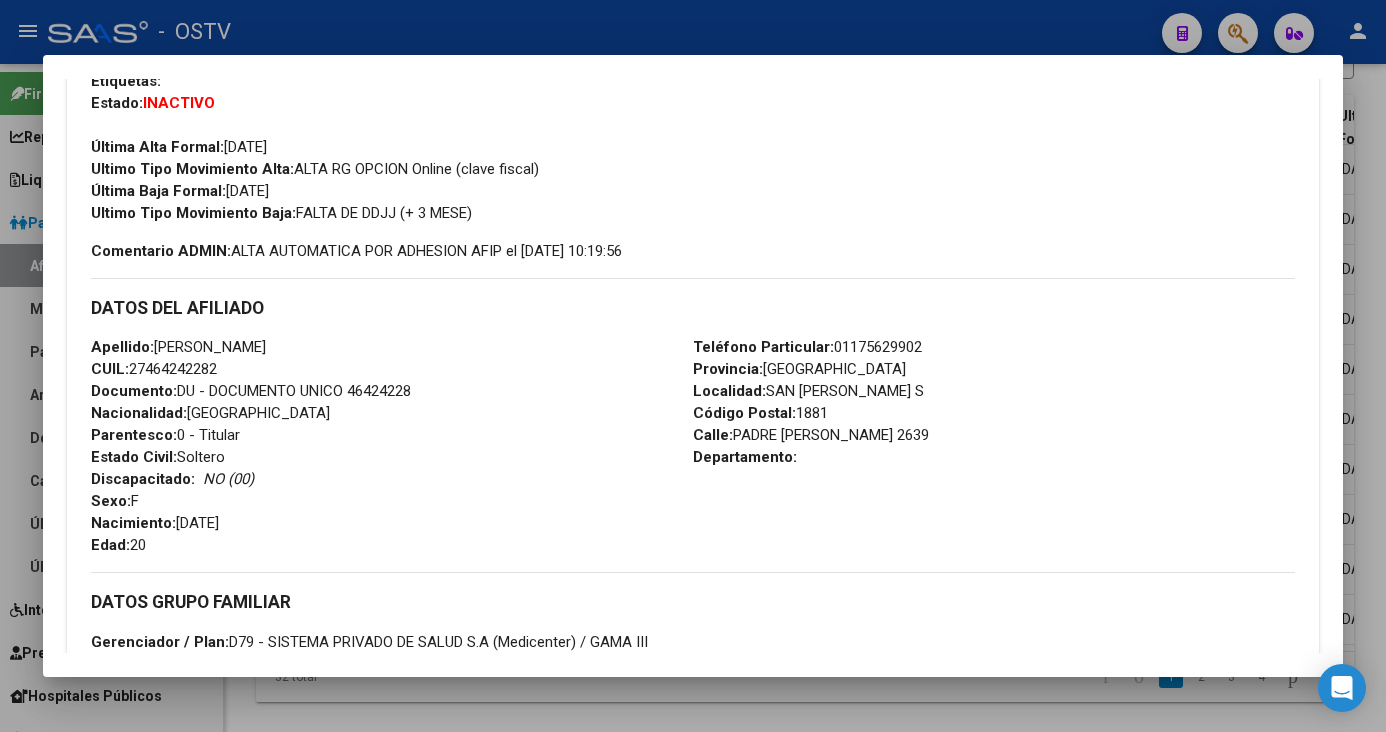 click on "Teléfono Particular:  01175629902          Provincia:  Buenos Aires Localidad:  SAN FRANCISCO S Código Postal:  1881 Calle:  PADRE M LOUDIHA 2639 Departamento:" at bounding box center [994, 446] 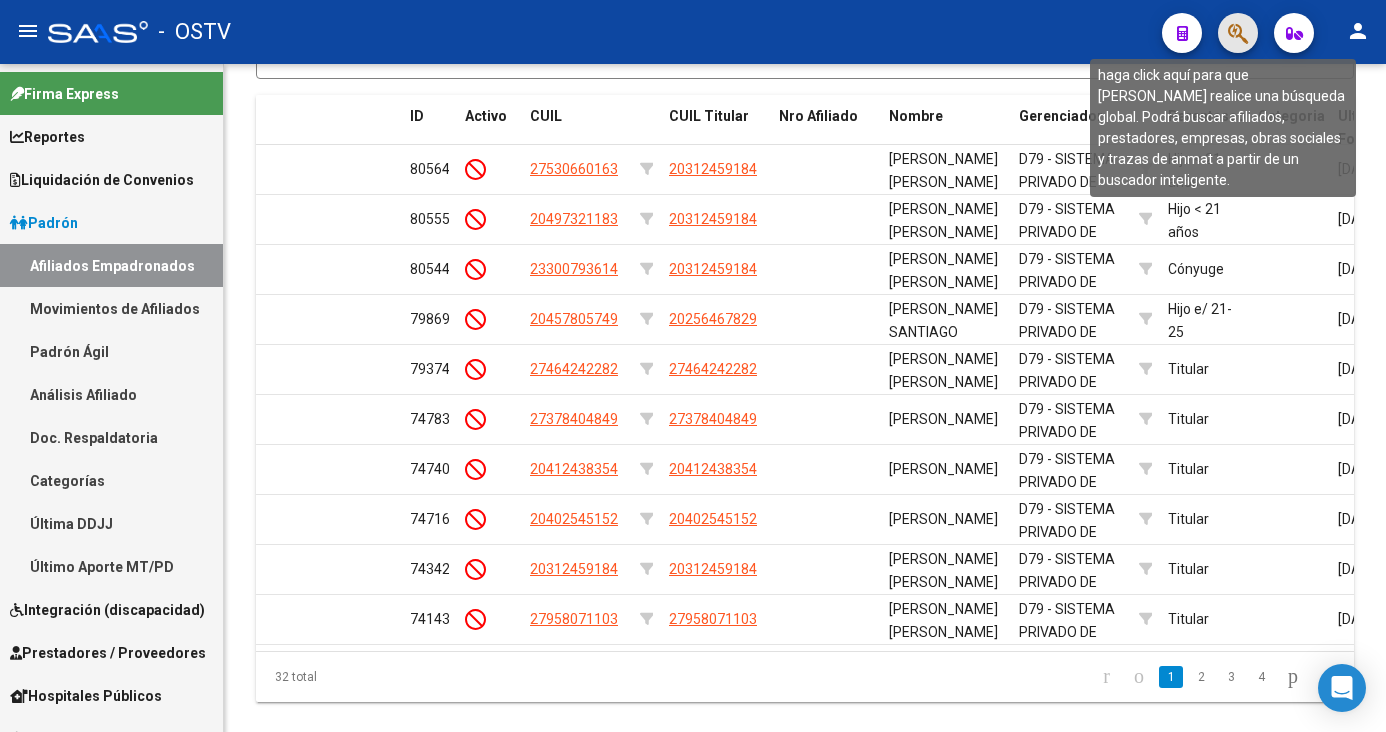 click 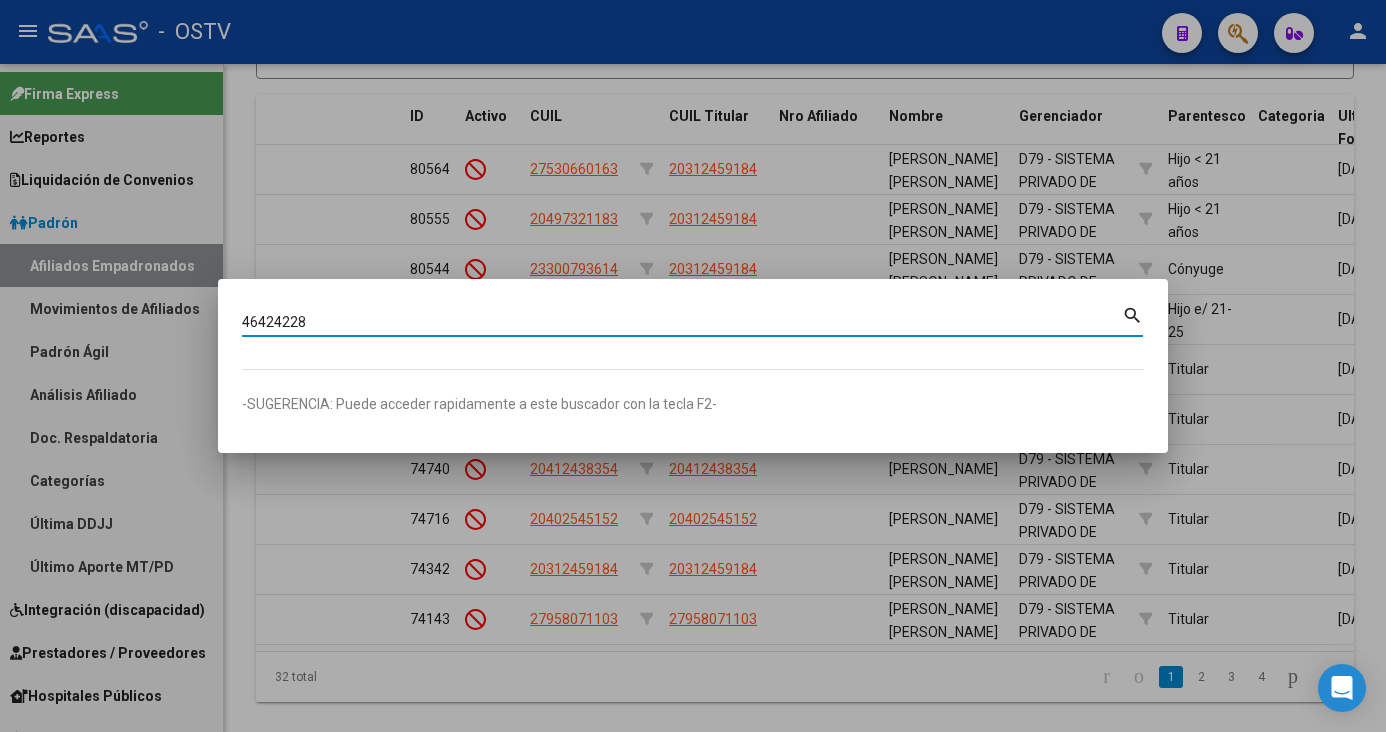 type on "46424228" 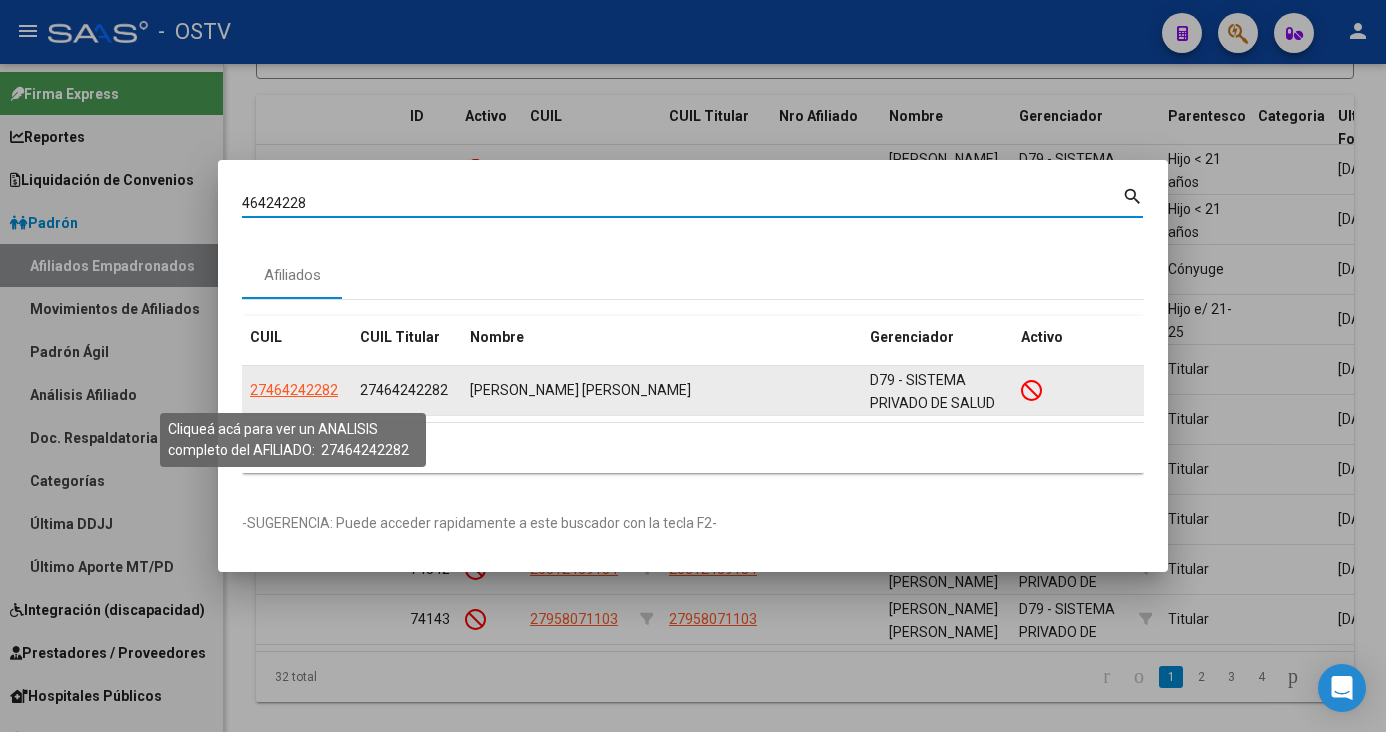 click on "27464242282" 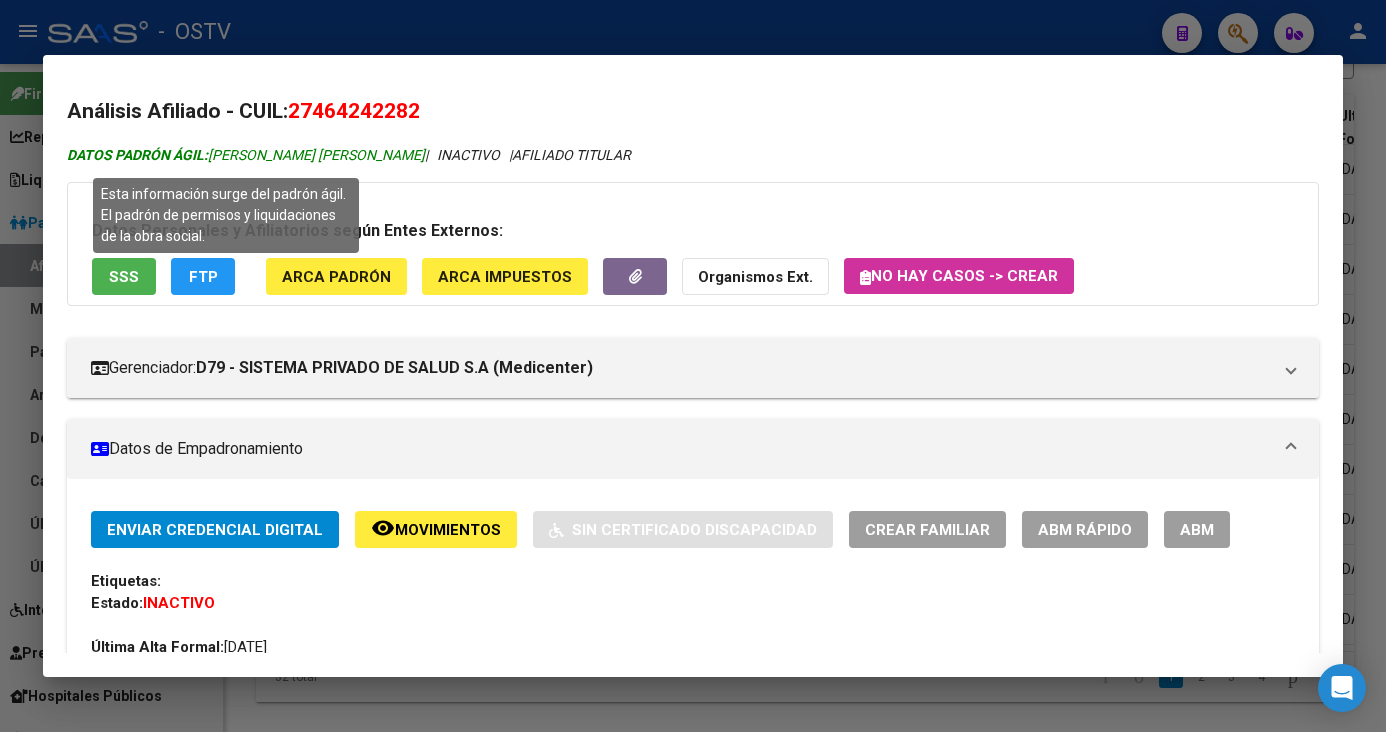 click on "DATOS PADRÓN ÁGIL:  VEGA ARIADNA AGOSTINA" at bounding box center (246, 155) 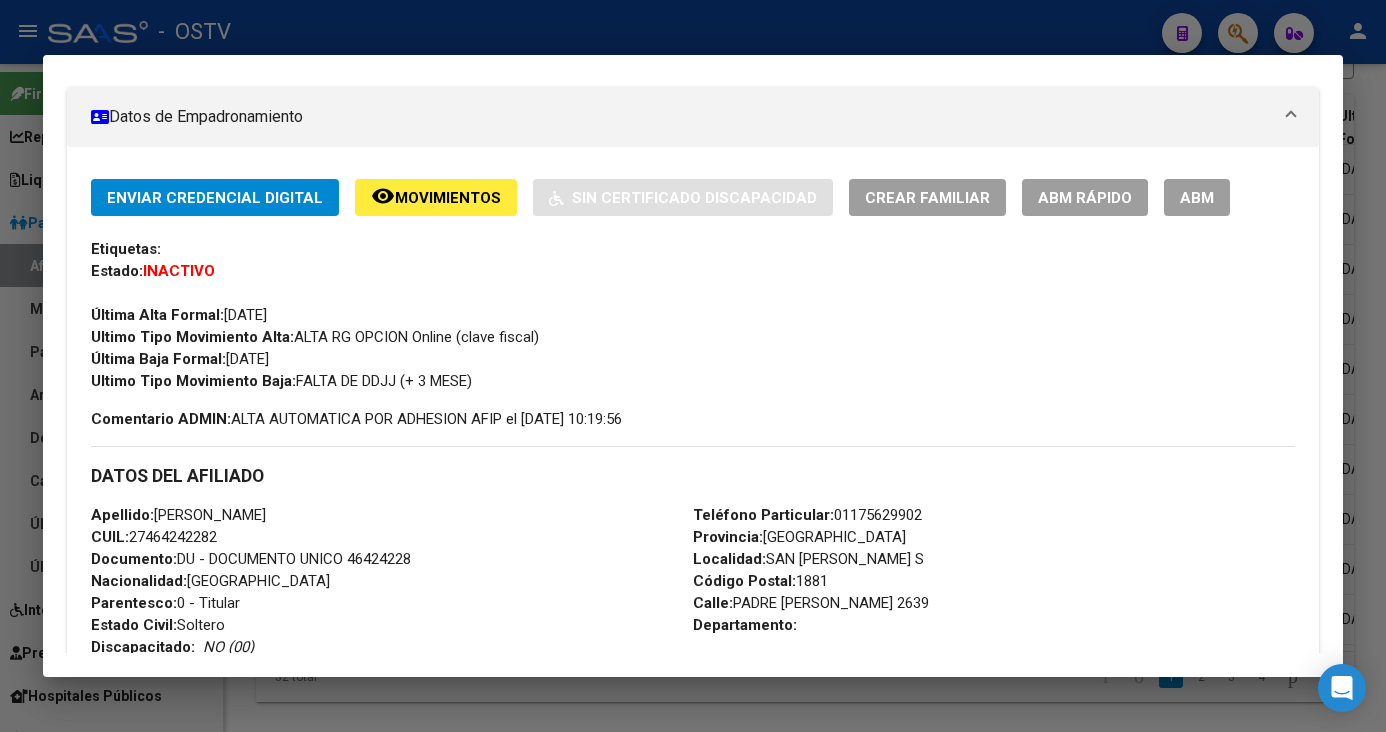 scroll, scrollTop: 158, scrollLeft: 0, axis: vertical 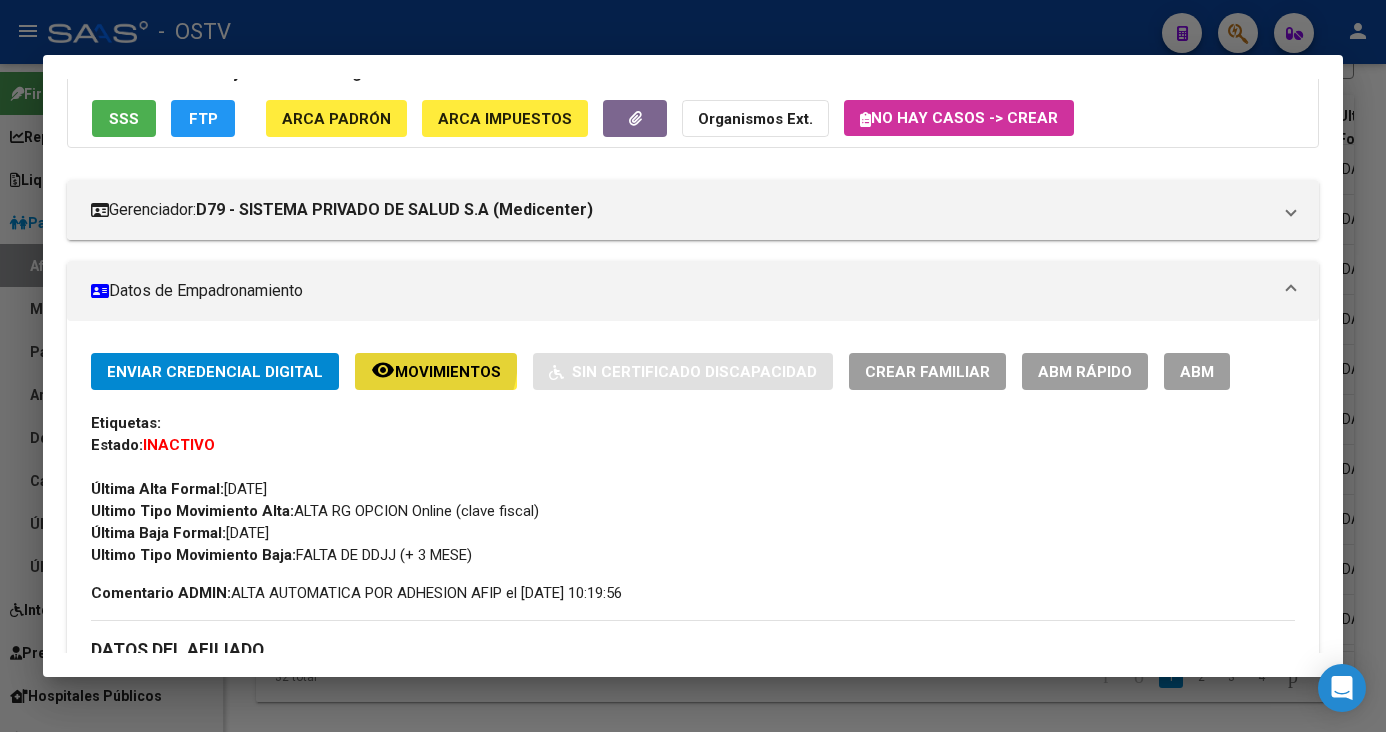 click on "remove_red_eye Movimientos" 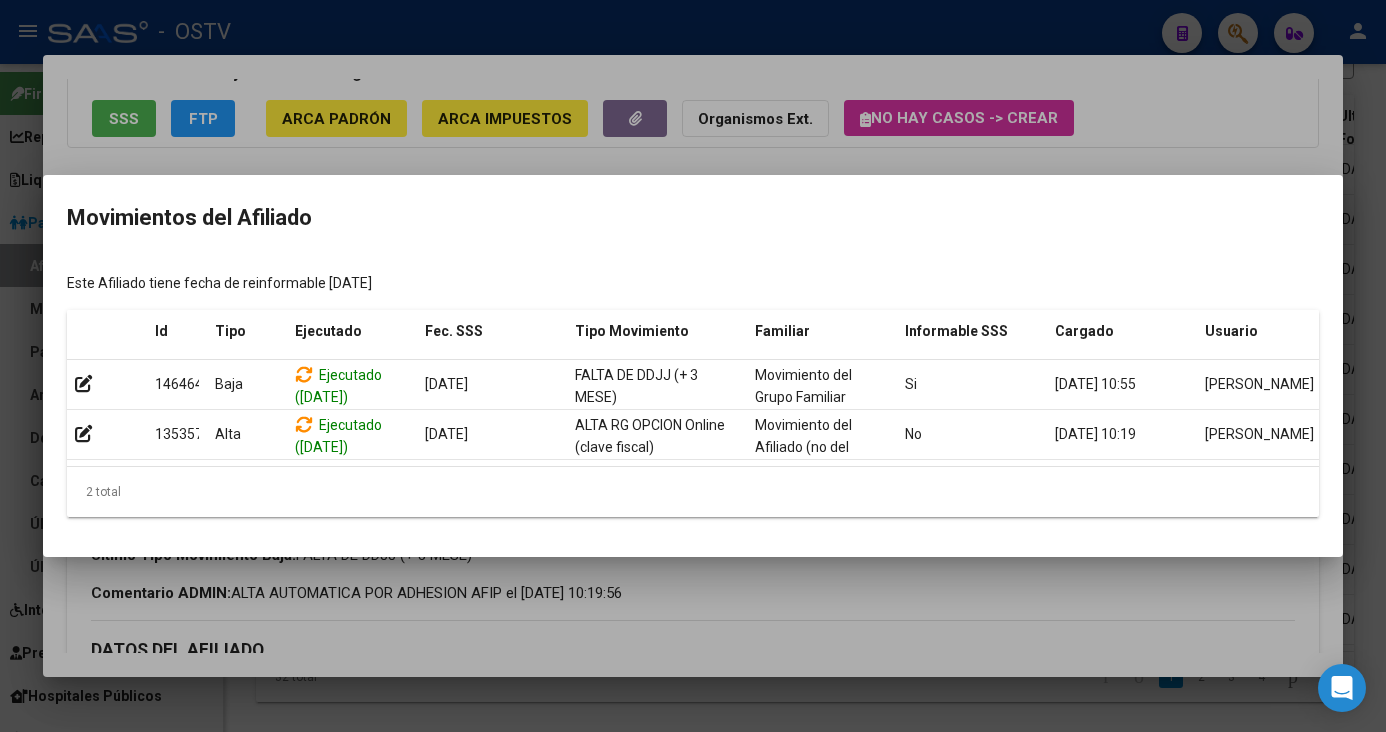 drag, startPoint x: 1112, startPoint y: 377, endPoint x: 1101, endPoint y: 650, distance: 273.22153 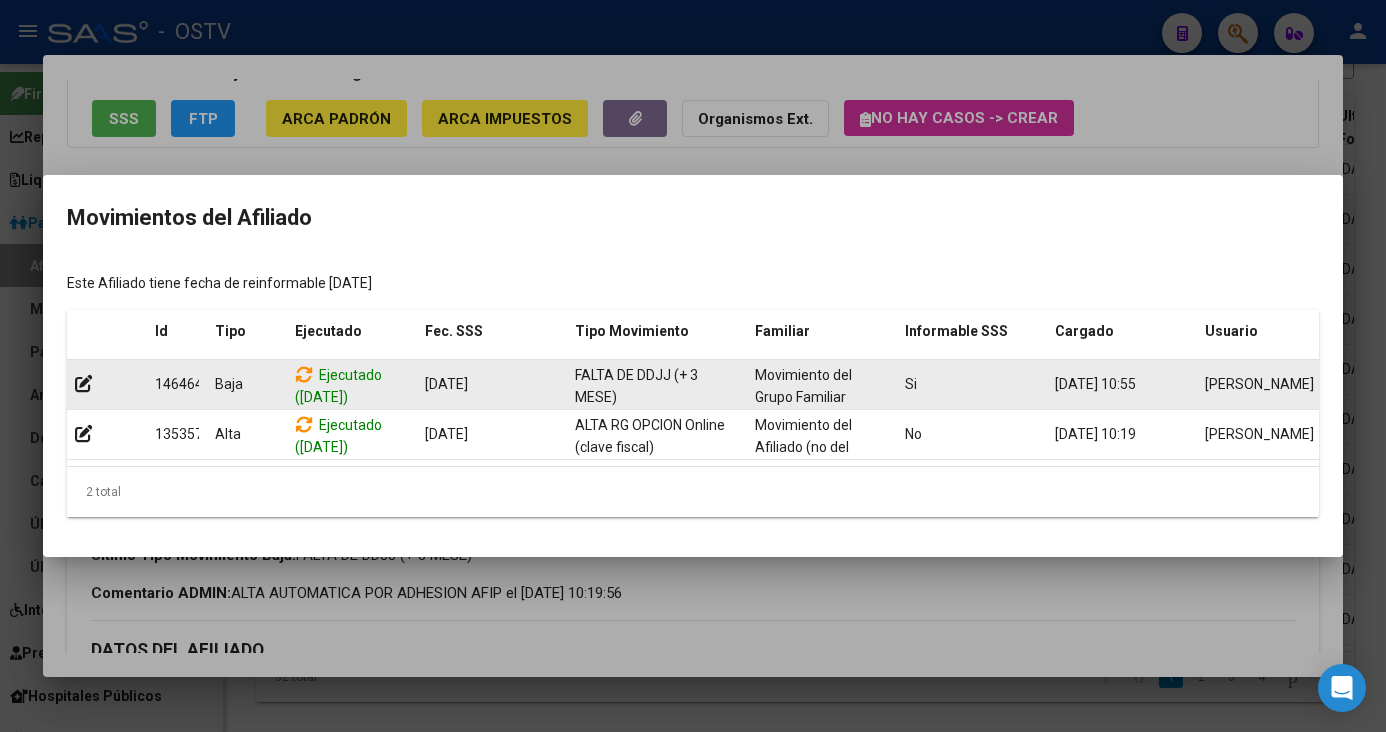 click on "Si" 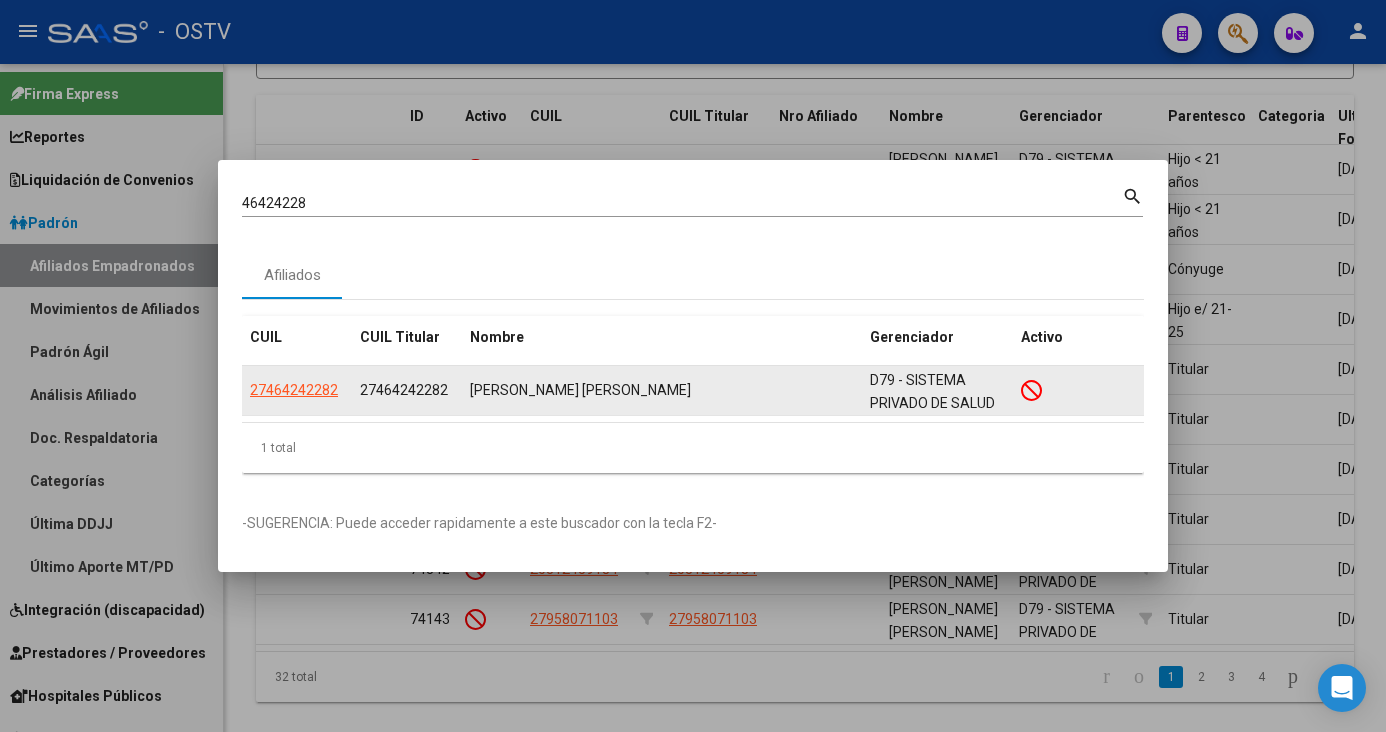 type 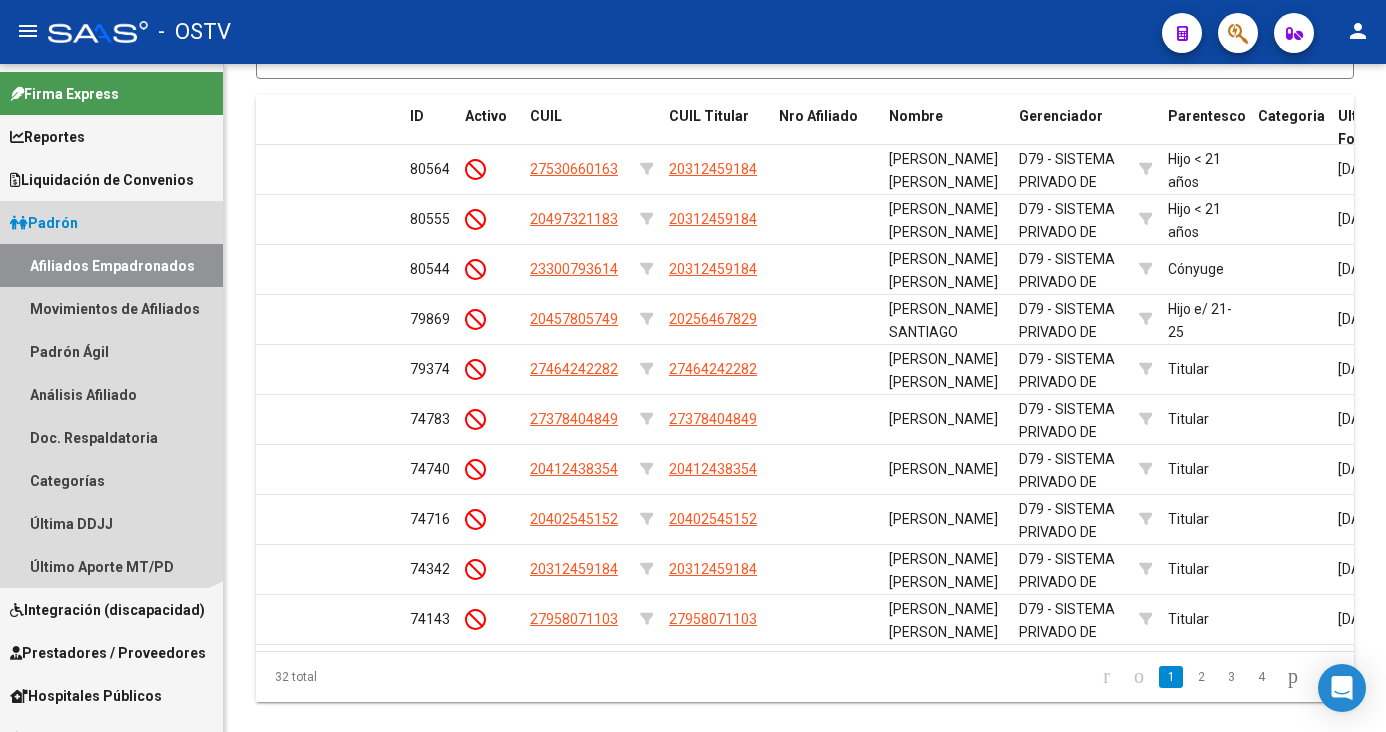 click on "Padrón" at bounding box center (44, 223) 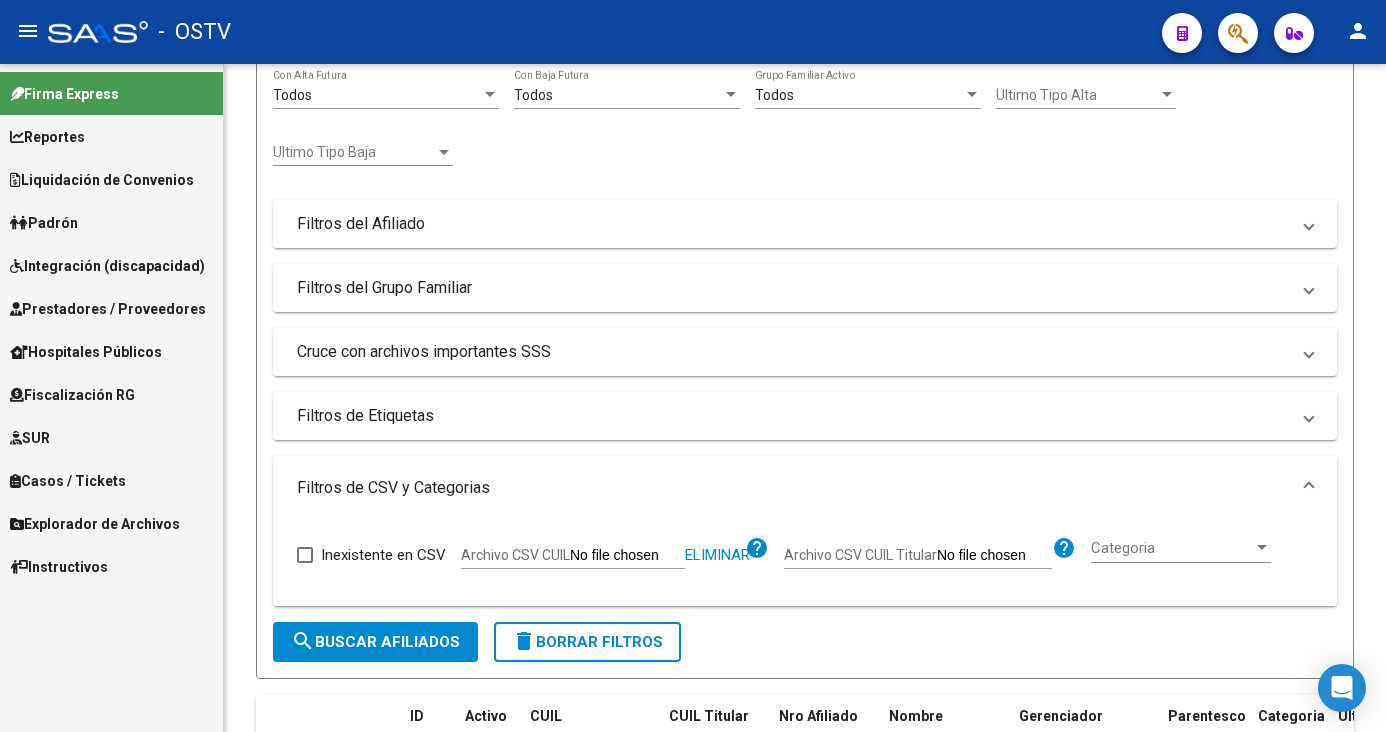 scroll, scrollTop: 945, scrollLeft: 0, axis: vertical 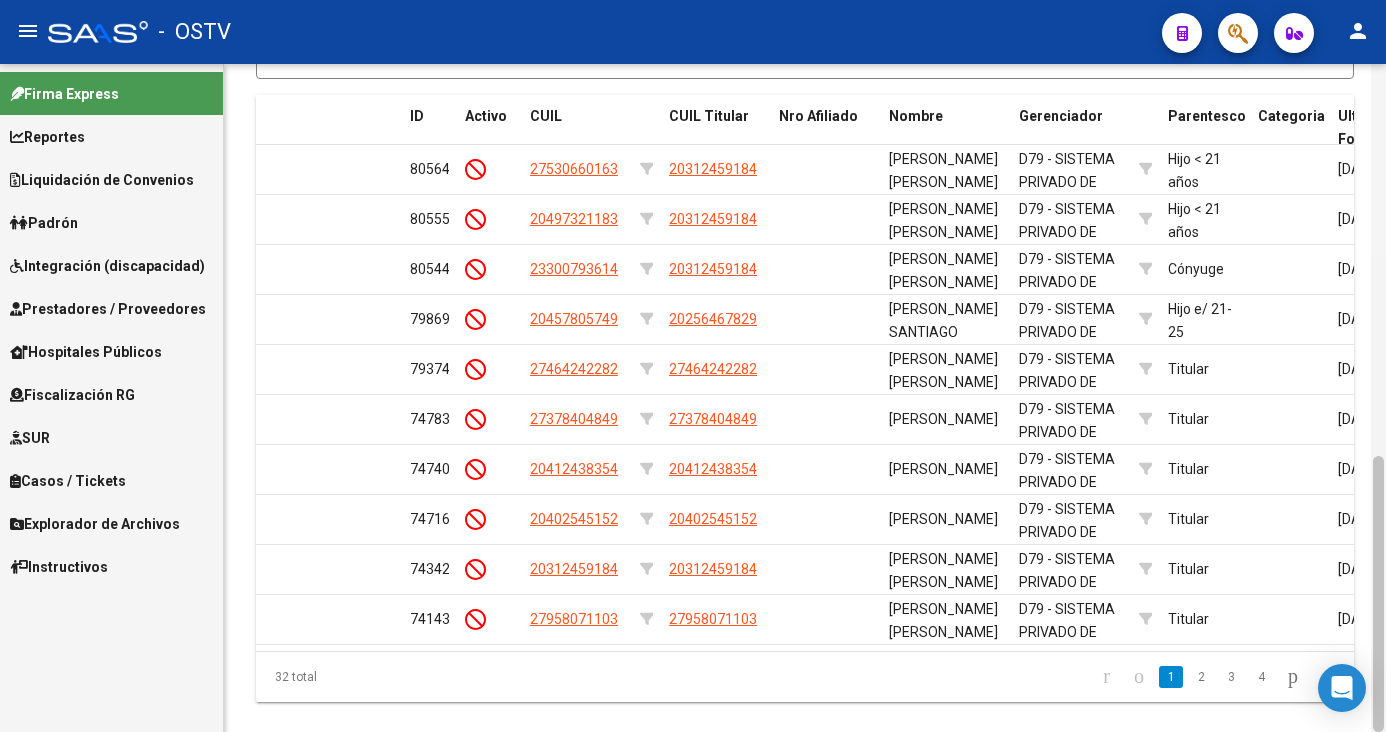 drag, startPoint x: 1386, startPoint y: 355, endPoint x: 1384, endPoint y: 159, distance: 196.01021 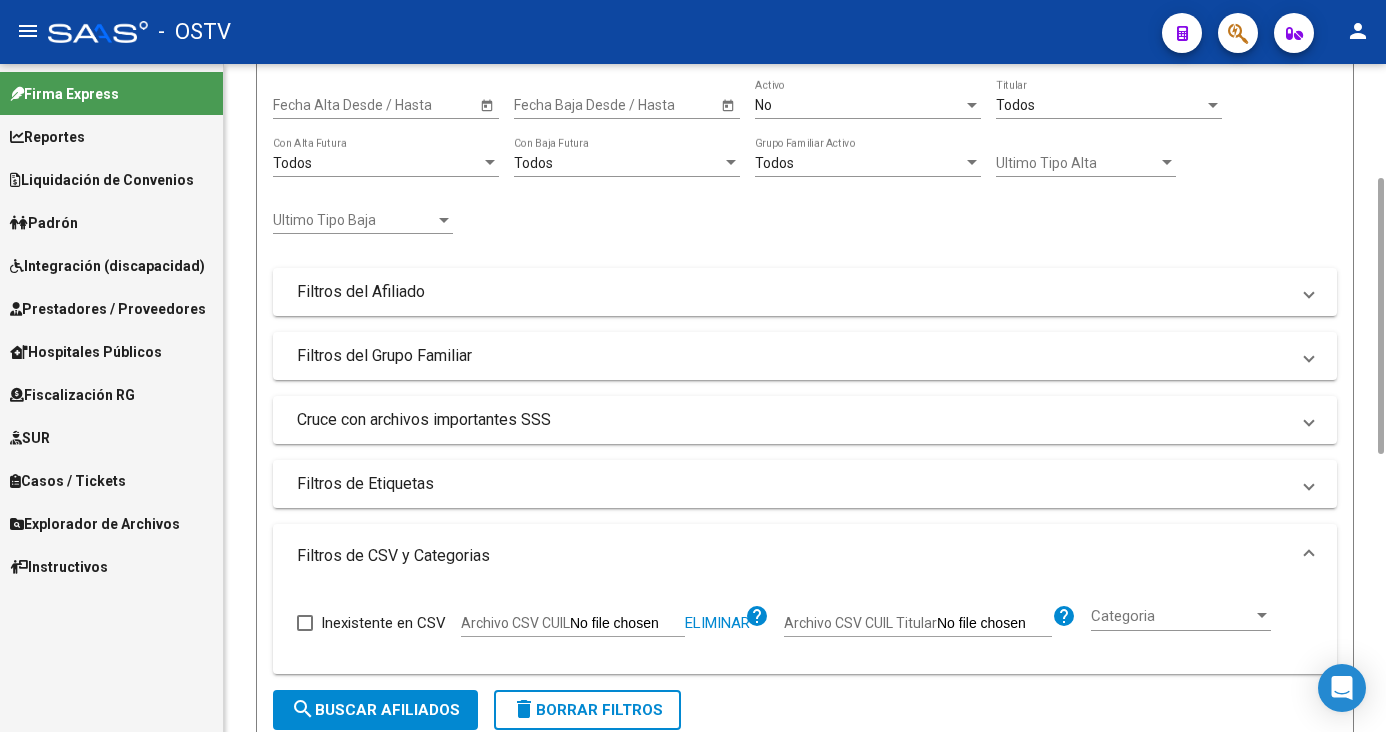 click on "Filtros Id CUIL / Nombre / Apellido CUIL Titular Seleccionar Gerenciador Seleccionar Gerenciador Start date – Fecha Alta Desde / Hasta Start date – Fecha Baja Desde / Hasta No  Activo Todos  Titular Todos  Con Alta Futura Todos  Con Baja Futura Todos  Grupo Familiar Activo Ultimo Tipo Alta Ultimo Tipo Alta Ultimo Tipo Baja Ultimo Tipo Baja  Filtros del Afiliado  Edades Edades Sexo Sexo Discapacitado Discapacitado Nacionalidad Nacionalidad Provincia Provincia Estado Civil Estado Civil Start date – Fecha Nacimiento Desde / Hasta Todos  Tiene PMI Todos  Certificado Estudio Codigo Postal Localidad  Filtros del Grupo Familiar  Tipo Beneficiario Titular Tipo Beneficiario Titular Situacion Revista Titular Situacion Revista Titular CUIT Empleador Seleccionar Cobertura Seleccionar Cobertura  Cruce con archivos importantes SSS     Informado en Novedad SSS     Informado en Padron Desempleo SSS     No existentes en el padrón que entrega la SSS     Informado en Novedades Rechazadas       Existe en MT morosos" 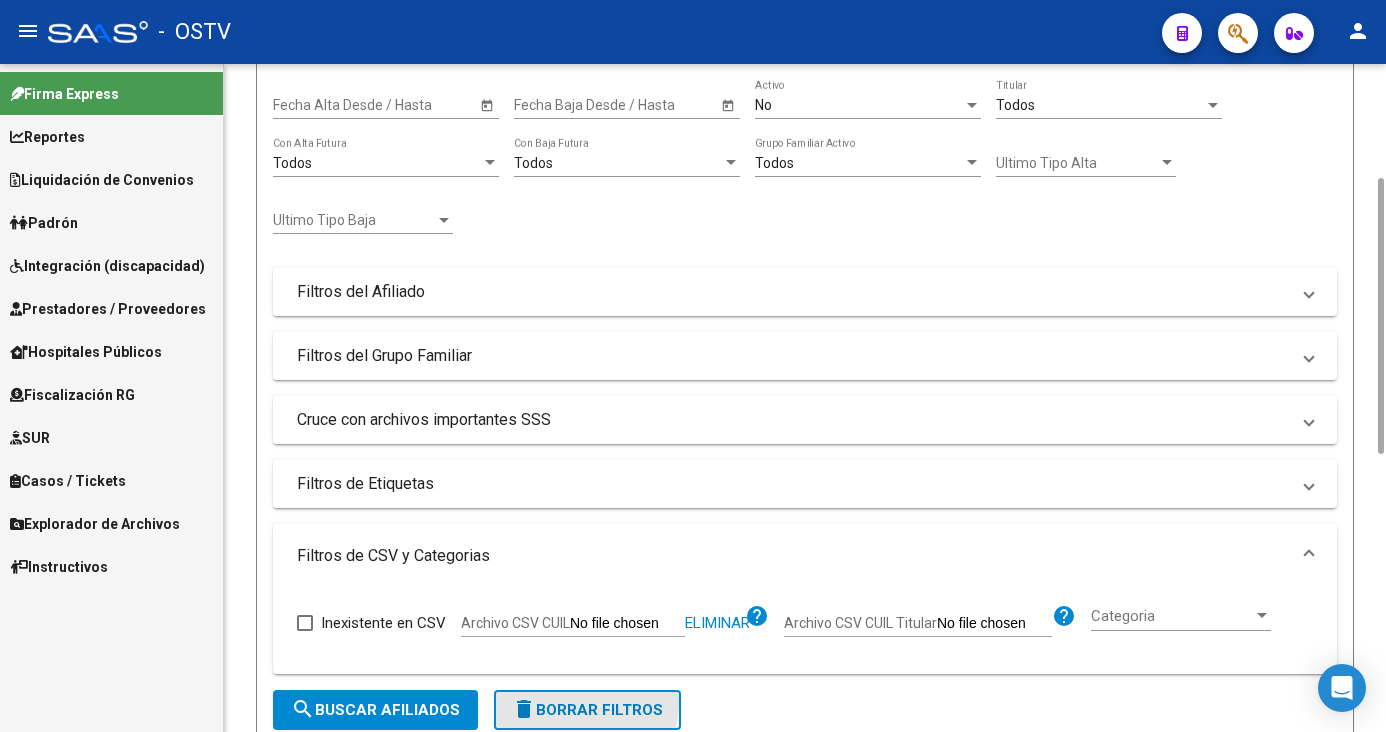 click on "delete  Borrar Filtros" 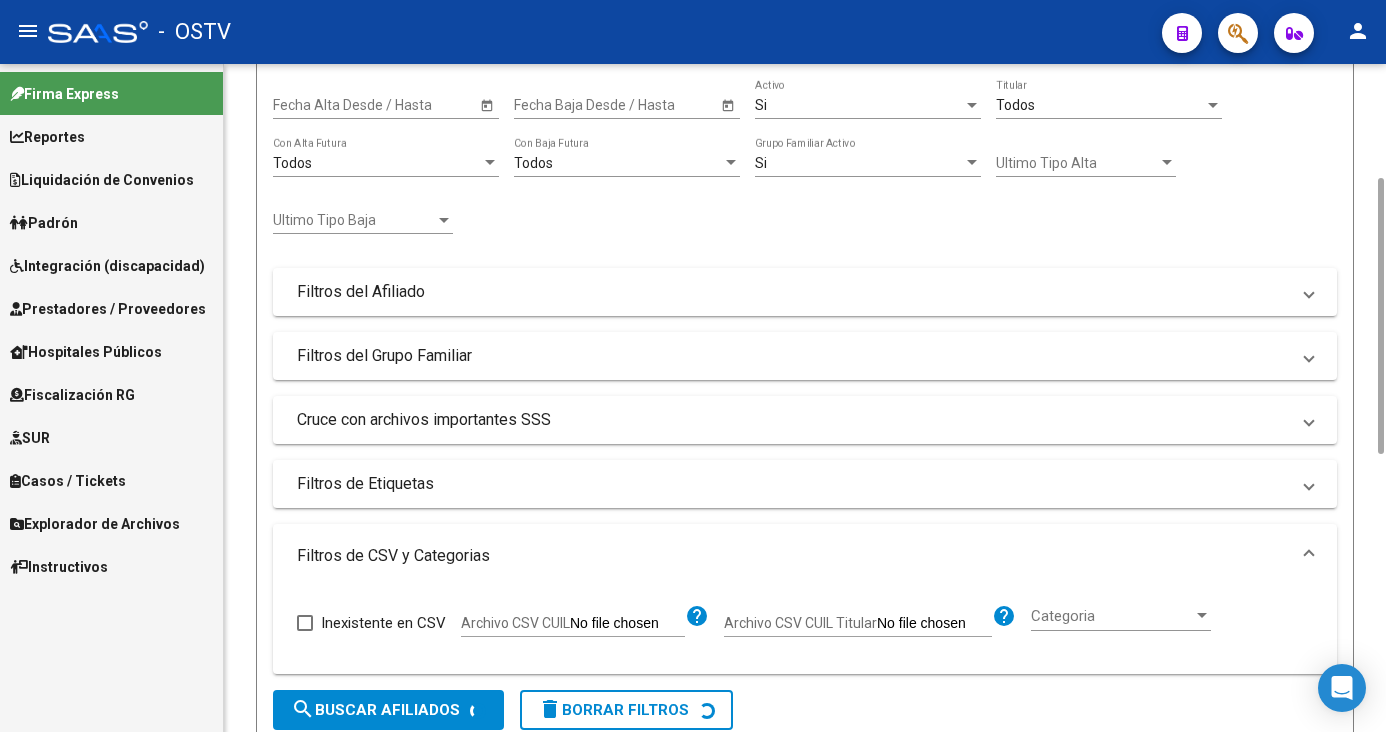 click on "Filtros Id CUIL / Nombre / Apellido CUIL Titular Seleccionar Gerenciador Seleccionar Gerenciador Start date – Fecha Alta Desde / Hasta Start date – Fecha Baja Desde / Hasta Si  Activo Todos  Titular Todos  Con Alta Futura Todos  Con Baja Futura Si  Grupo Familiar Activo Ultimo Tipo Alta Ultimo Tipo Alta Ultimo Tipo Baja Ultimo Tipo Baja  Filtros del Afiliado  Edades Edades Sexo Sexo Discapacitado Discapacitado Nacionalidad Nacionalidad Provincia Provincia Estado Civil Estado Civil Start date – Fecha Nacimiento Desde / Hasta Todos  Tiene PMI Todos  Certificado Estudio Codigo Postal Localidad  Filtros del Grupo Familiar  Tipo Beneficiario Titular Tipo Beneficiario Titular Situacion Revista Titular Situacion Revista Titular CUIT Empleador Seleccionar Cobertura Seleccionar Cobertura  Cruce con archivos importantes SSS     Informado en Novedad SSS     Informado en Padron Desempleo SSS     No existentes en el padrón que entrega la SSS     Informado en Novedades Rechazadas       Existe en MT morosos" 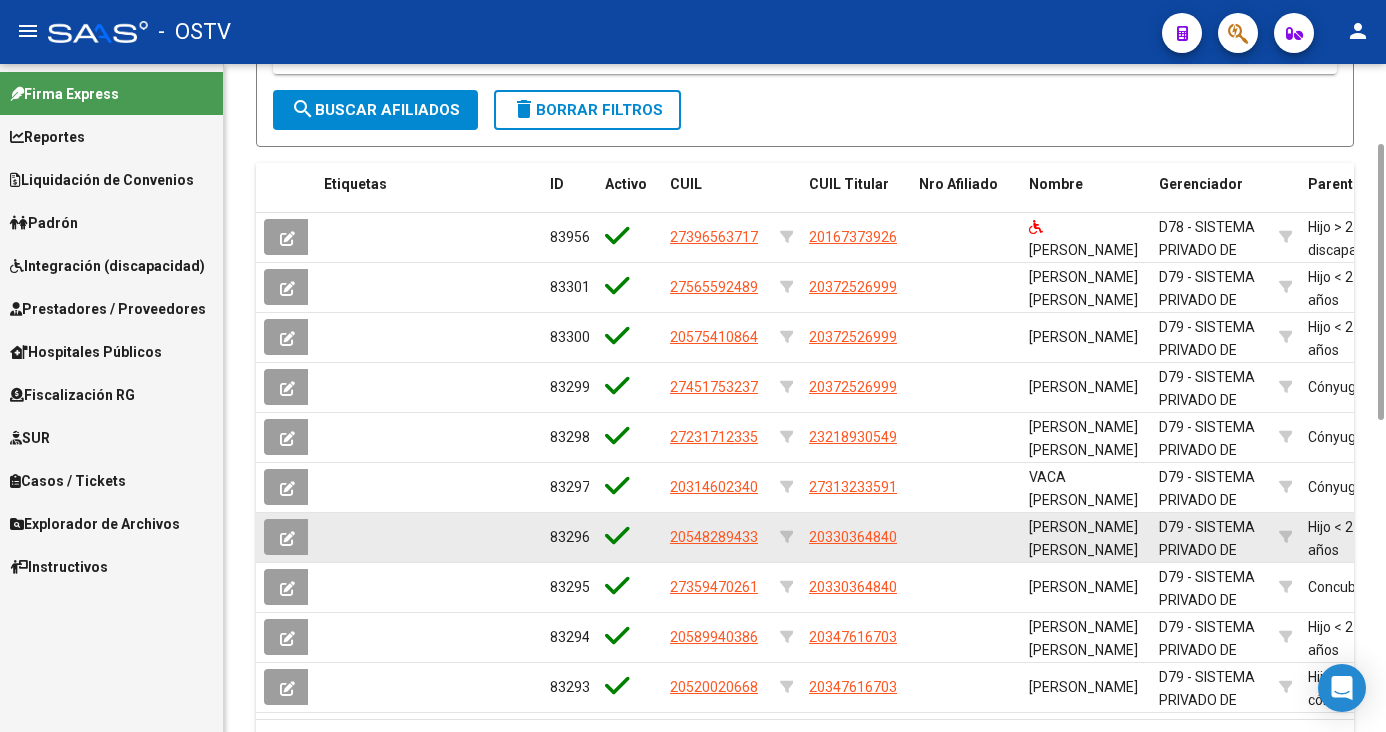 scroll, scrollTop: 877, scrollLeft: 0, axis: vertical 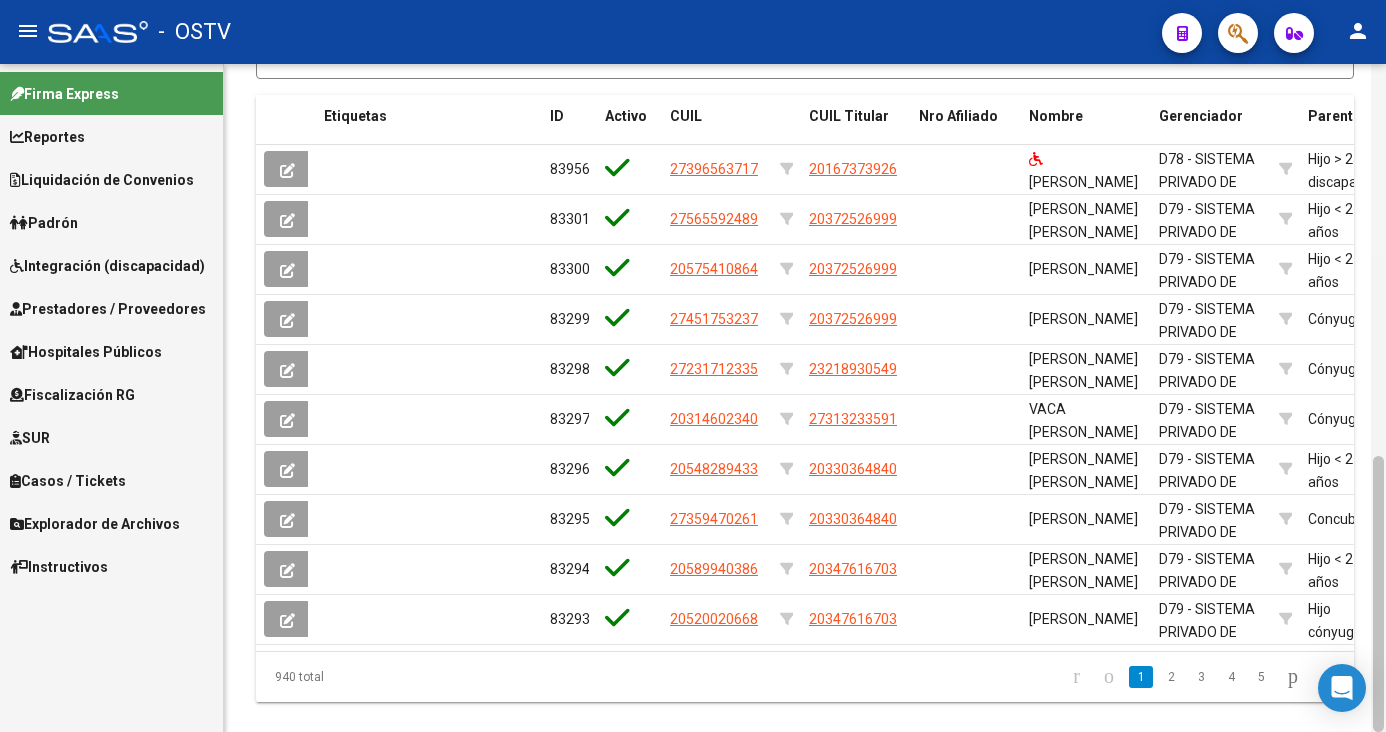 drag, startPoint x: 1385, startPoint y: 410, endPoint x: 1382, endPoint y: 207, distance: 203.02217 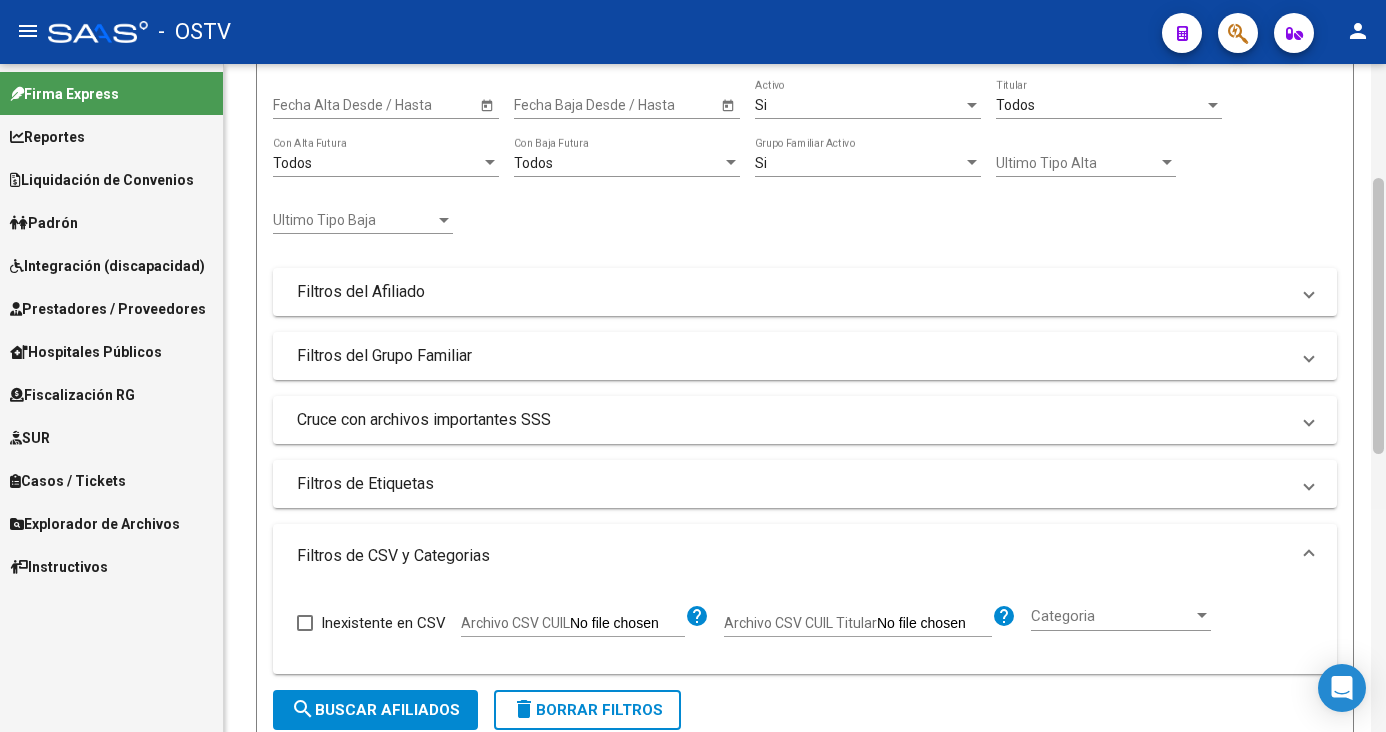 click 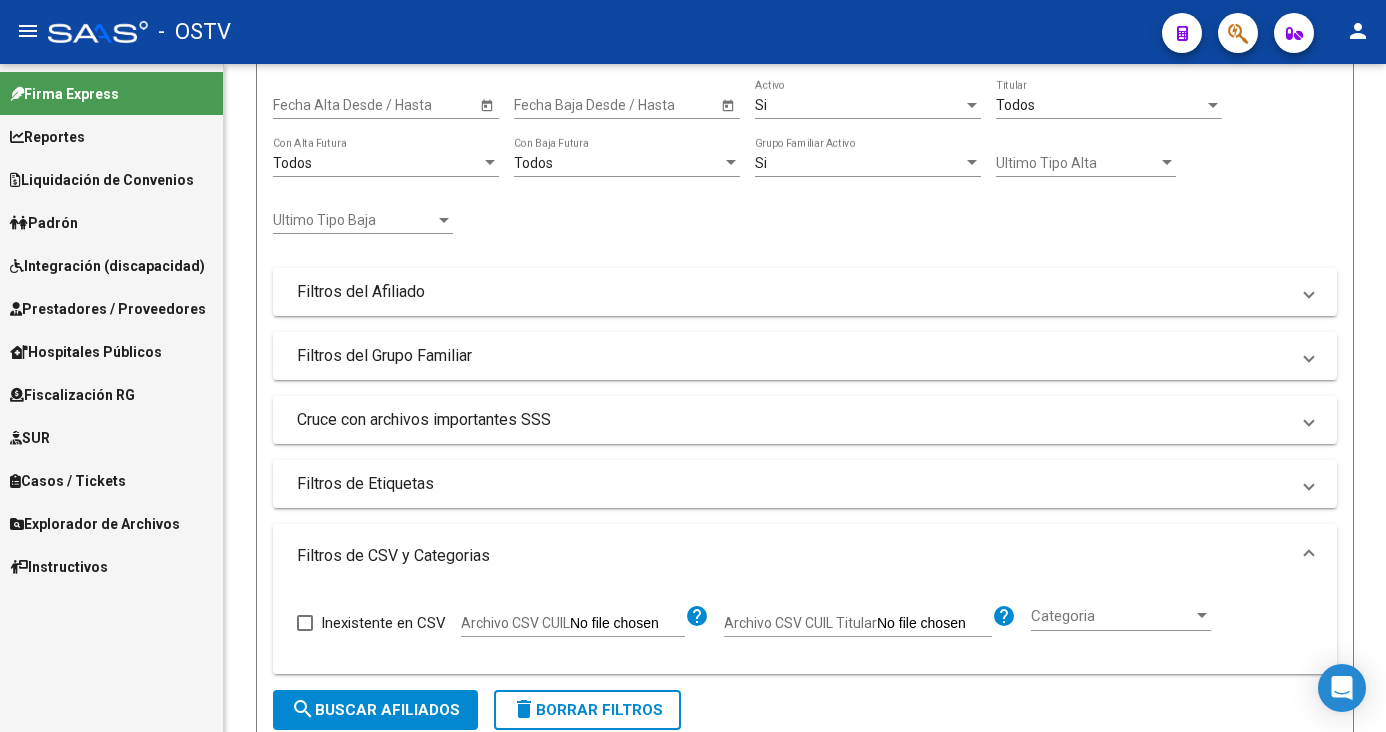 scroll, scrollTop: 0, scrollLeft: 0, axis: both 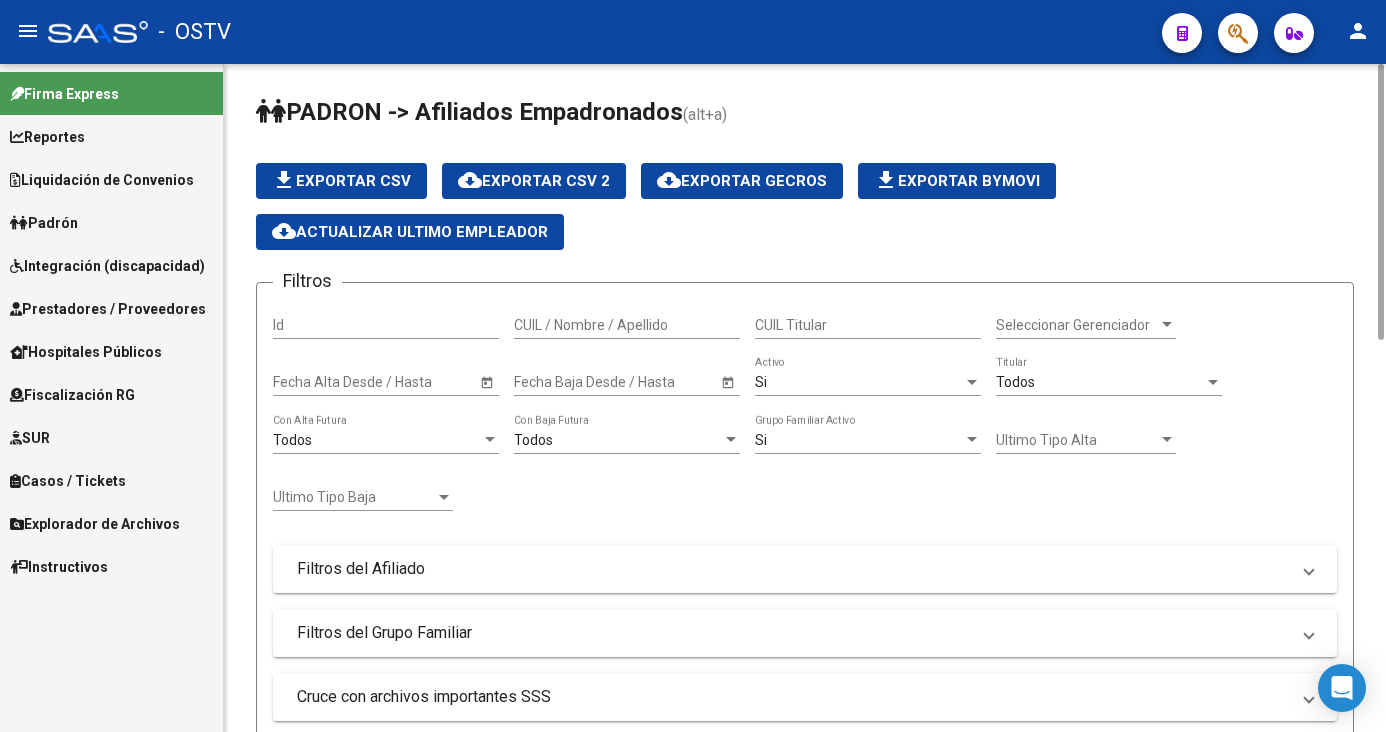 drag, startPoint x: 1377, startPoint y: 209, endPoint x: 1348, endPoint y: -72, distance: 282.4925 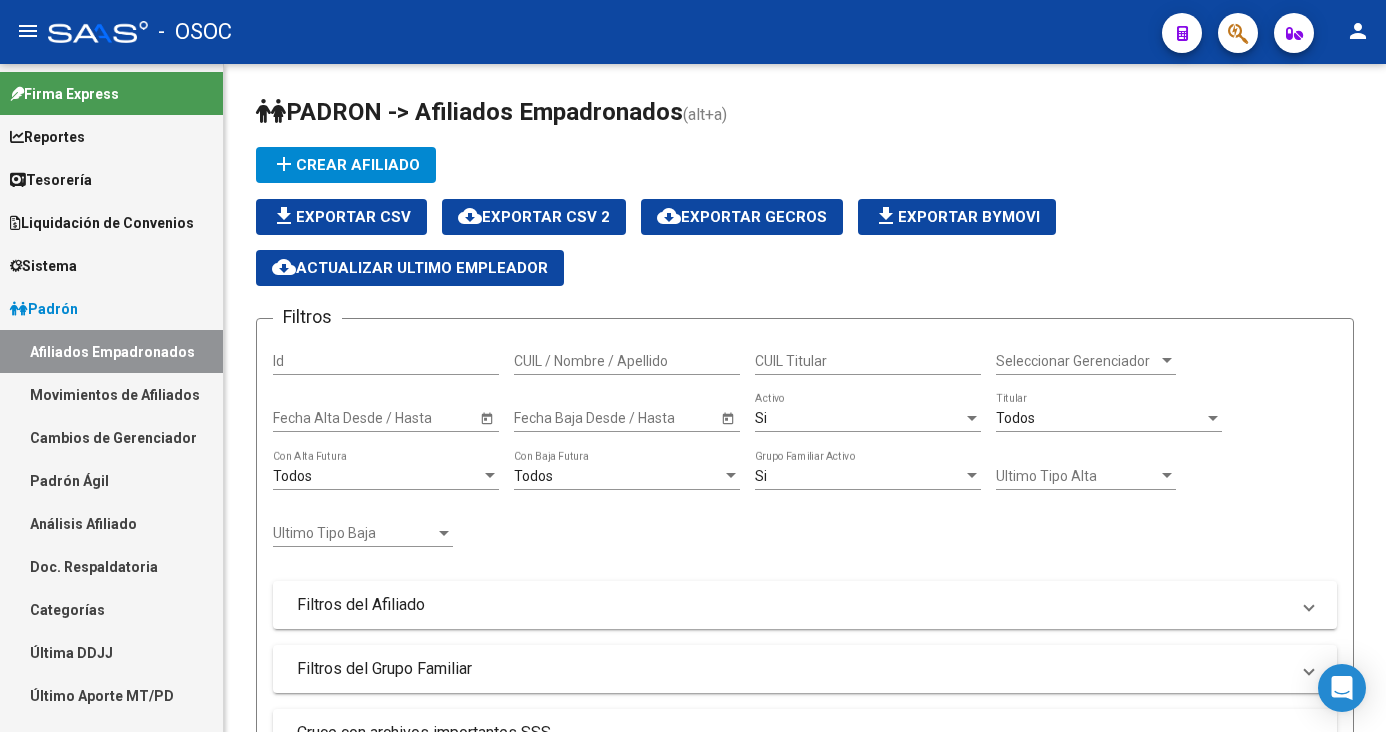 scroll, scrollTop: 0, scrollLeft: 0, axis: both 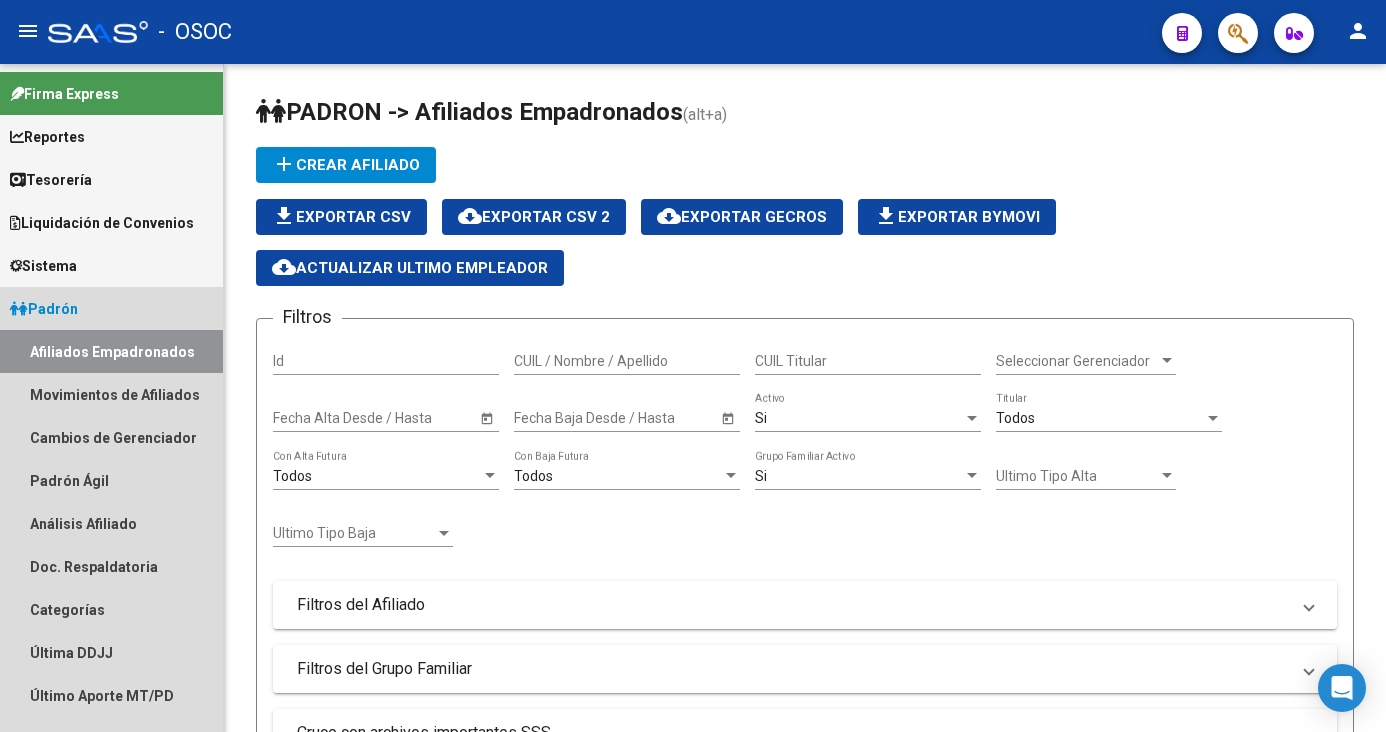 click on "Padrón" at bounding box center (111, 308) 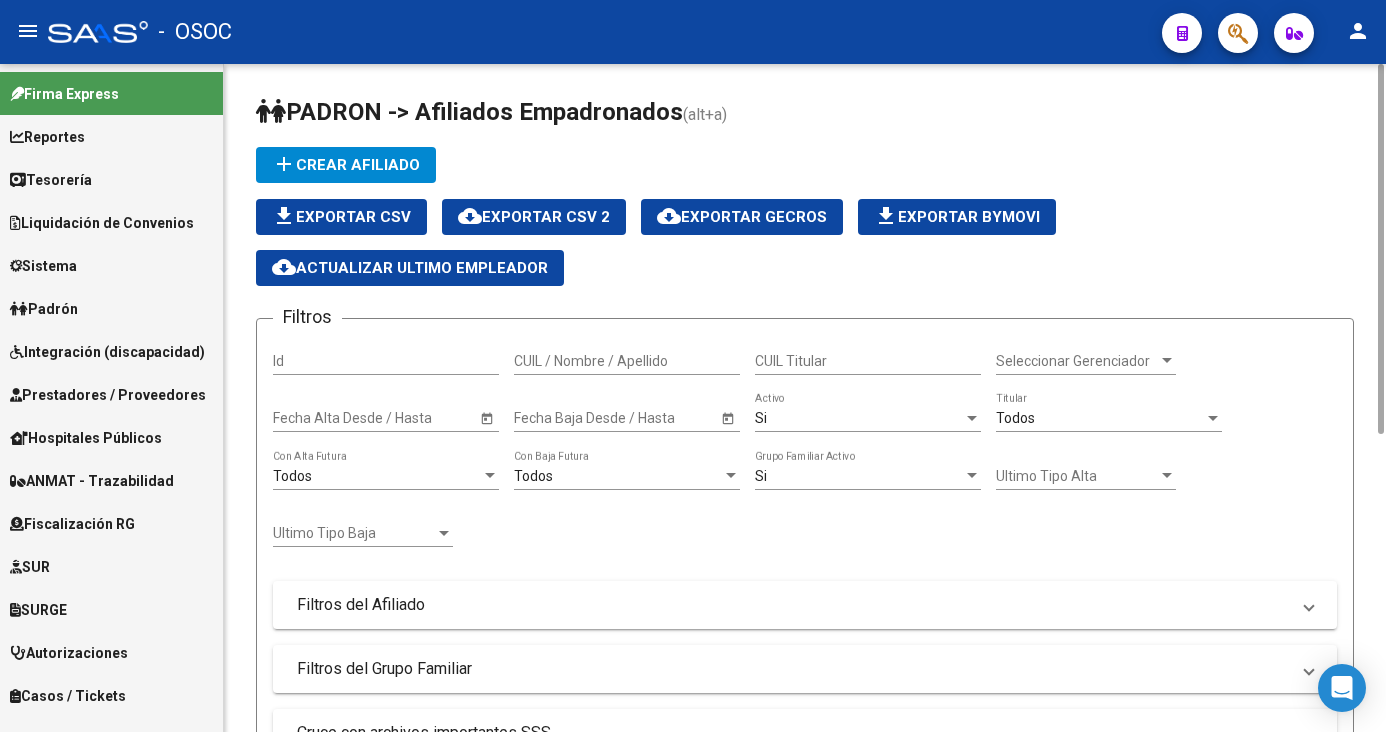 drag, startPoint x: 234, startPoint y: 486, endPoint x: 234, endPoint y: 454, distance: 32 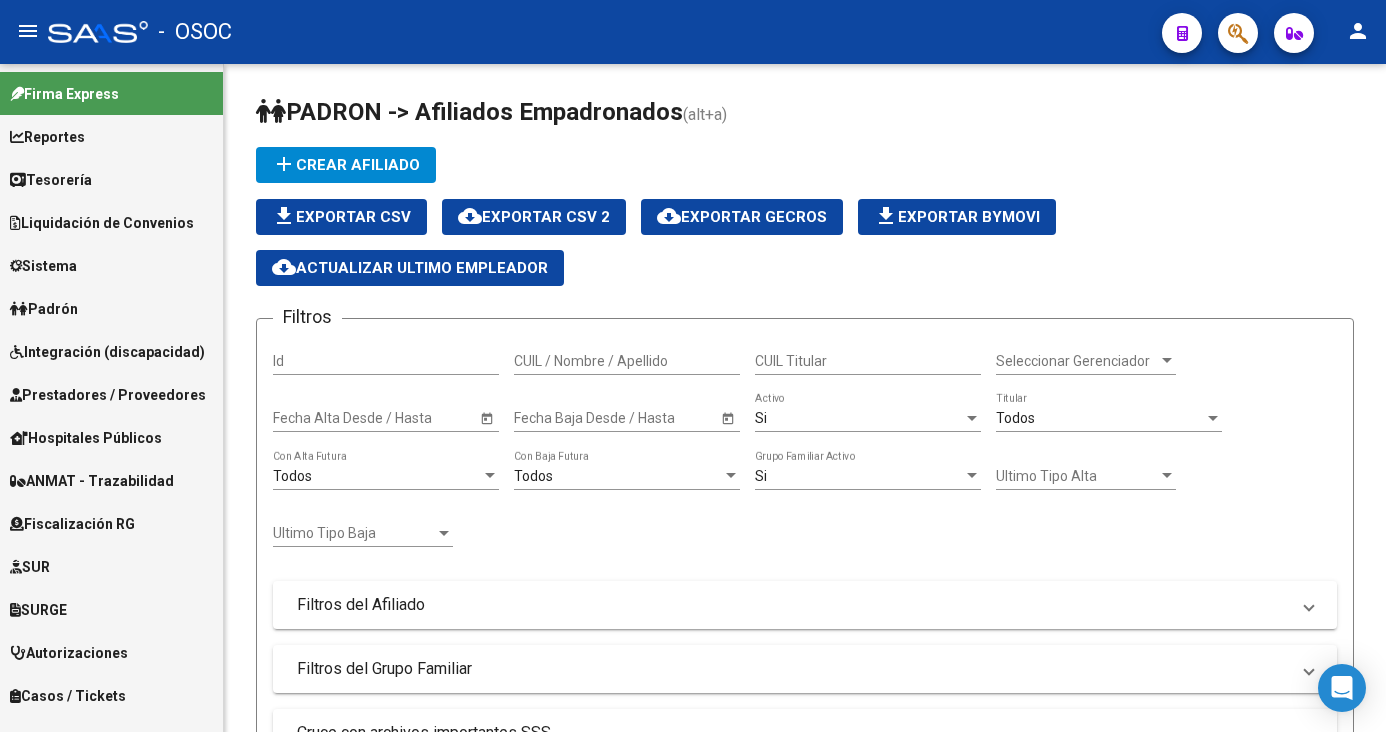 scroll, scrollTop: 157, scrollLeft: 0, axis: vertical 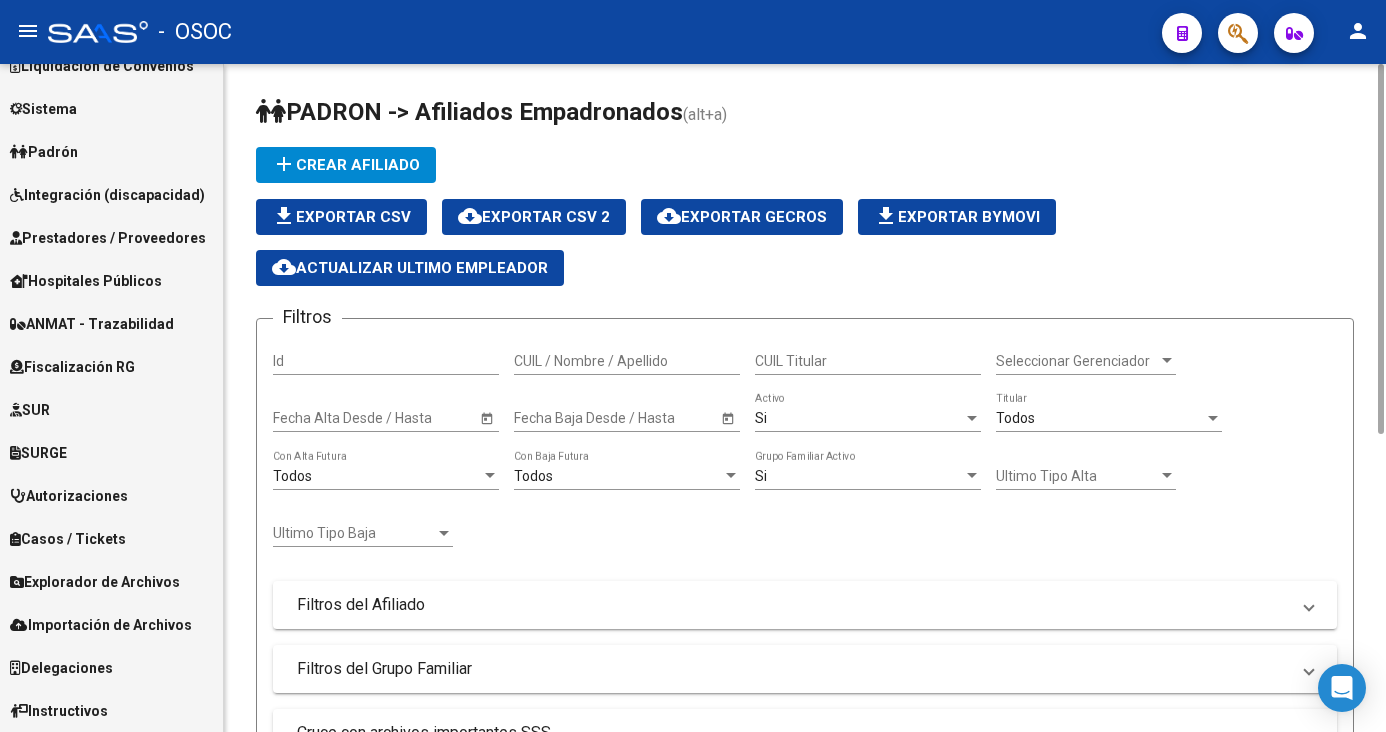click on "PADRON -> Afiliados Empadronados  (alt+a) add  Crear Afiliado
file_download  Exportar CSV  cloud_download  Exportar CSV 2  cloud_download  Exportar GECROS  file_download  Exportar Bymovi  cloud_download  Actualizar ultimo Empleador  Filtros Id CUIL / Nombre / Apellido CUIL Titular Seleccionar Gerenciador Seleccionar Gerenciador Start date – Fecha Alta Desde / Hasta Start date – Fecha Baja Desde / Hasta Si  Activo Todos  Titular Todos  Con Alta Futura Todos  Con Baja Futura Si  Grupo Familiar Activo Ultimo Tipo Alta Ultimo Tipo Alta Ultimo Tipo Baja Ultimo Tipo Baja  Filtros del Afiliado  Edades Edades Sexo Sexo Discapacitado Discapacitado Nacionalidad Nacionalidad Provincia Provincia Estado Civil Estado Civil Start date – Fecha Nacimiento Desde / Hasta Todos  Tiene PMI Todos  Certificado Estudio Codigo Postal Localidad  Filtros del Grupo Familiar  Tipo Beneficiario Titular Tipo Beneficiario Titular Situacion Revista Titular Situacion Revista Titular CUIT Empleador Seleccionar Cobertura" 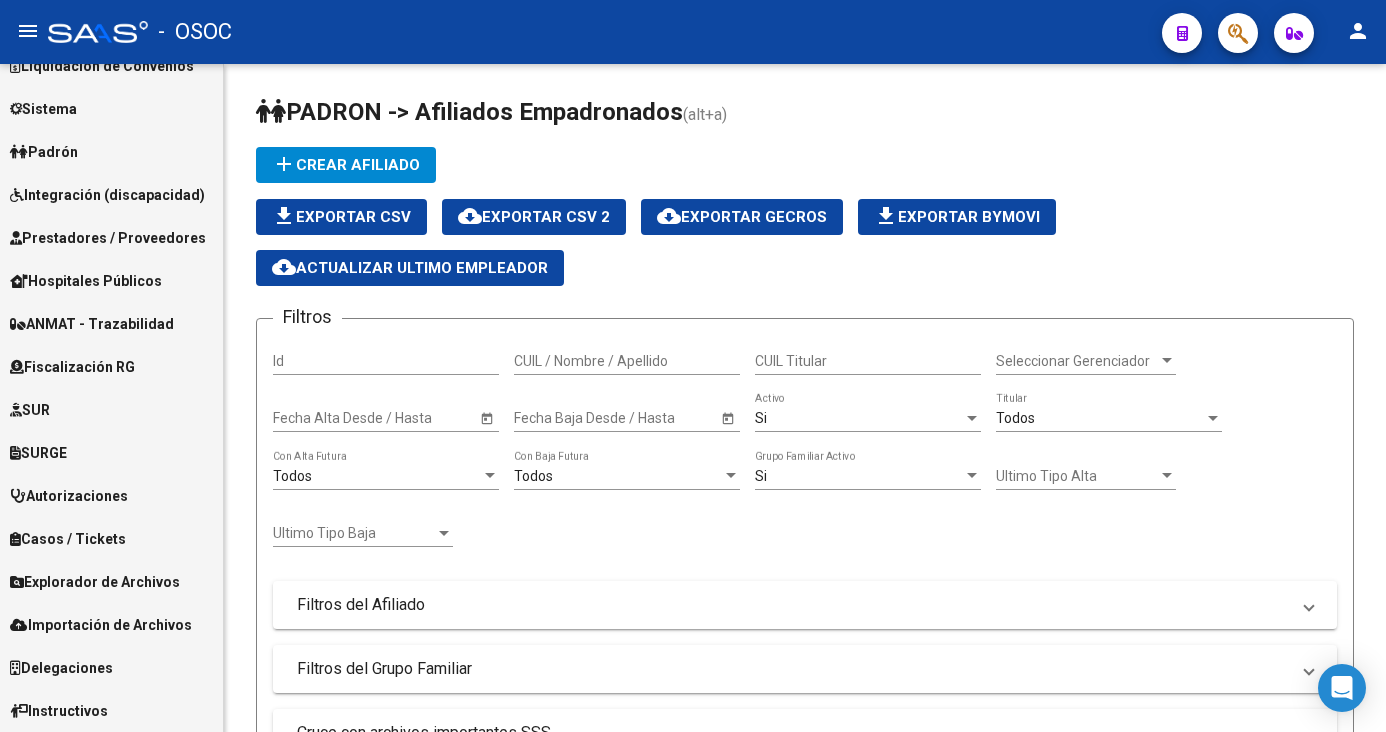 click on "Explorador de Archivos" at bounding box center (95, 582) 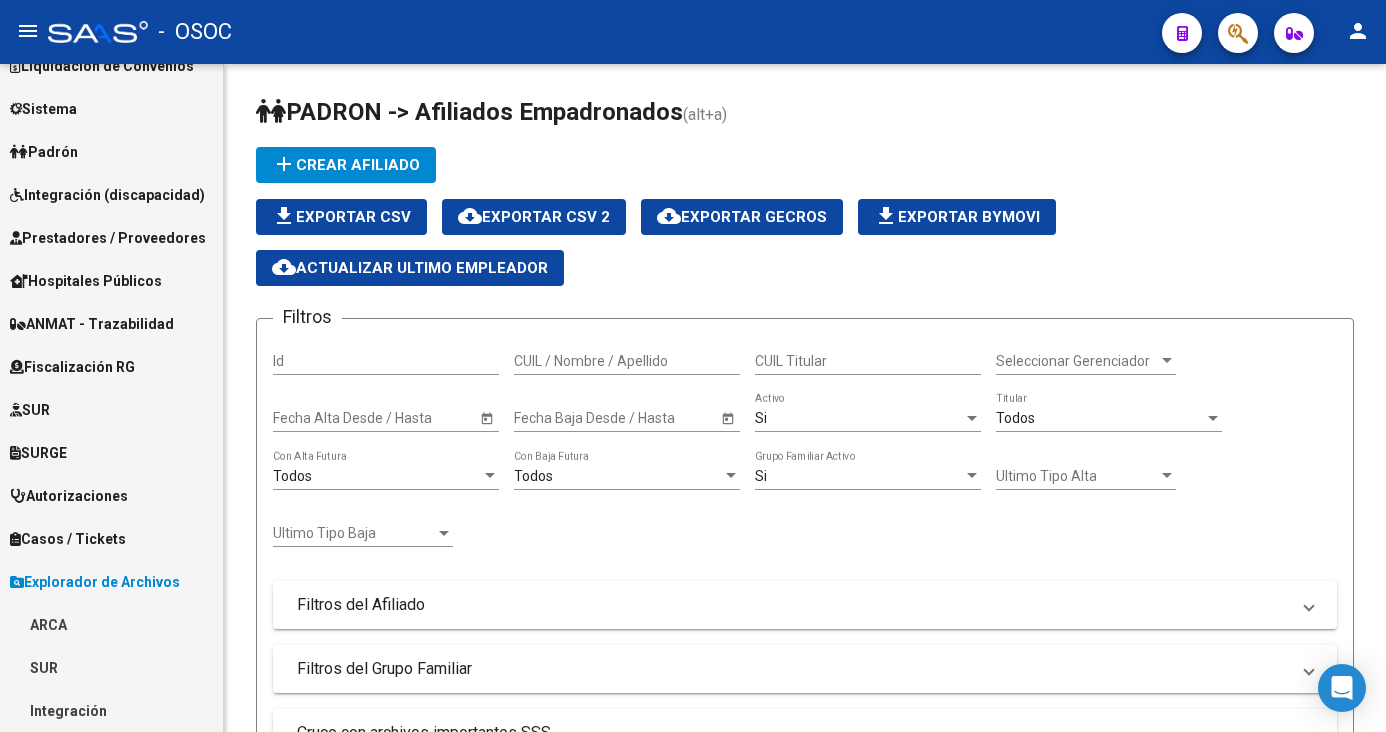 scroll, scrollTop: 415, scrollLeft: 0, axis: vertical 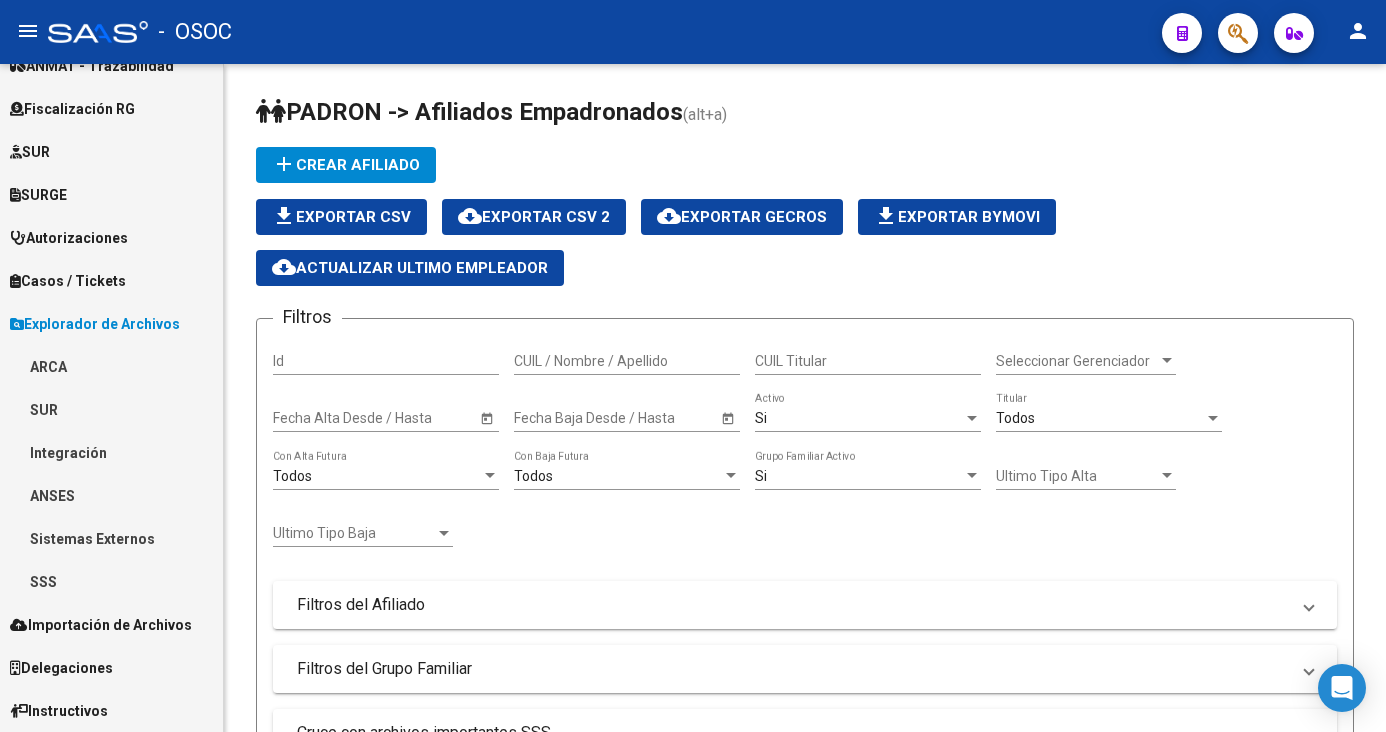 click on "SSS" at bounding box center [111, 581] 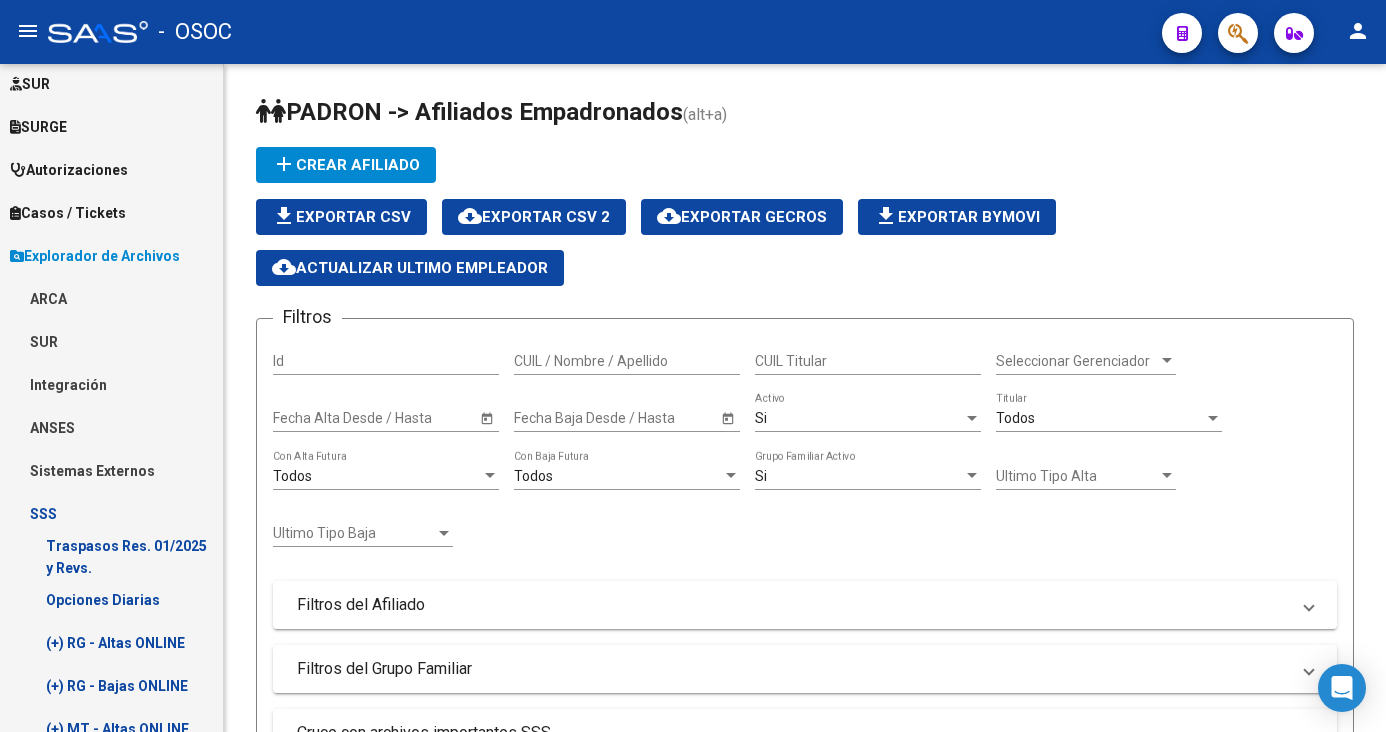 scroll, scrollTop: 466, scrollLeft: 0, axis: vertical 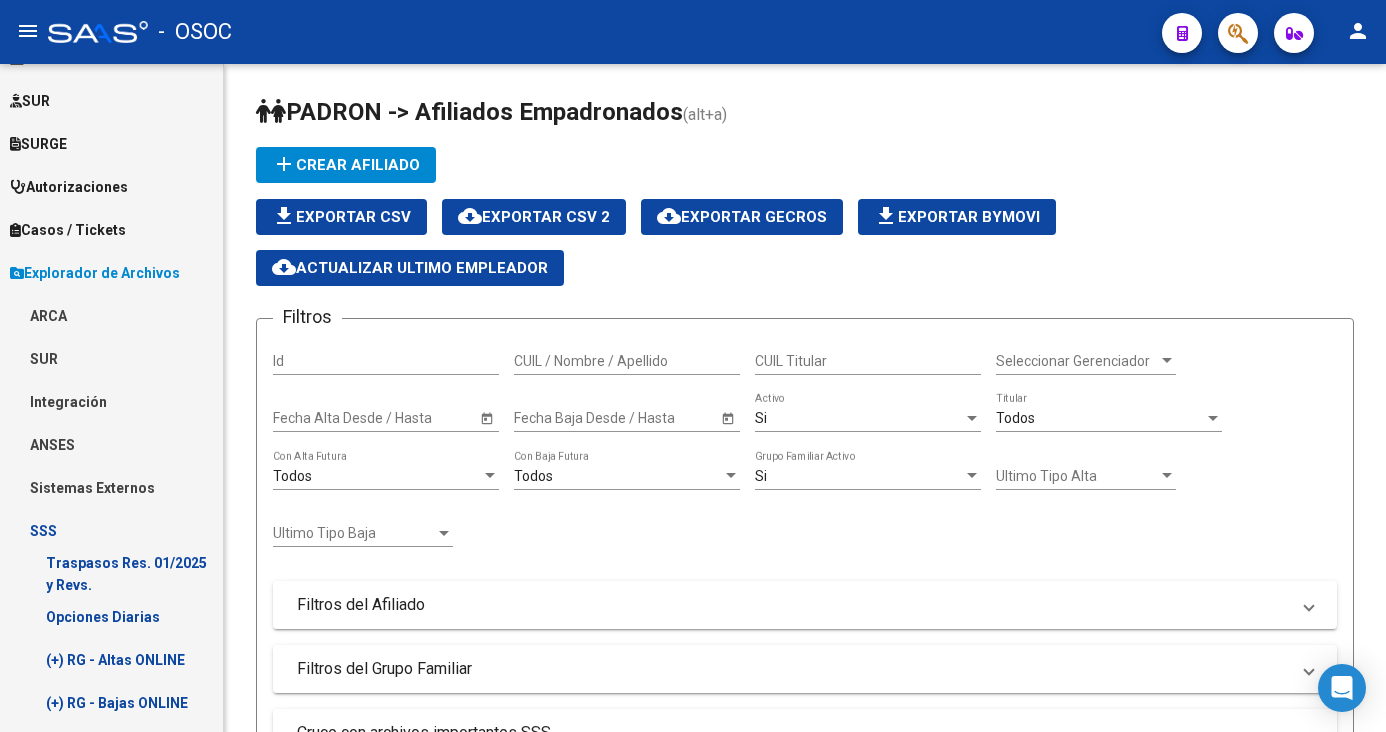click on "SSS" at bounding box center [111, 530] 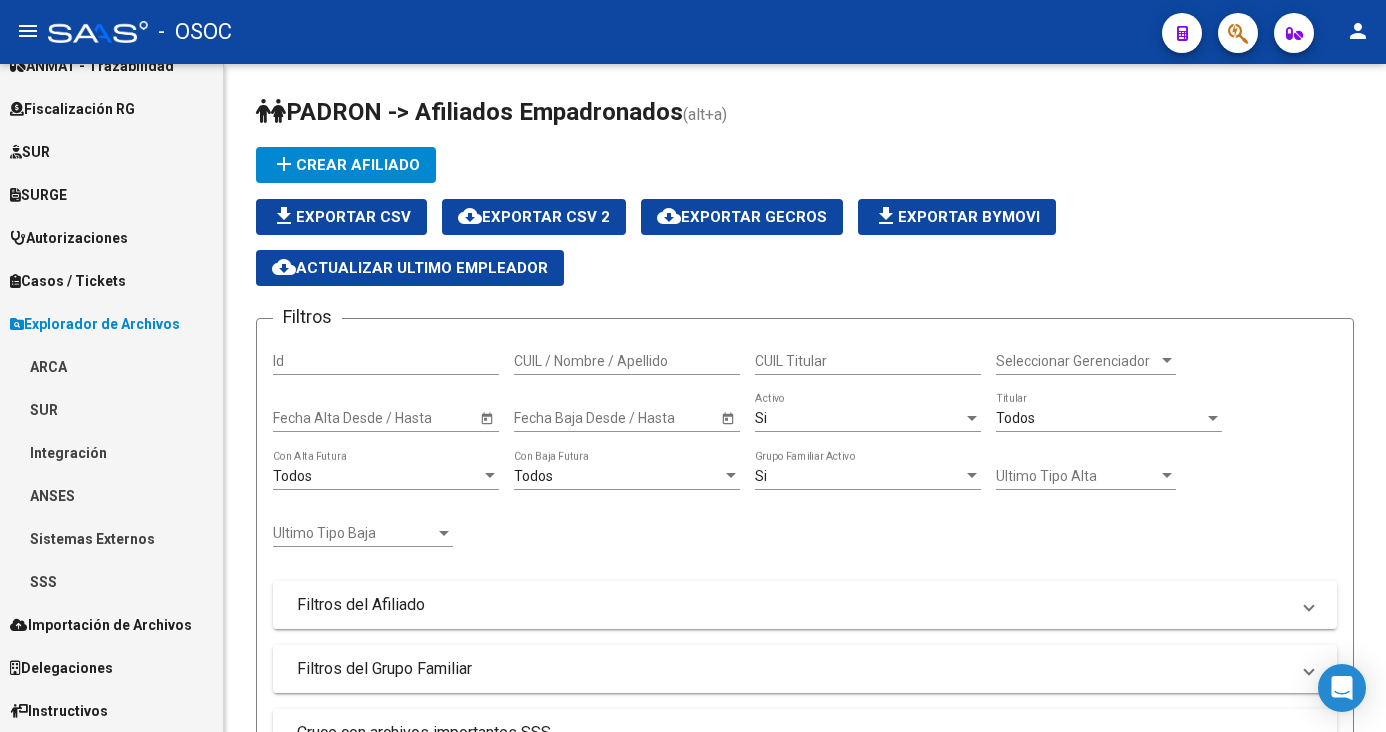 click on "Explorador de Archivos" at bounding box center (95, 324) 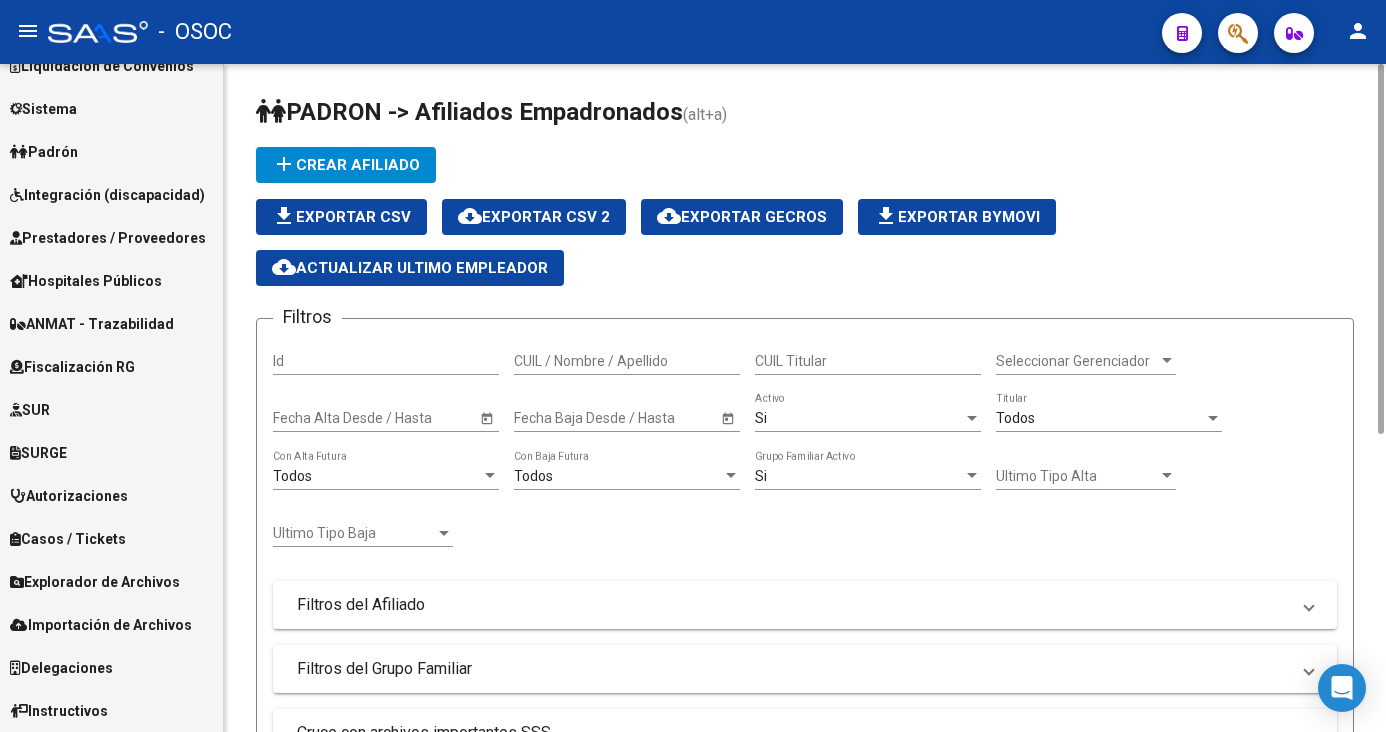 scroll, scrollTop: 157, scrollLeft: 0, axis: vertical 